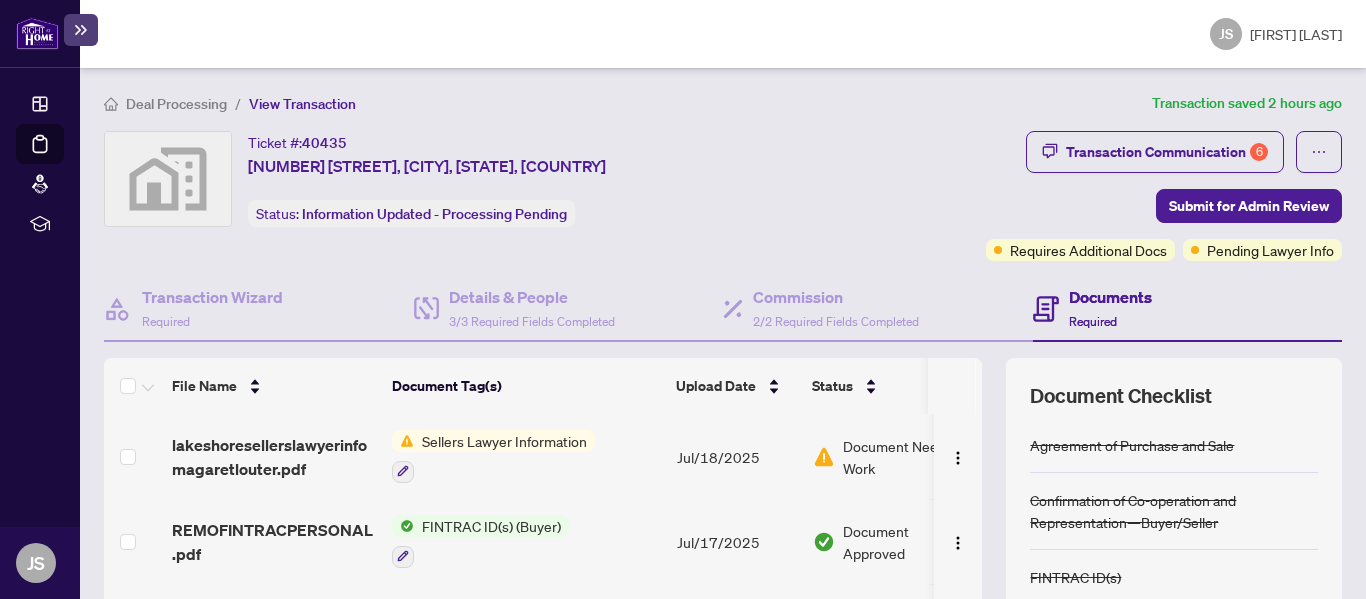 scroll, scrollTop: 0, scrollLeft: 0, axis: both 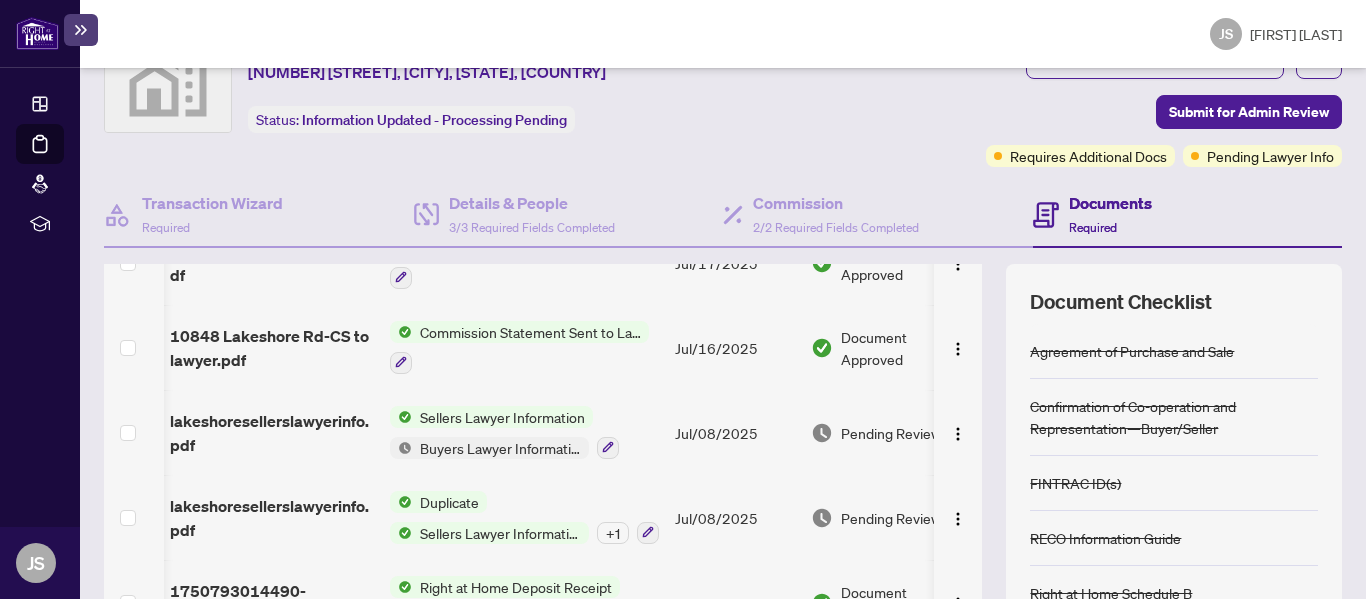 click on "Jul/08/2025" at bounding box center [735, 517] 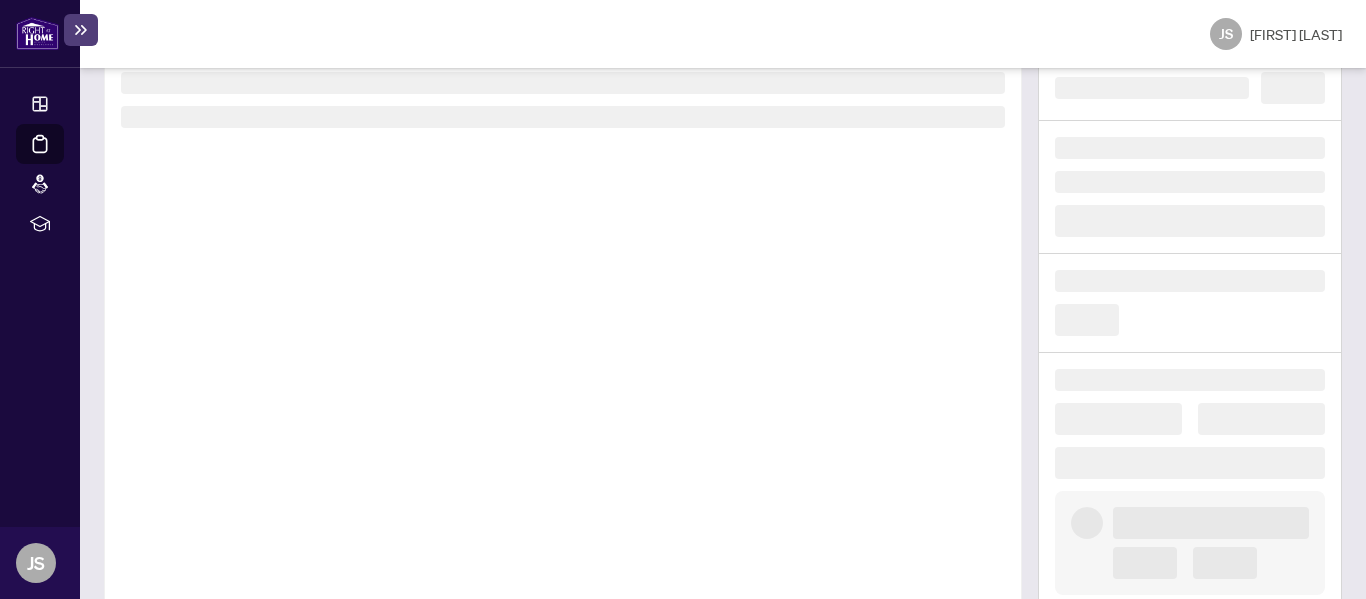 scroll, scrollTop: 121, scrollLeft: 0, axis: vertical 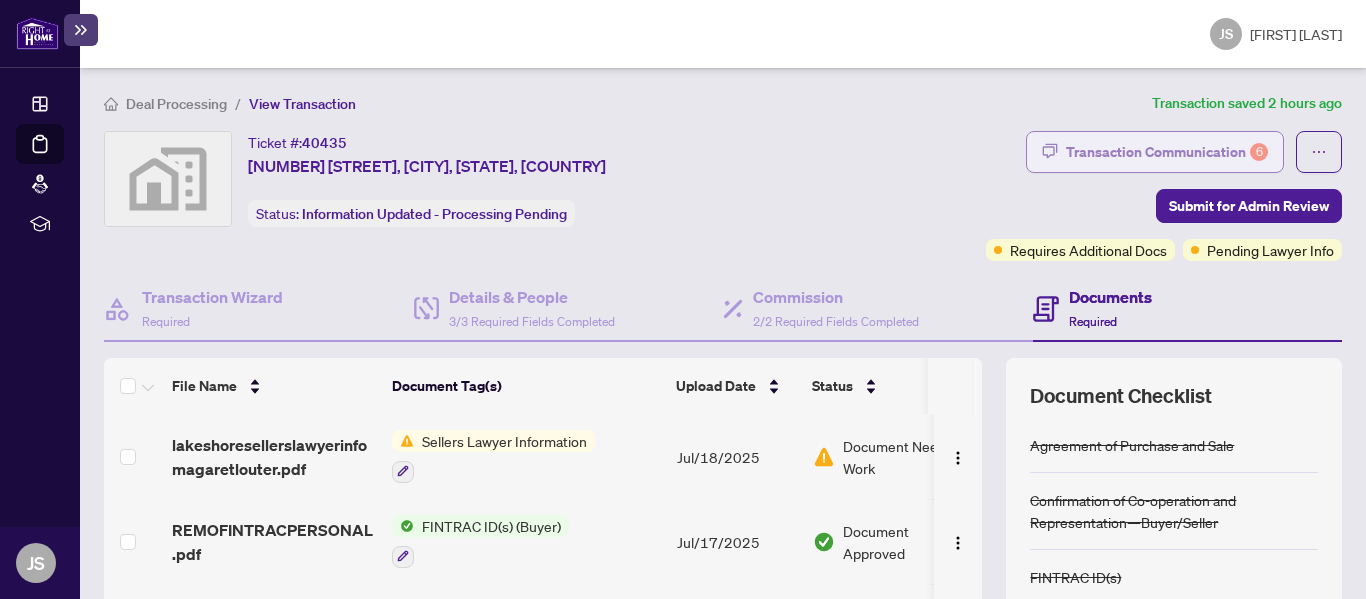 click on "Transaction Communication 6" at bounding box center (1167, 152) 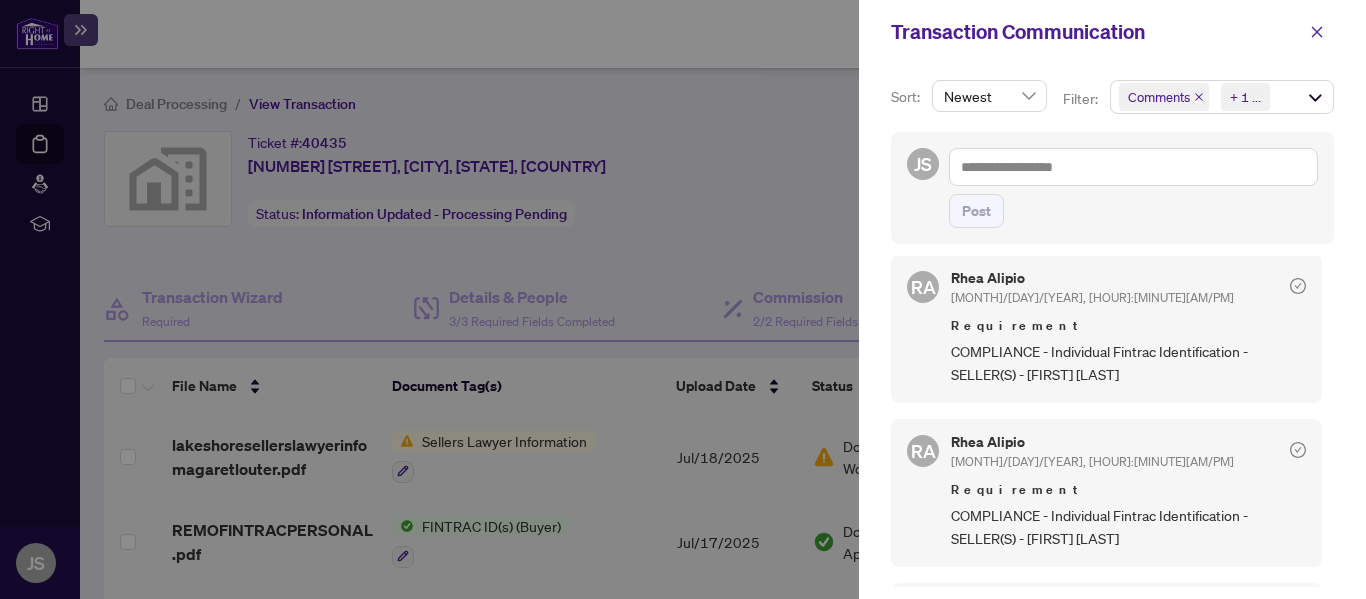 scroll, scrollTop: 0, scrollLeft: 0, axis: both 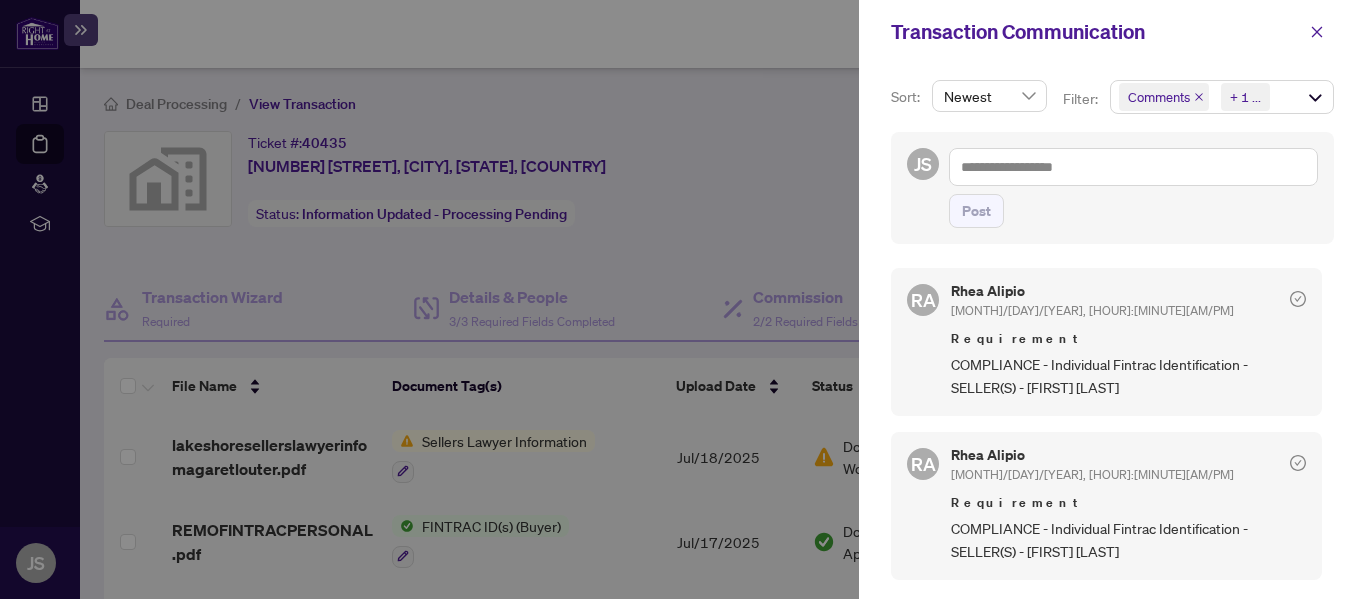 click on "Requirement" at bounding box center (1128, 503) 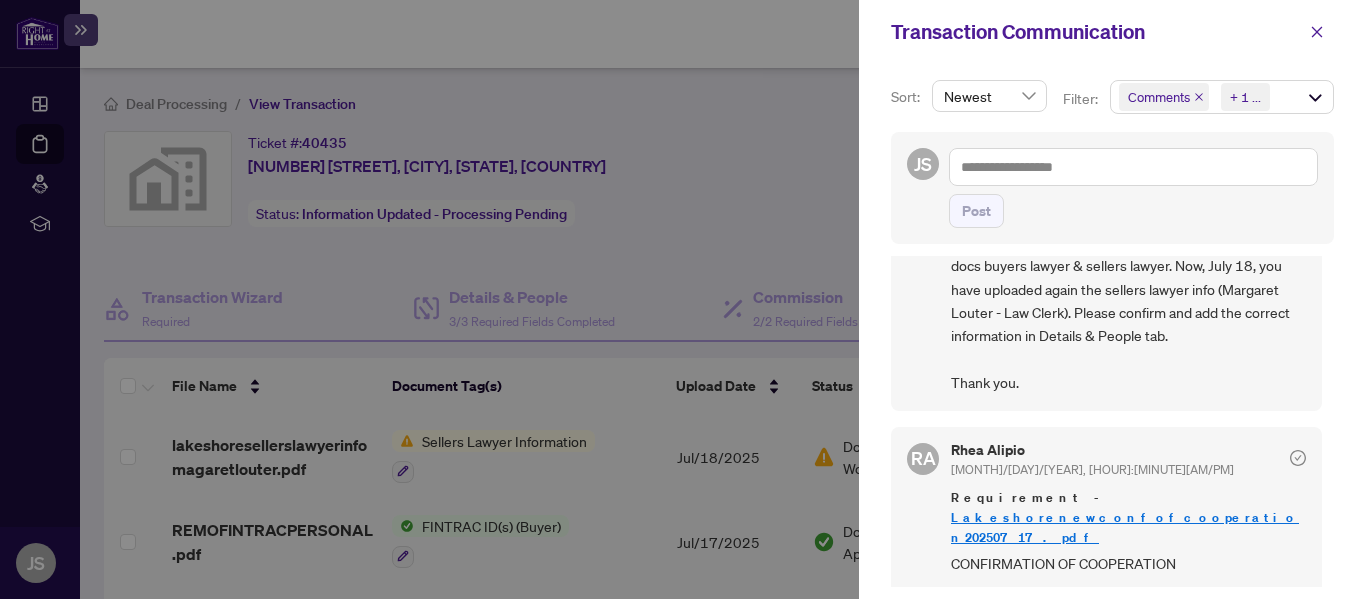 scroll, scrollTop: 684, scrollLeft: 0, axis: vertical 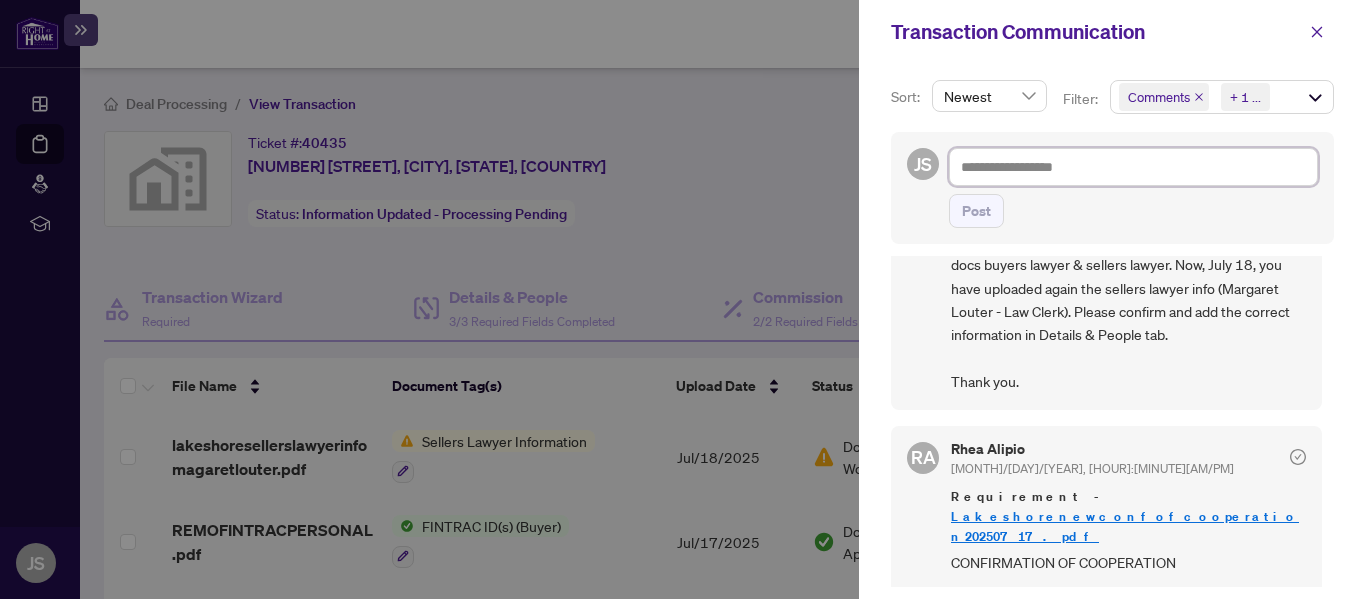 click at bounding box center (1133, 167) 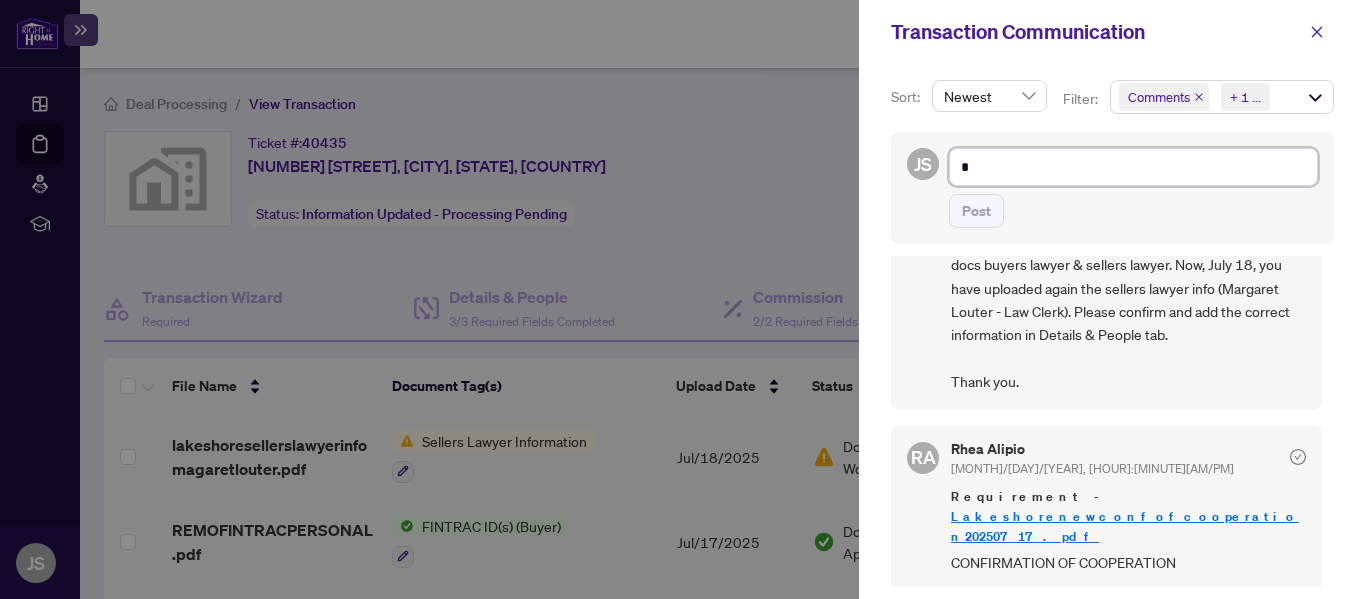 type on "*" 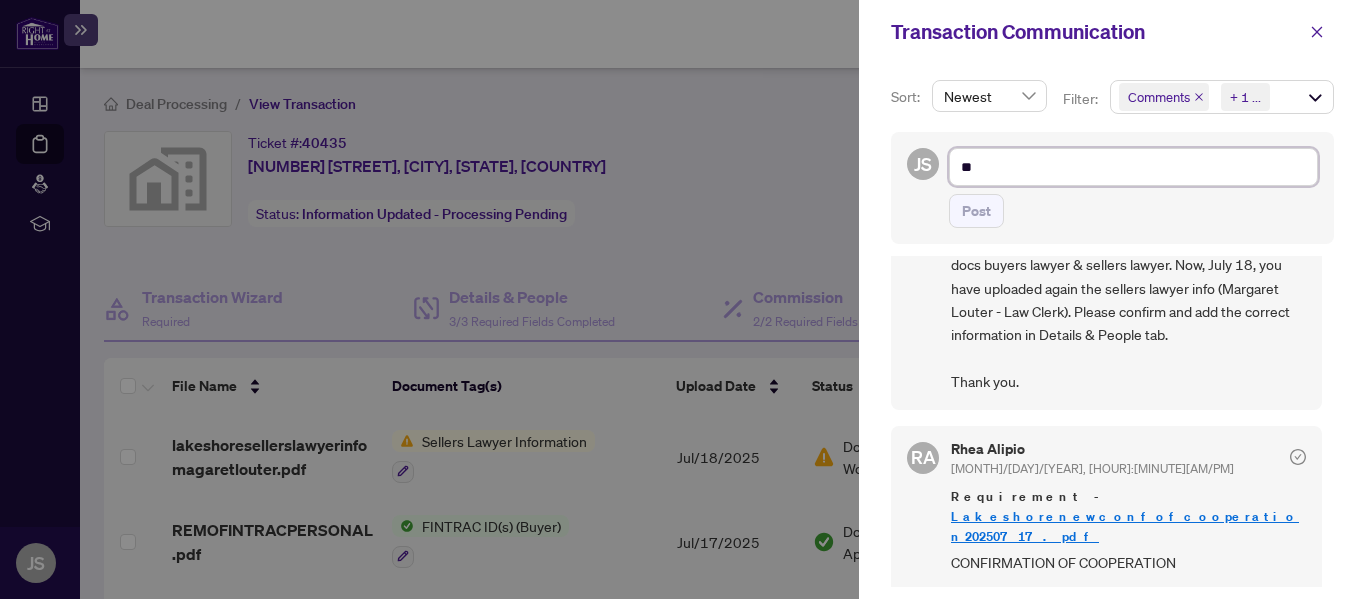 type on "*" 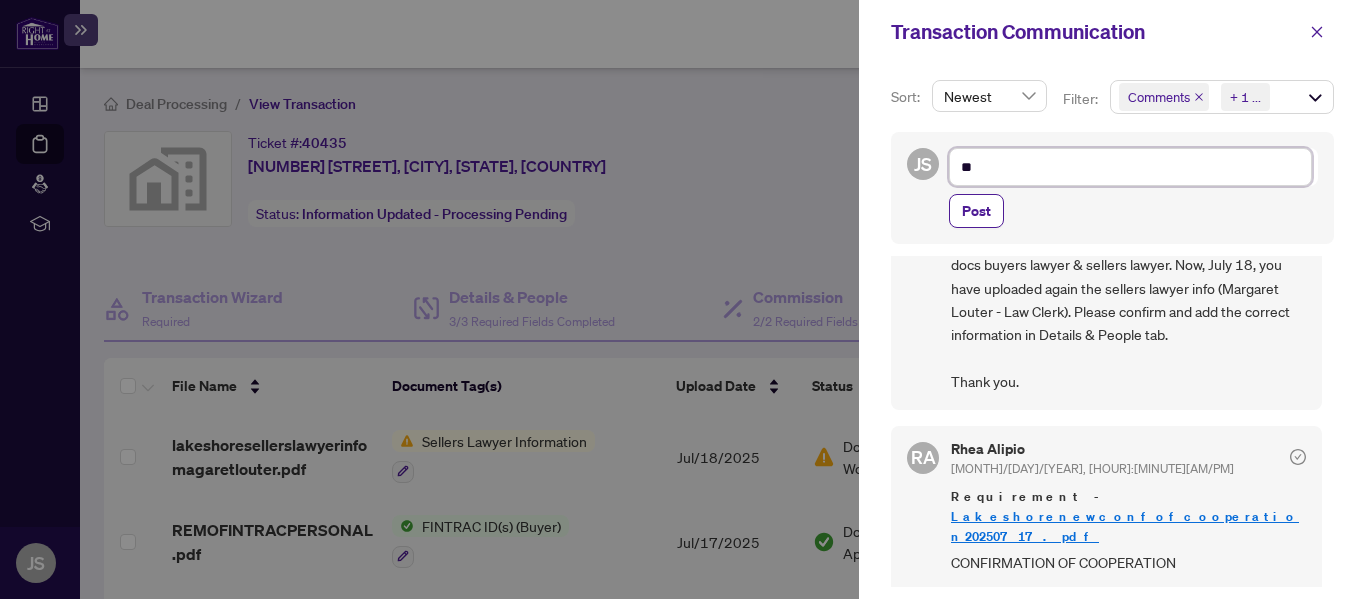 type on "***" 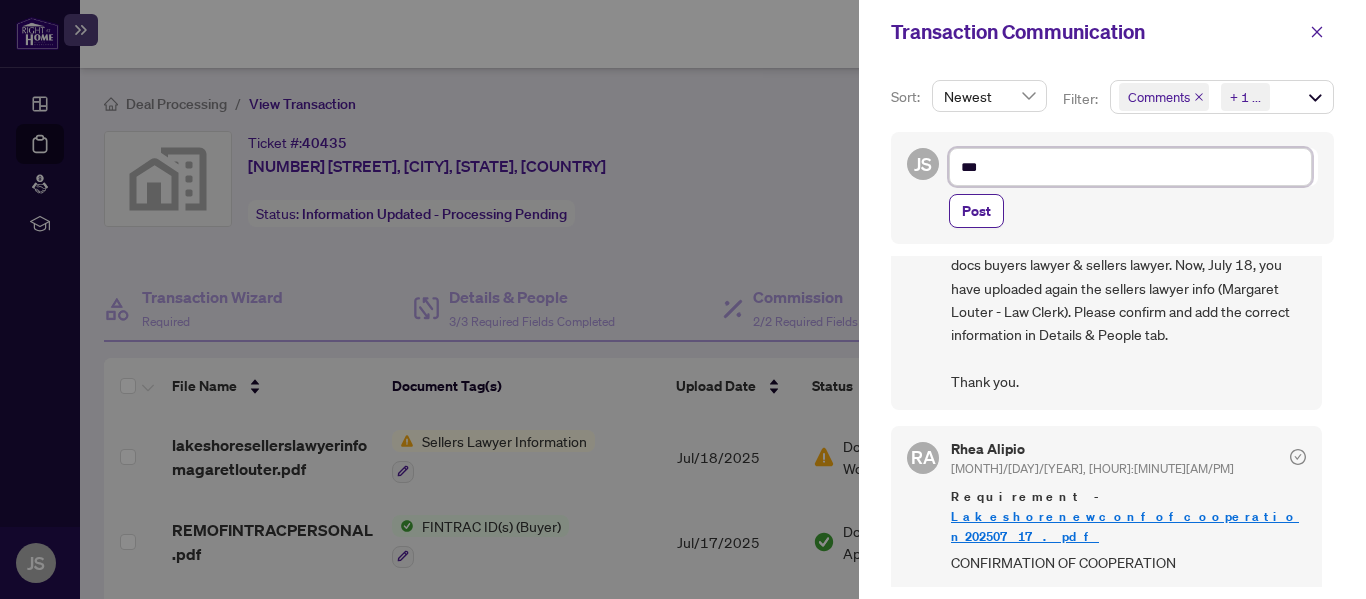 type on "****" 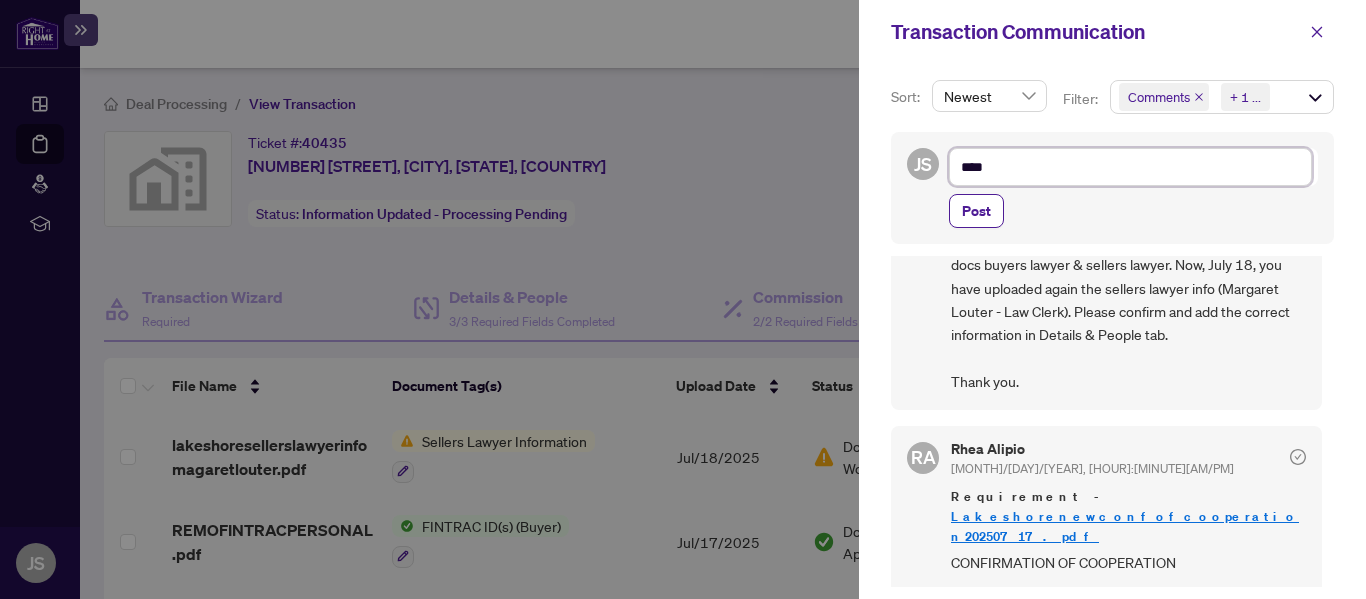 type on "****" 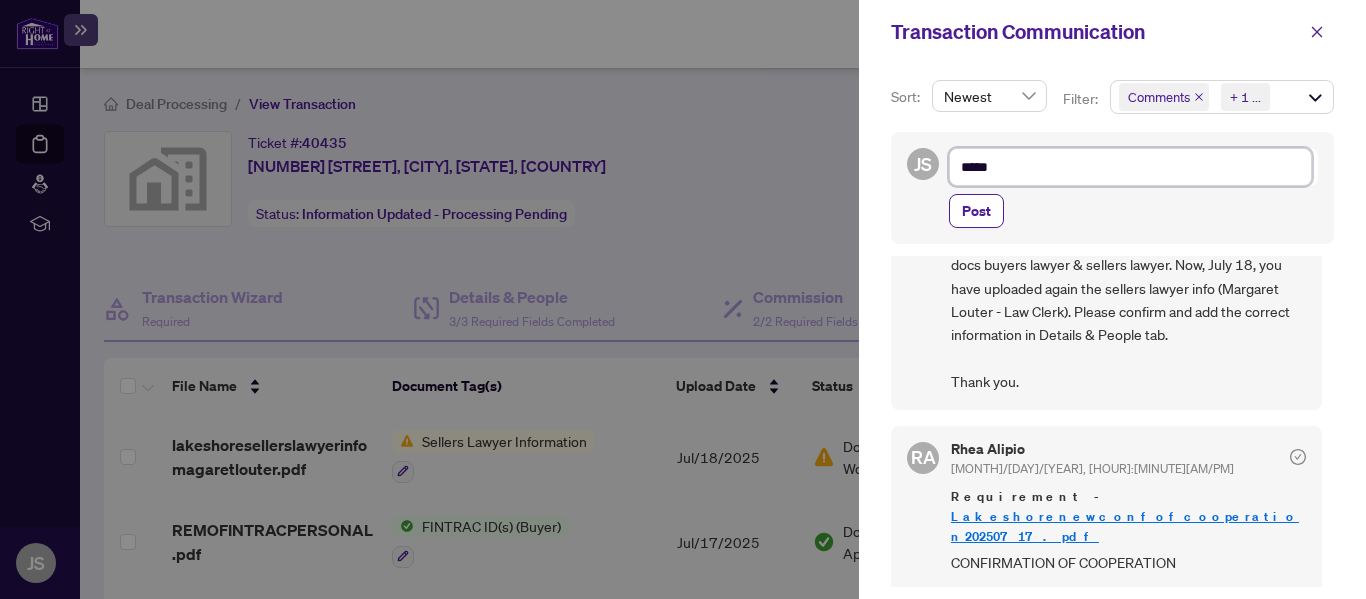 type on "******" 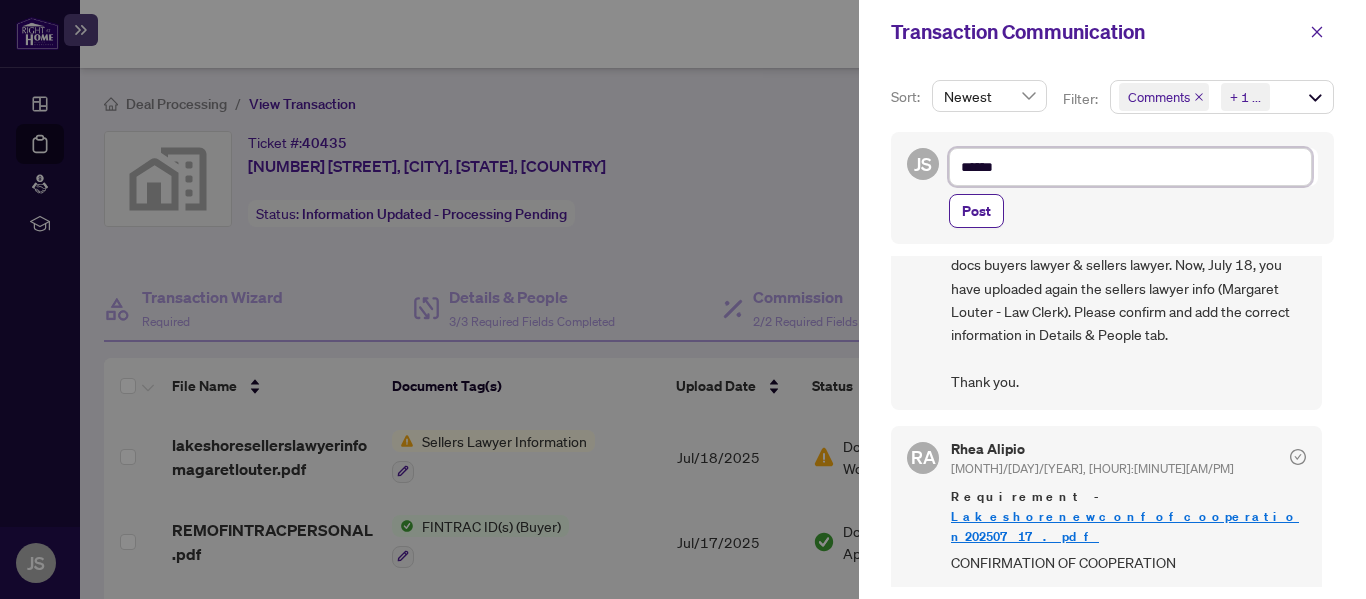 type on "******" 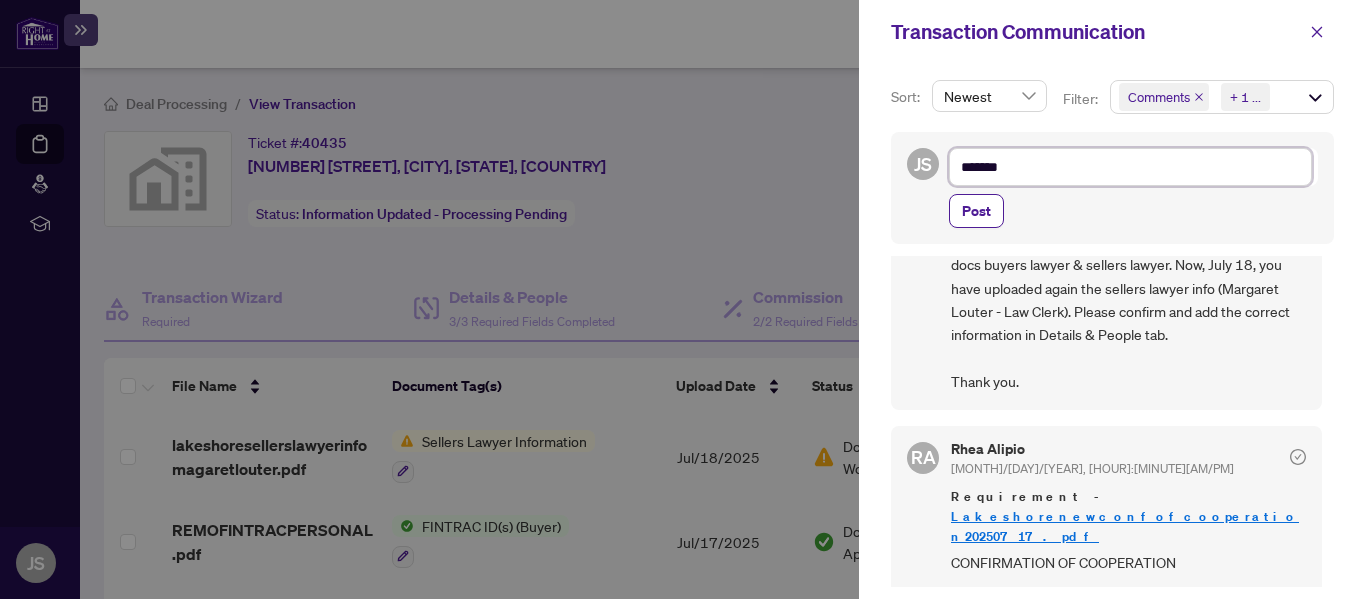 type on "******" 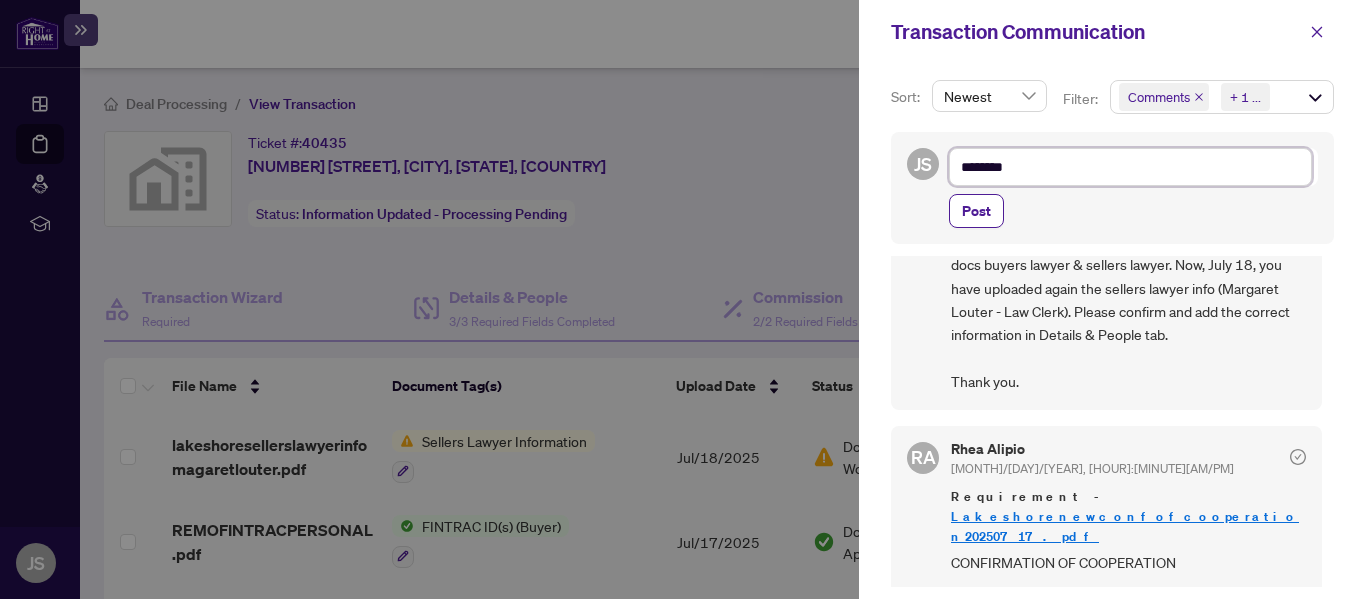 type on "*********" 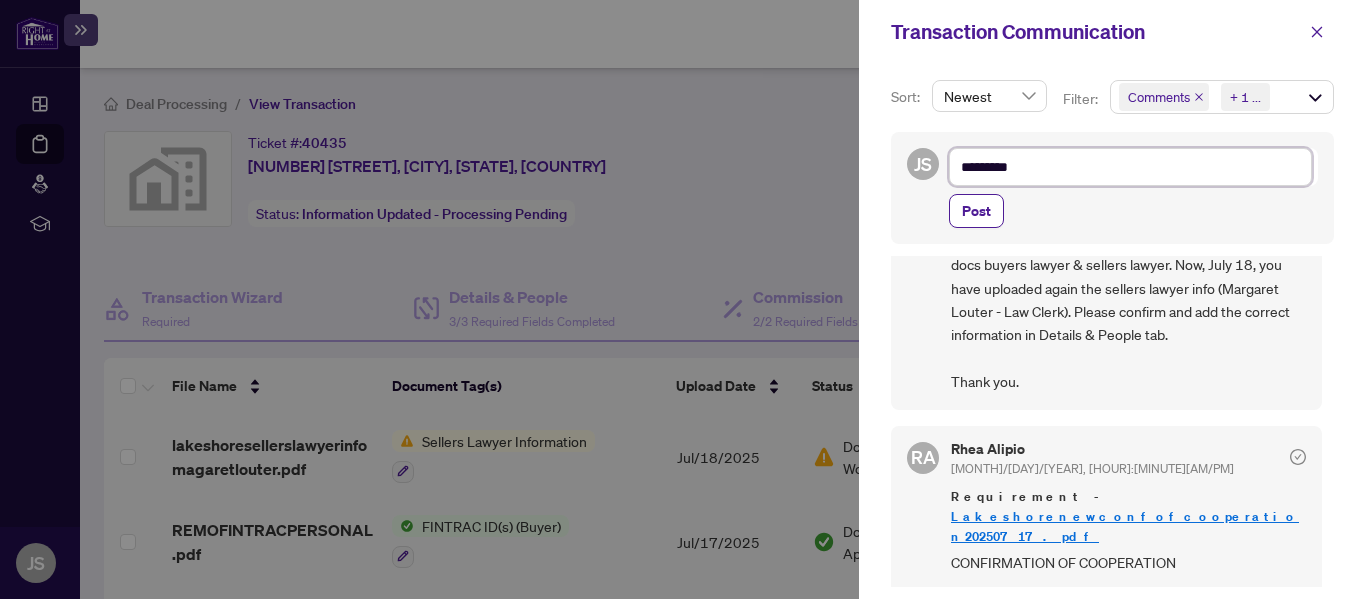 type on "**********" 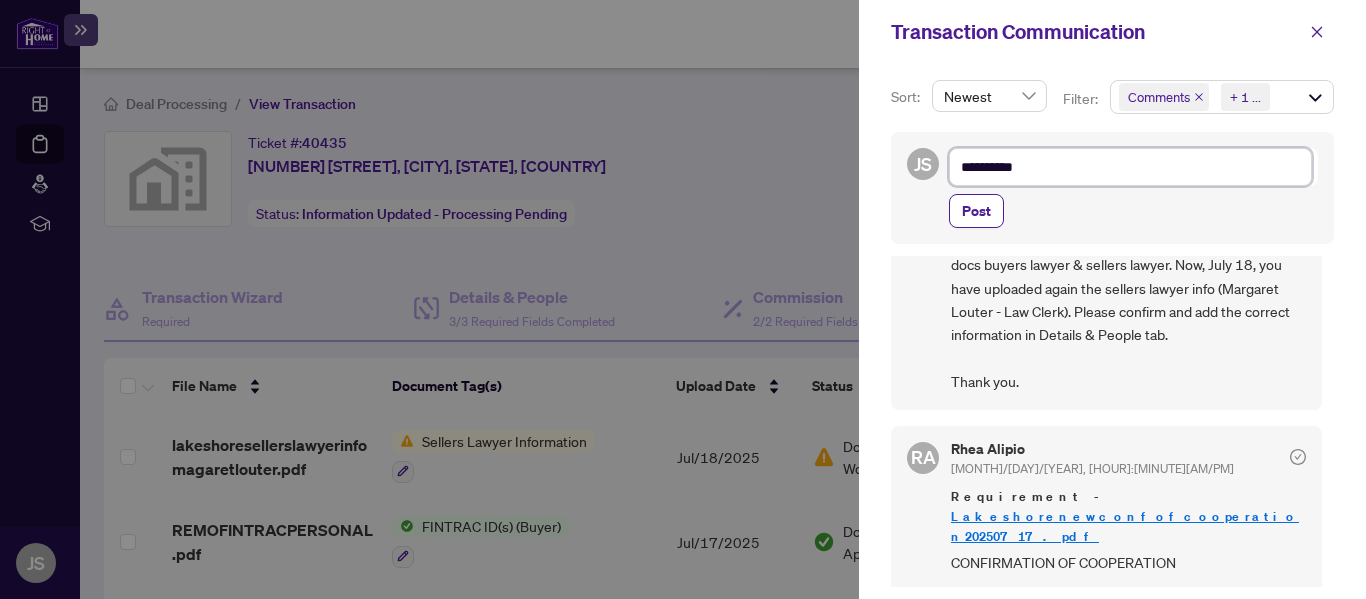 type on "**********" 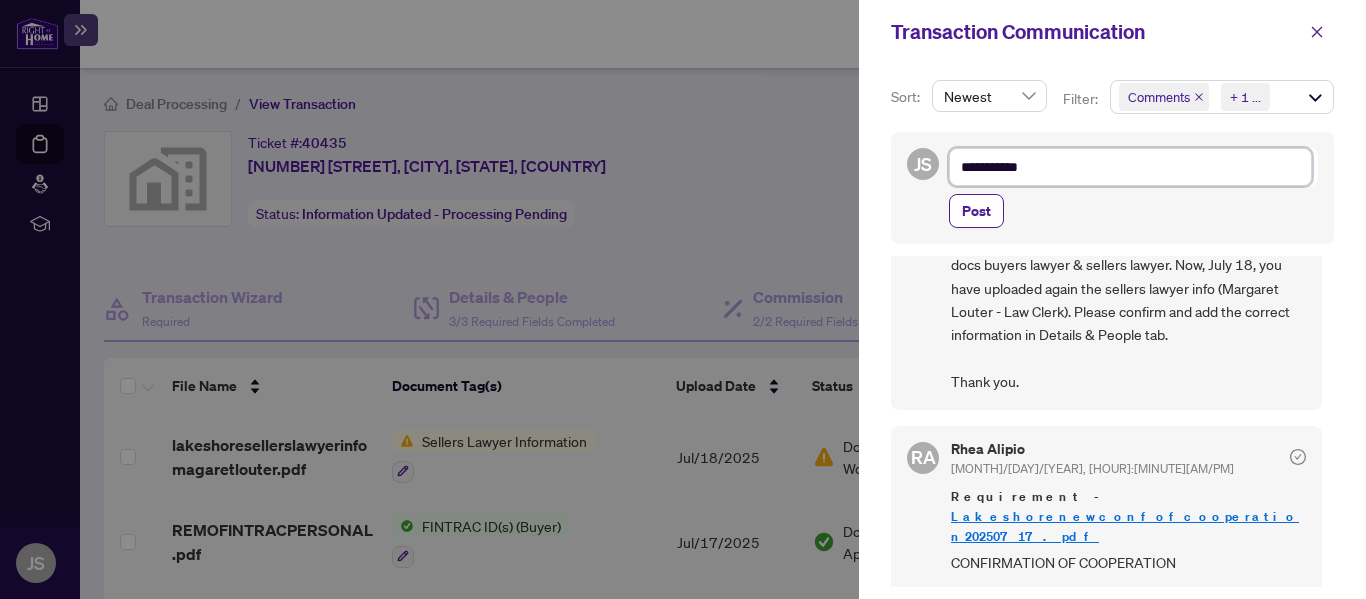 type on "**********" 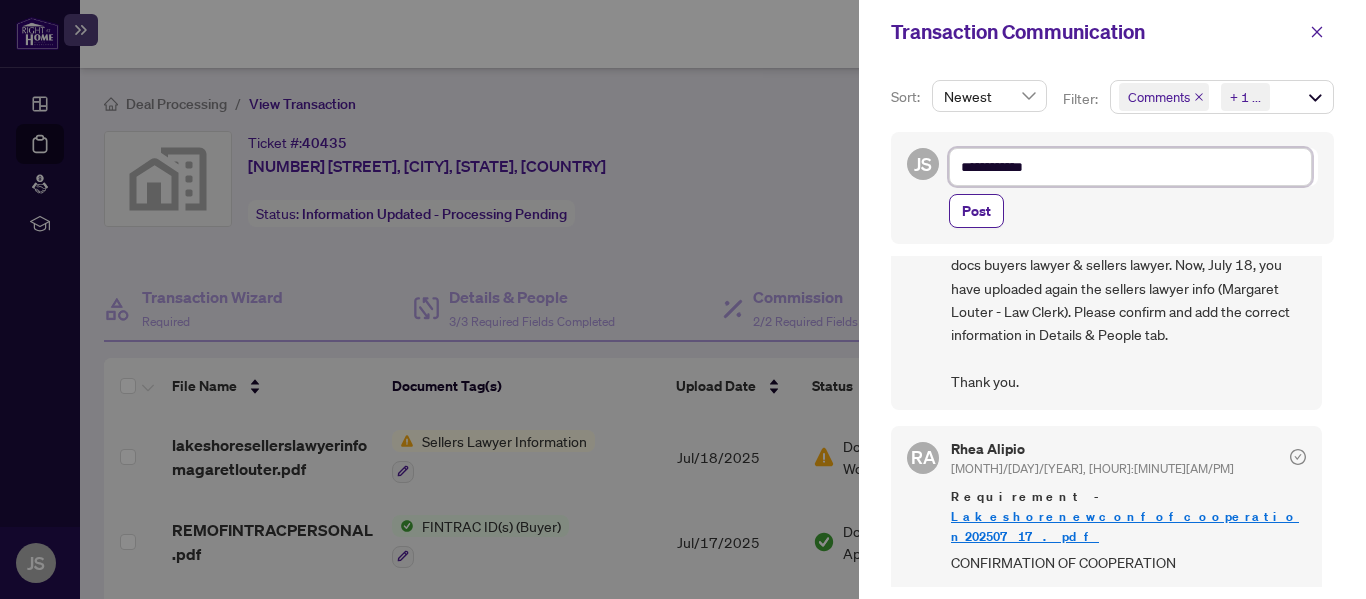 type on "**********" 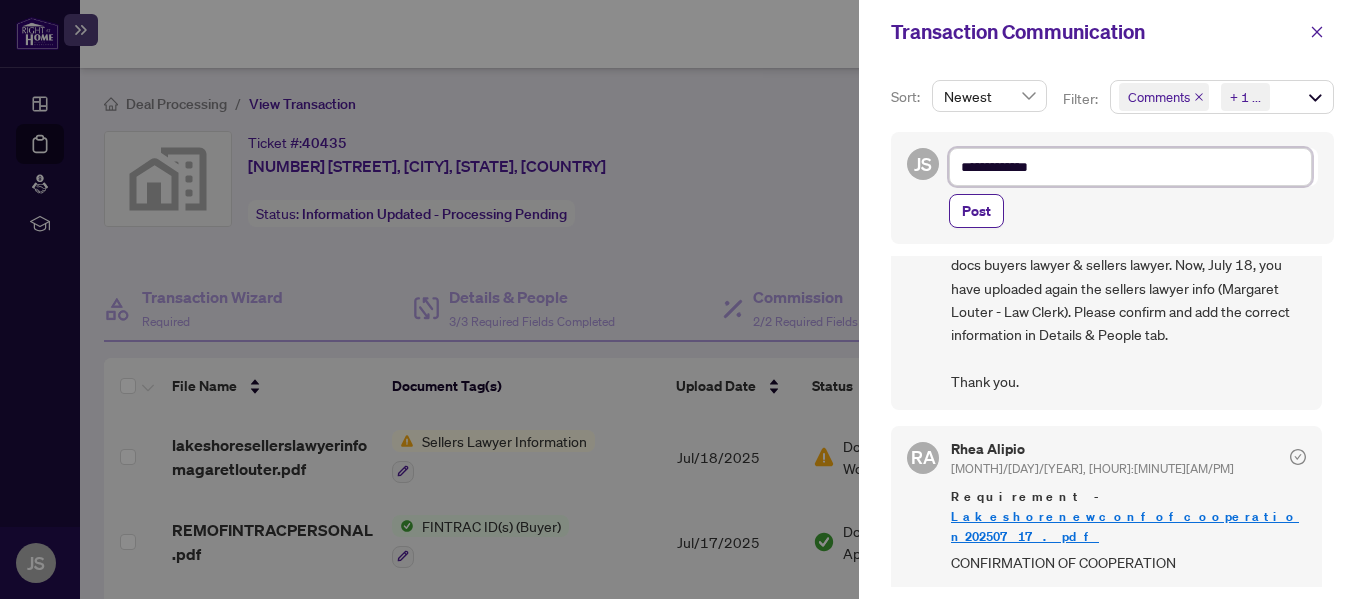 type on "**********" 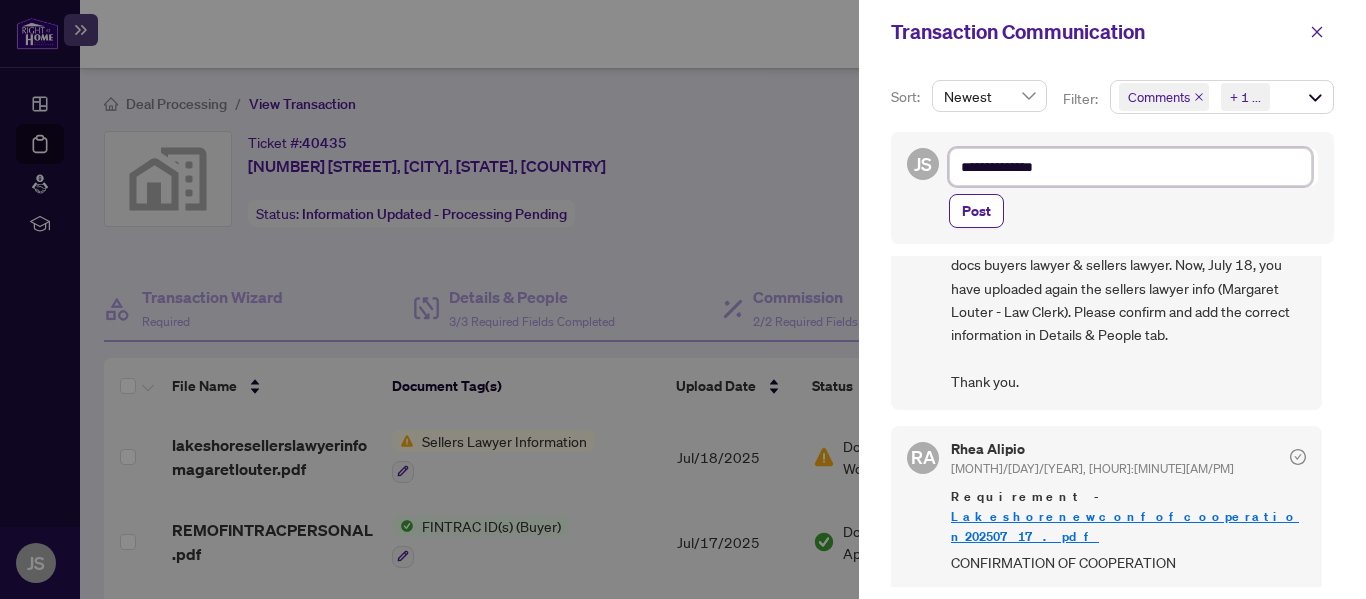 type on "**********" 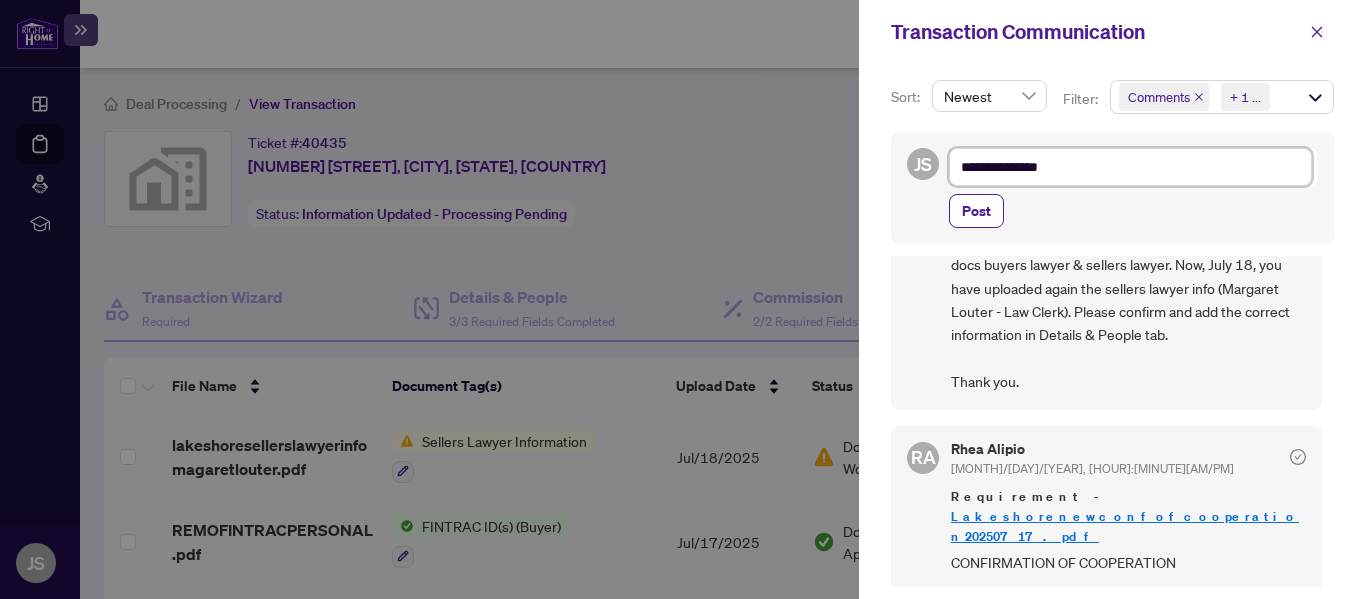 type on "**********" 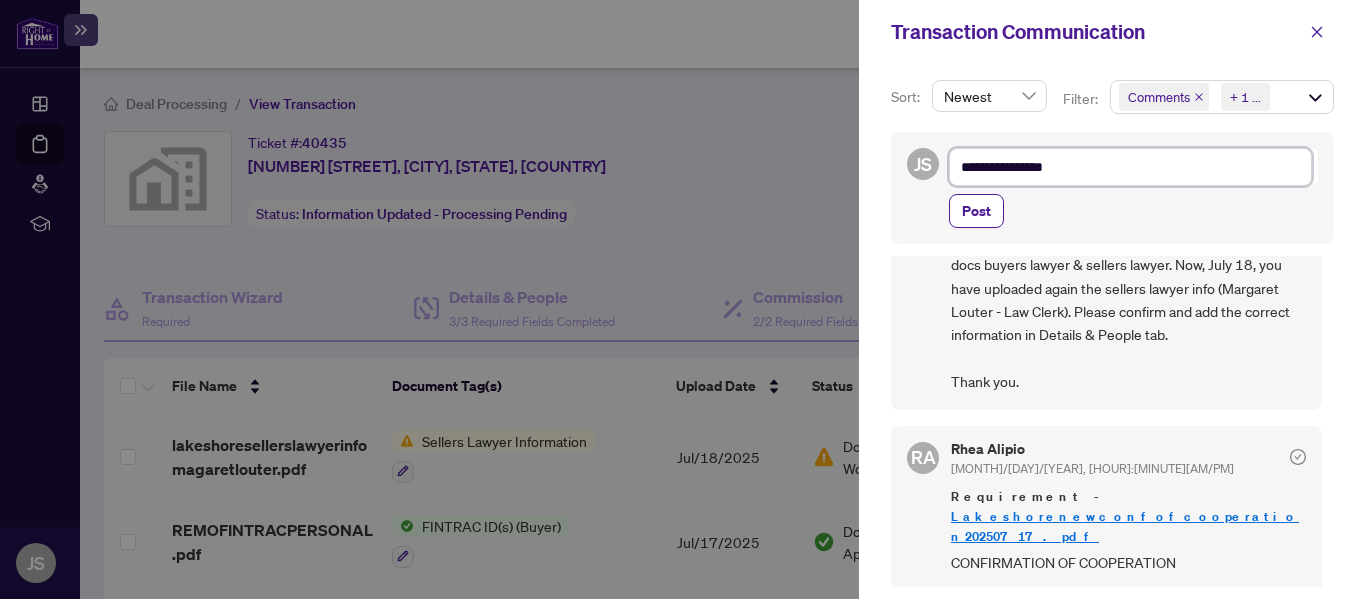 type on "**********" 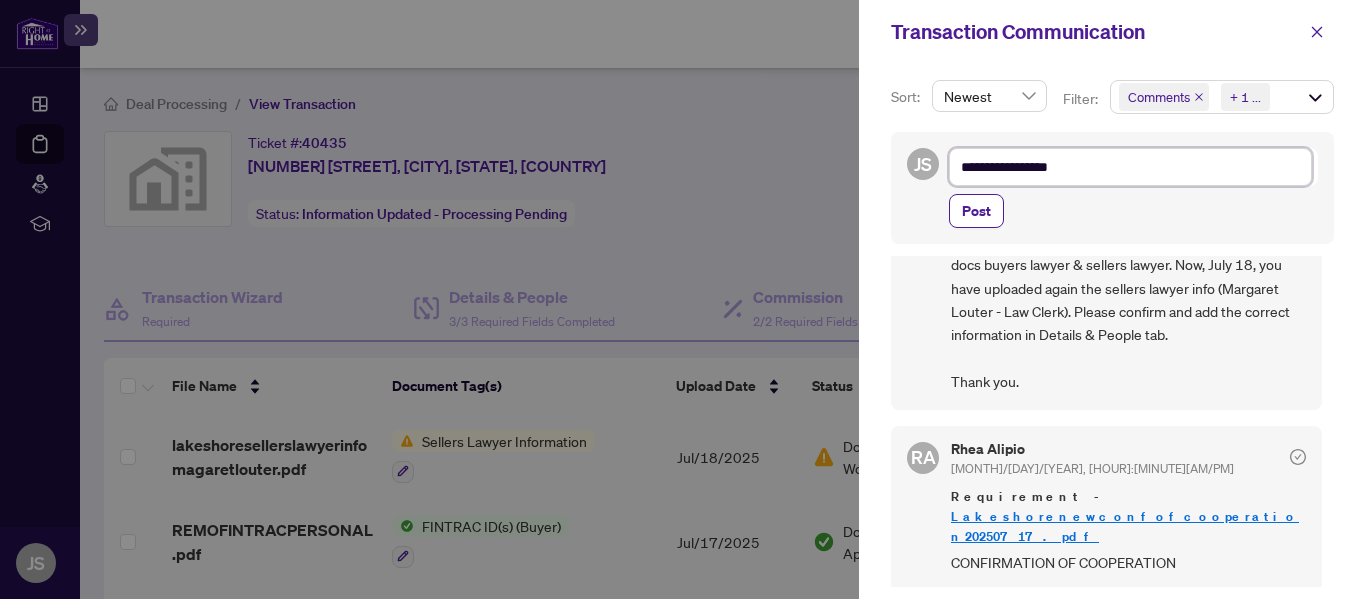 type on "**********" 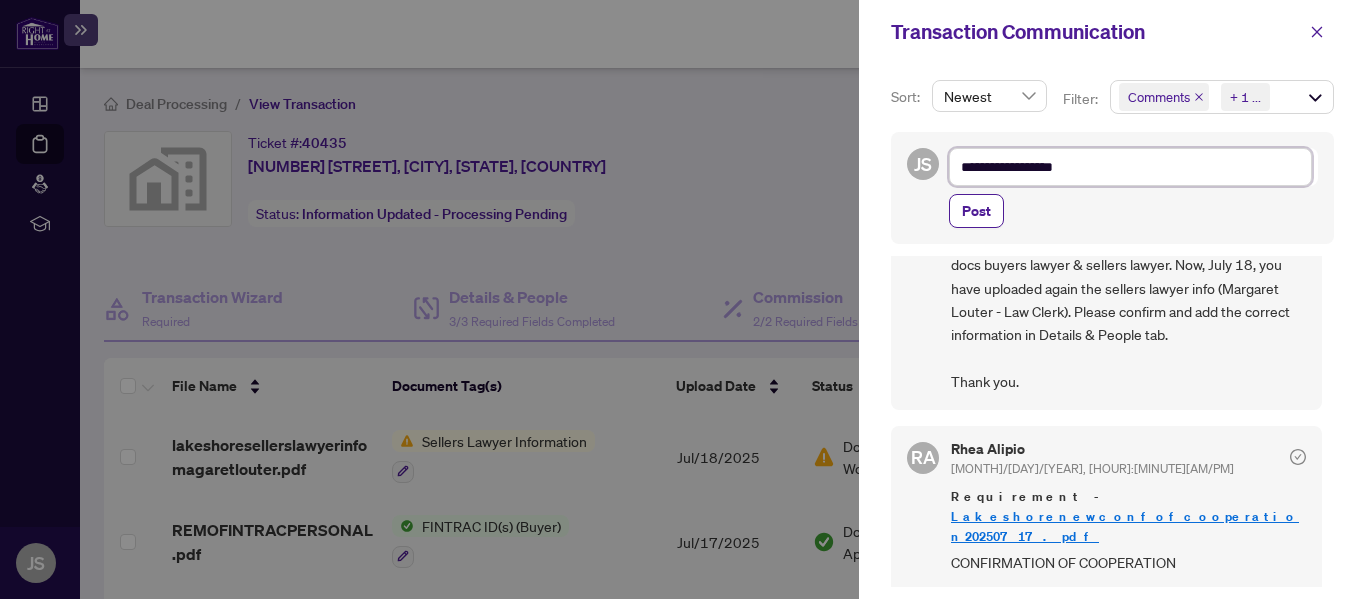 type on "**********" 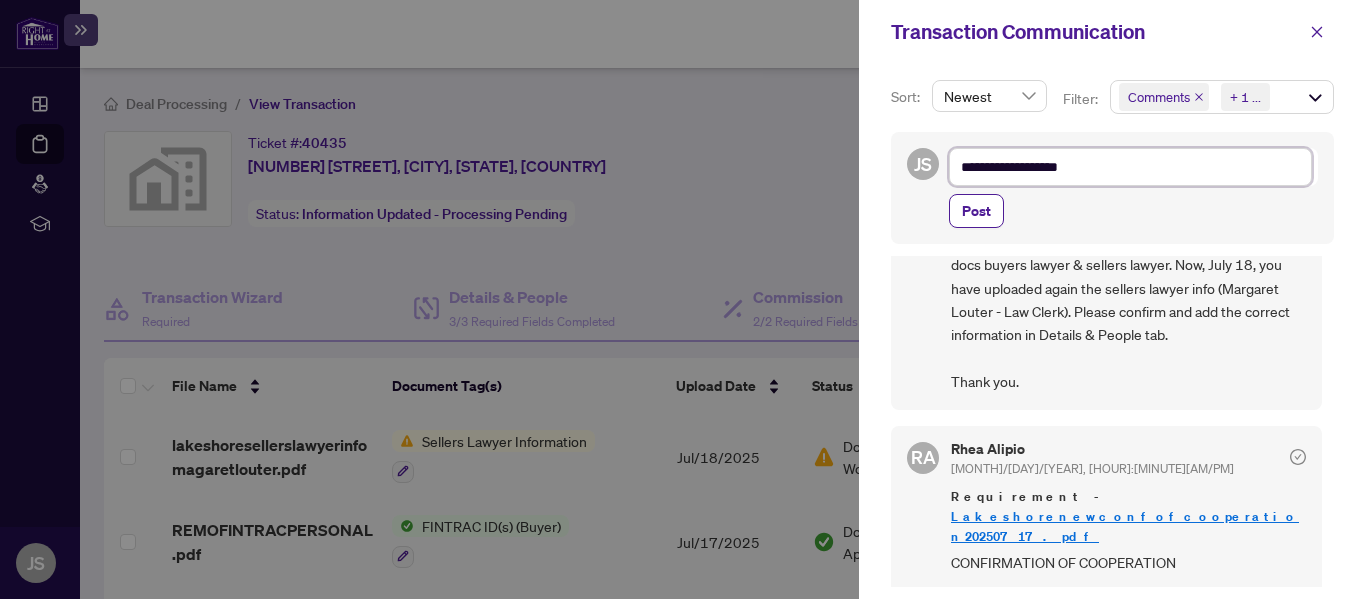 type on "**********" 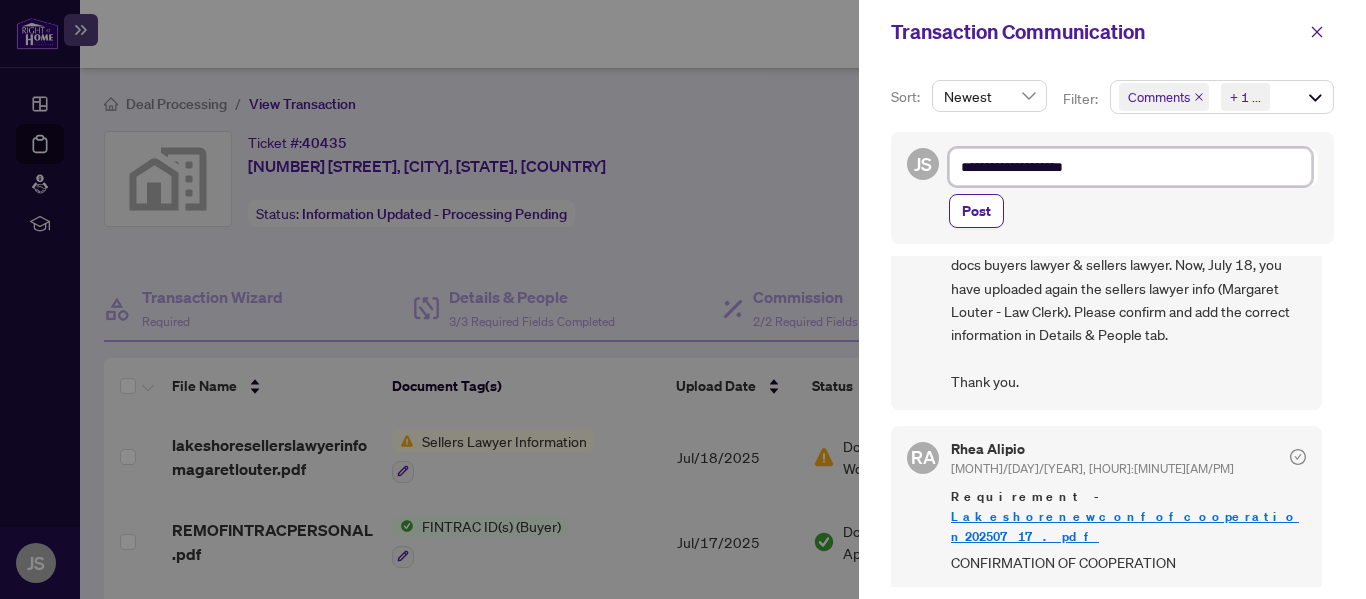 type on "**********" 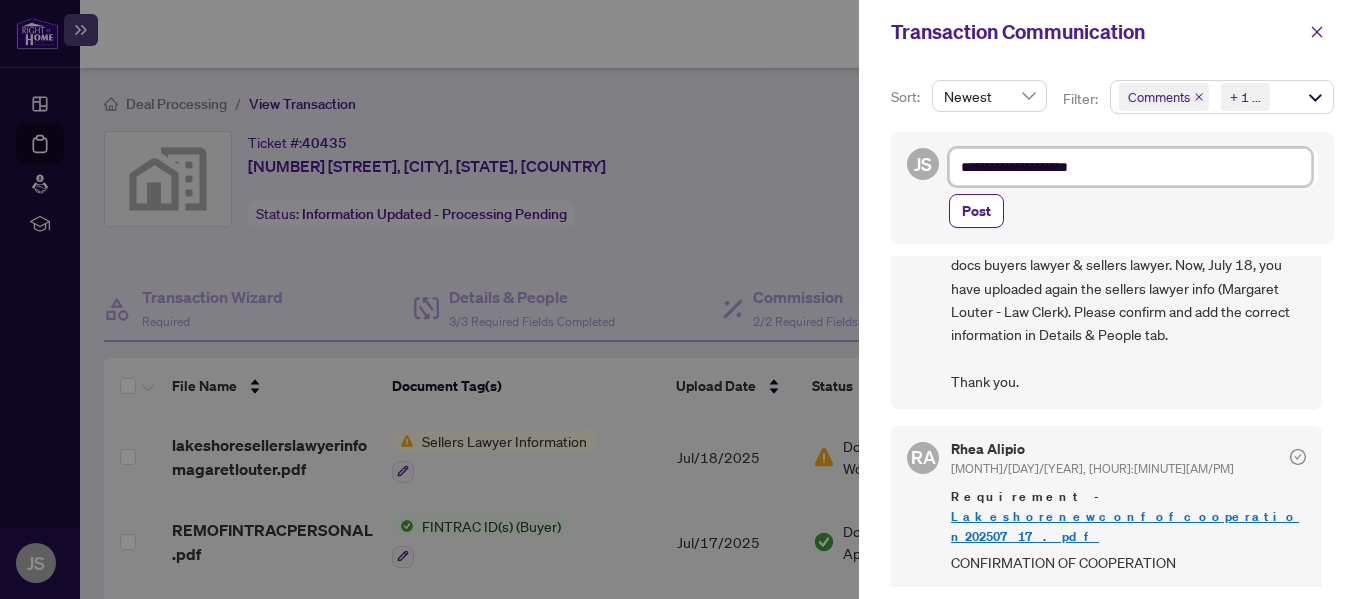 type on "**********" 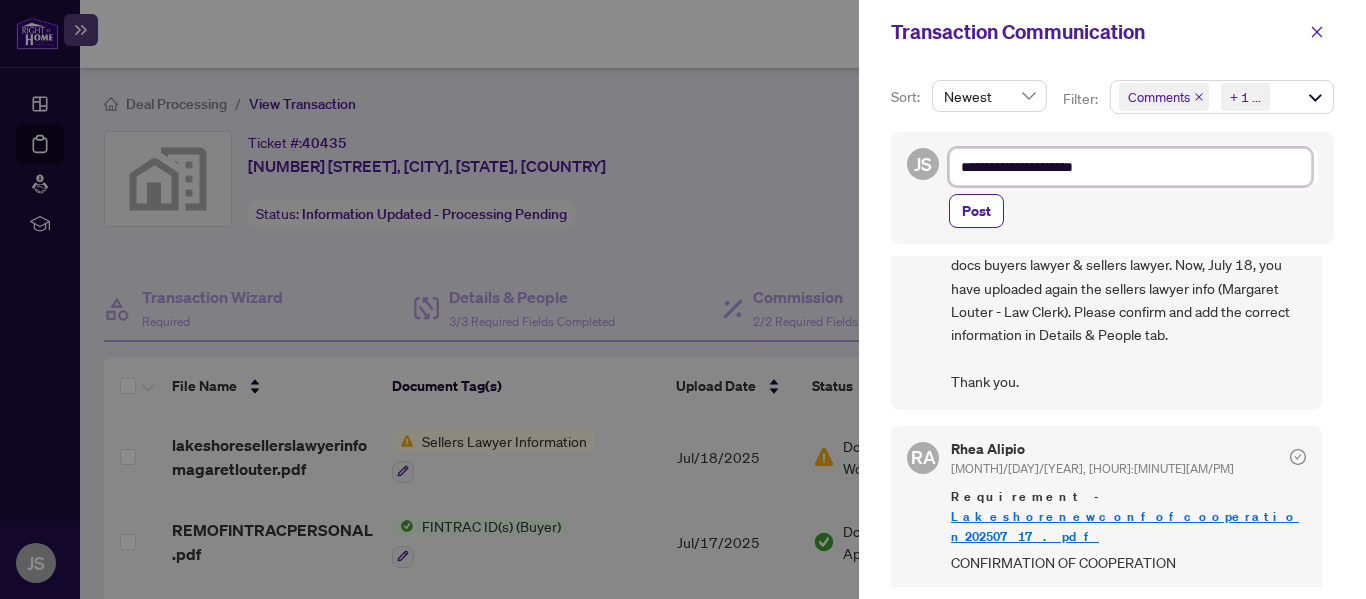 type on "**********" 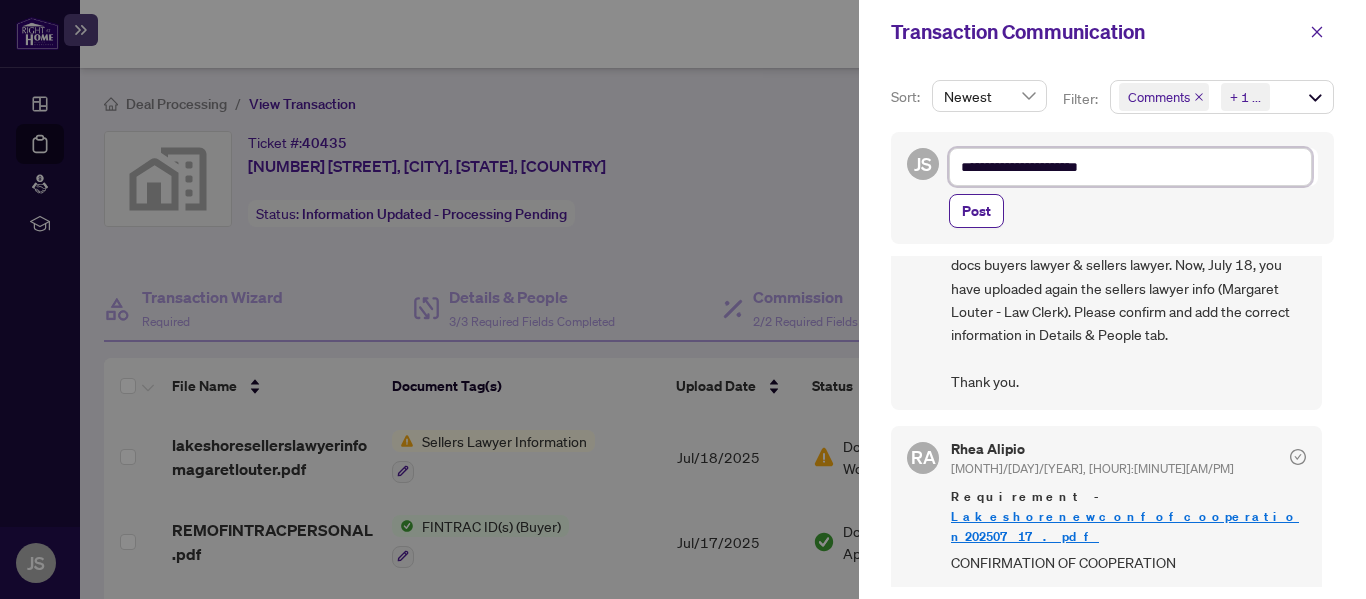 type on "**********" 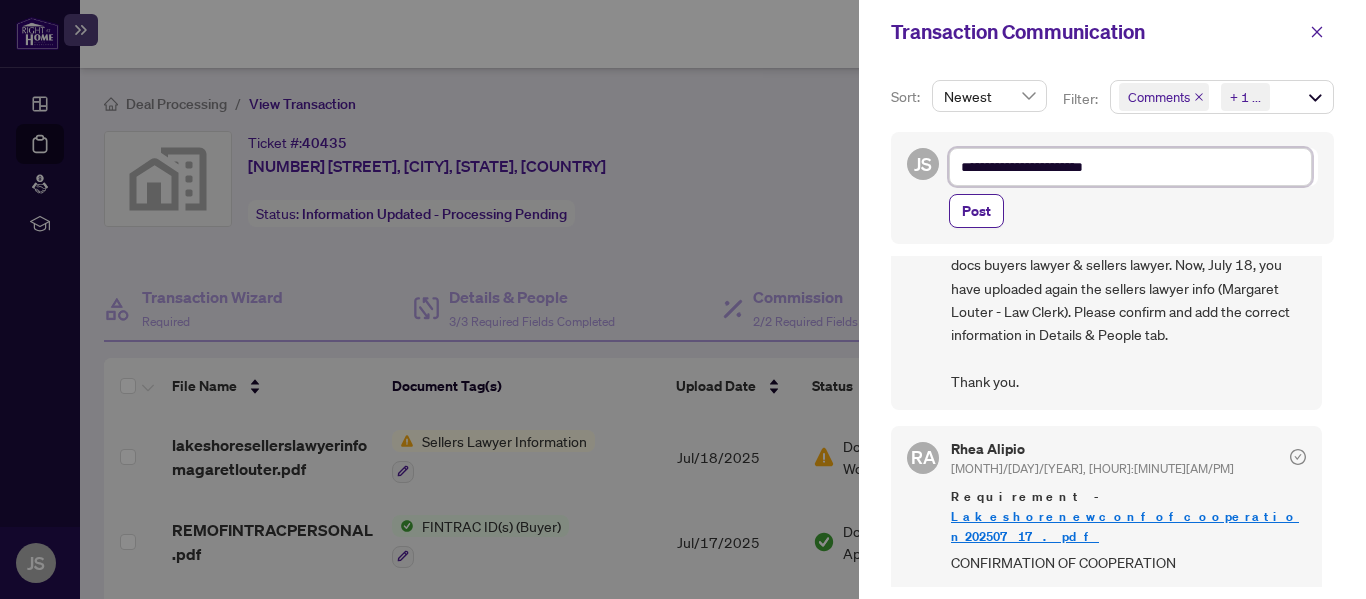 type on "**********" 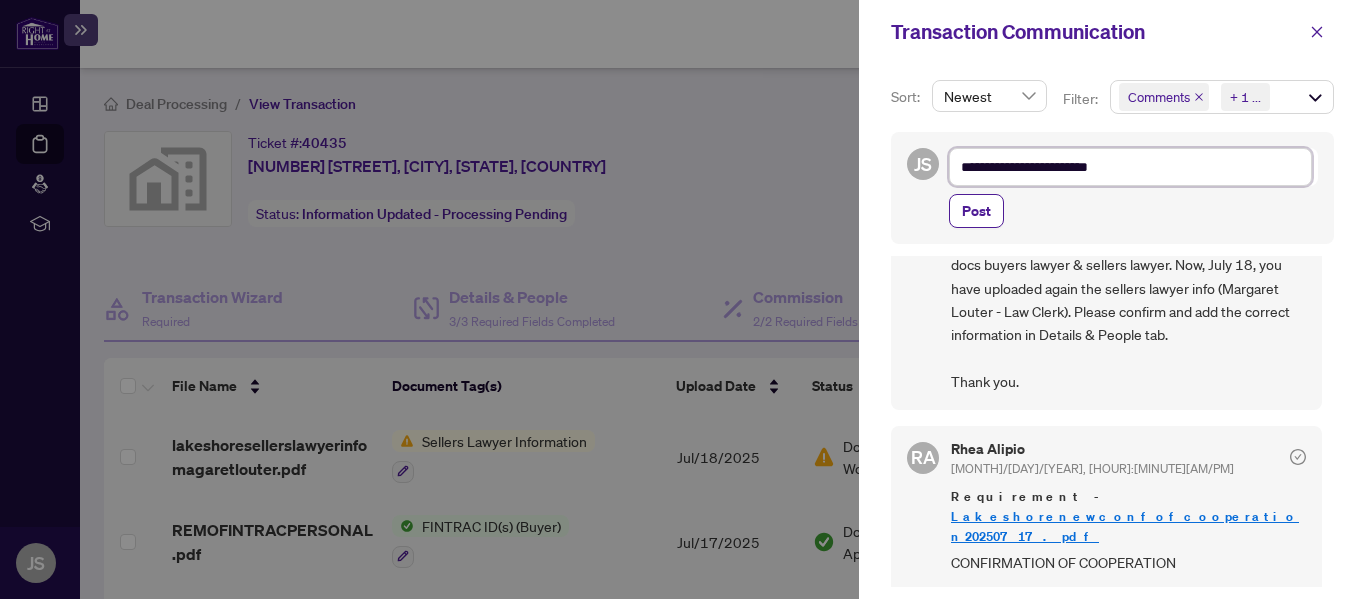 type on "**********" 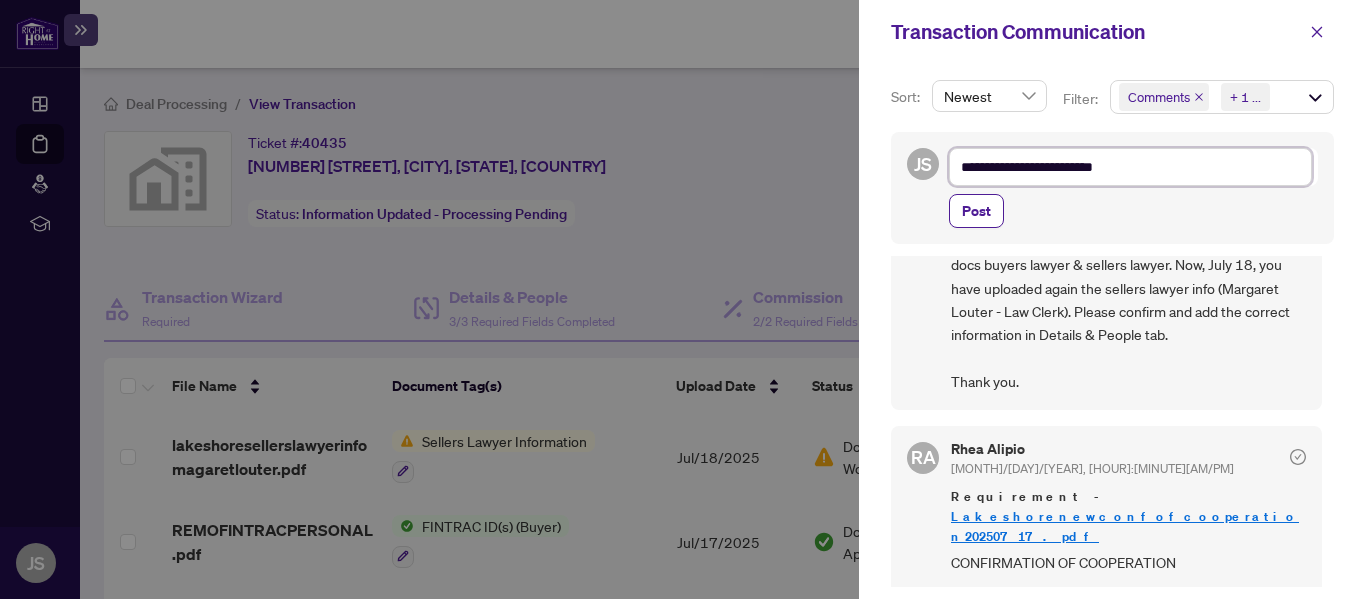 type on "**********" 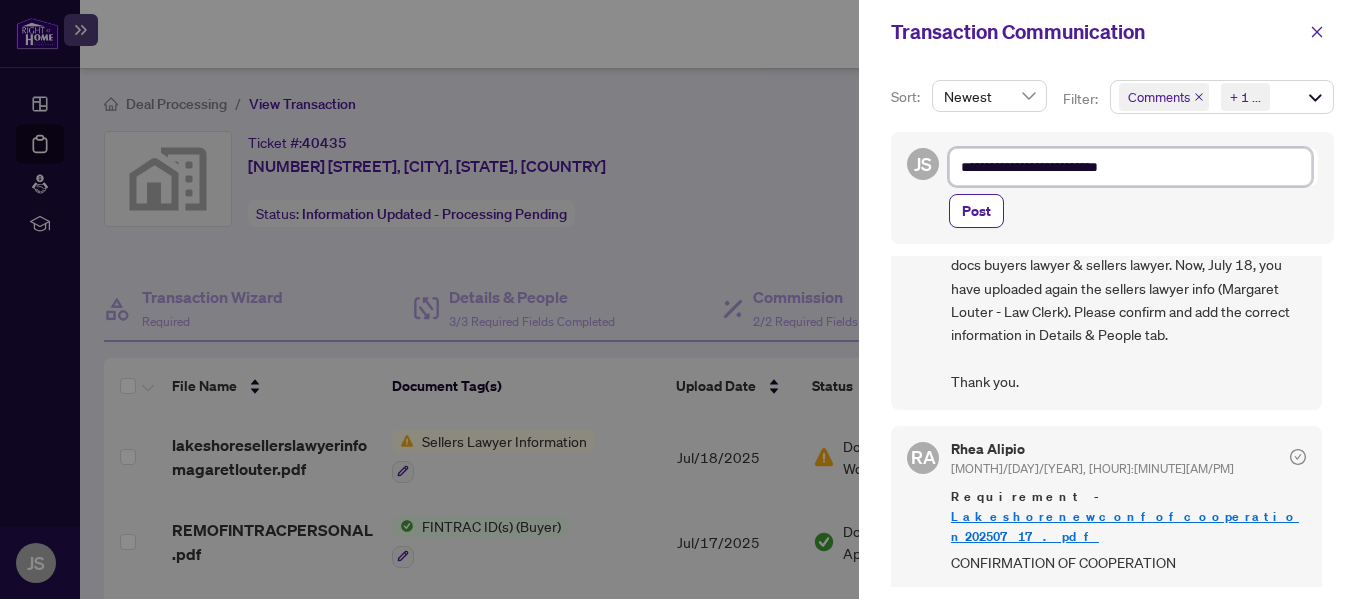 type on "**********" 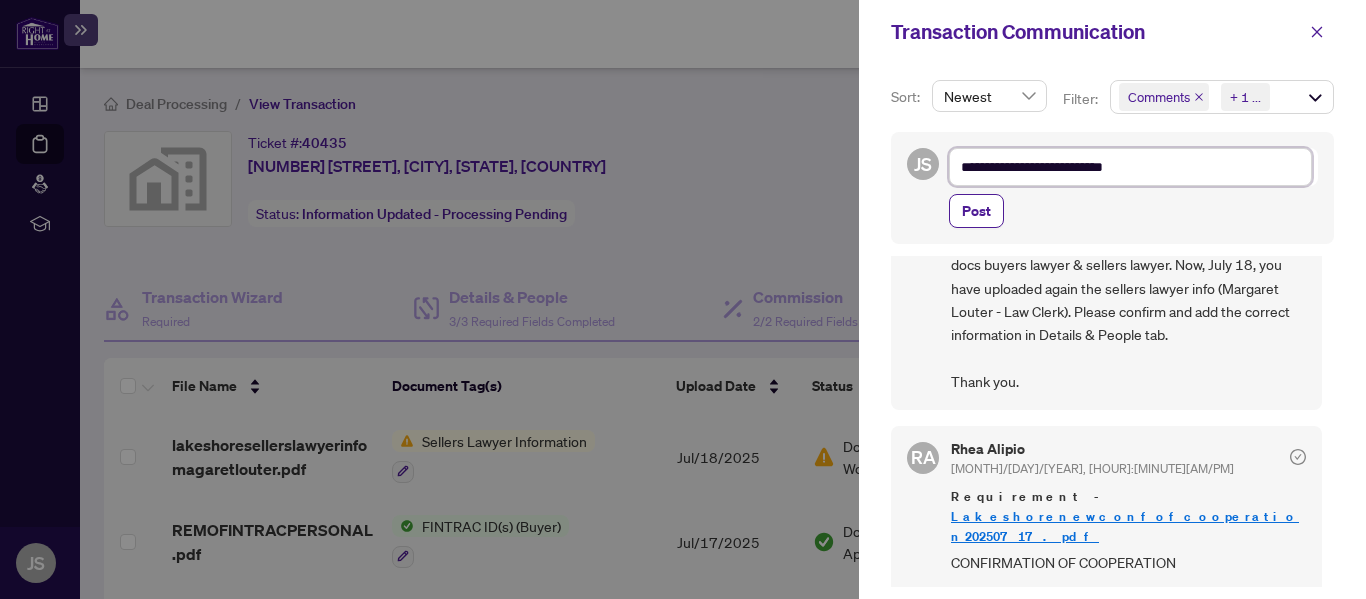 type on "**********" 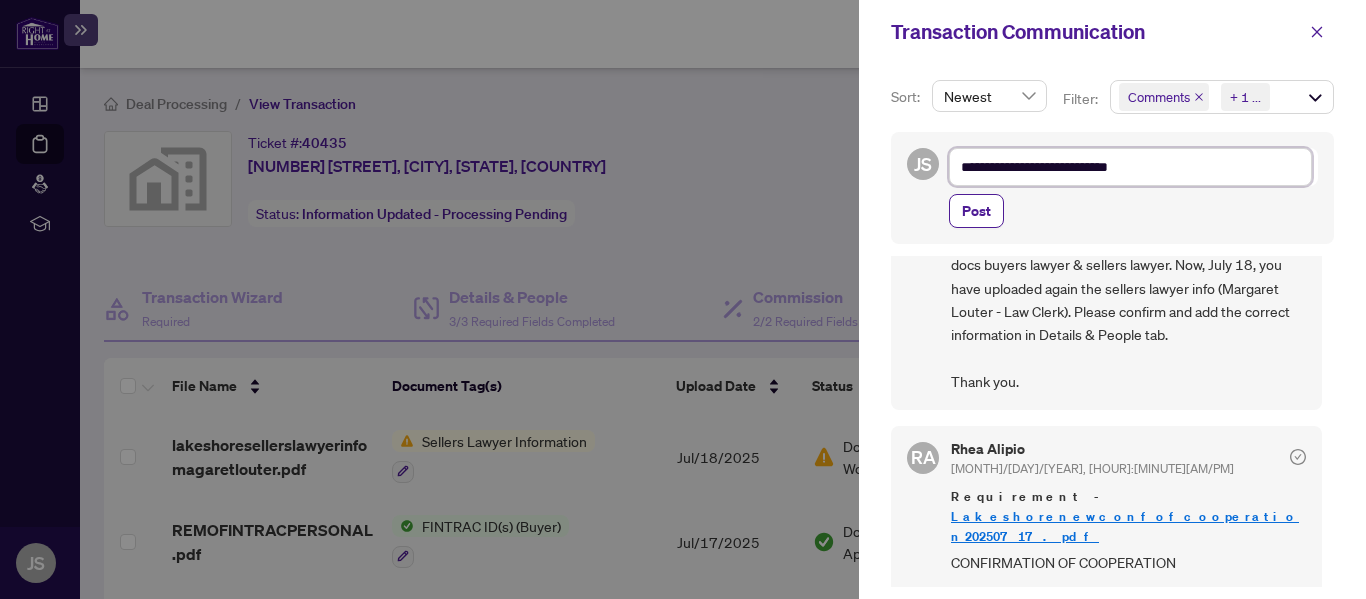 type on "**********" 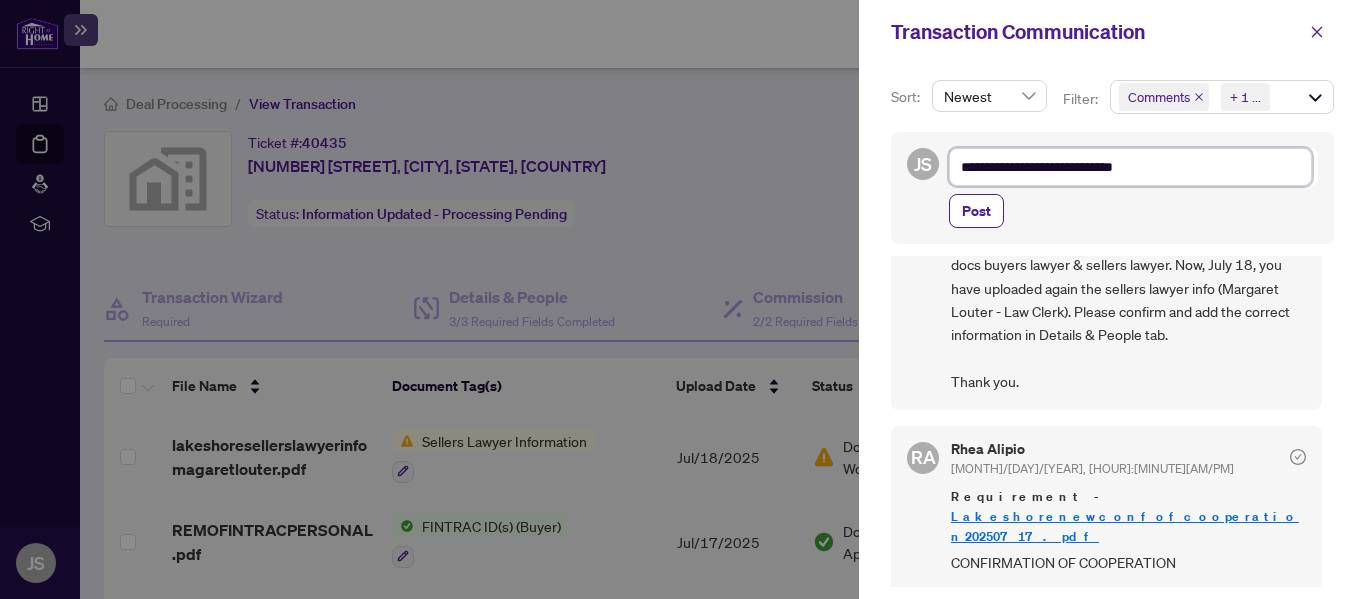 type on "**********" 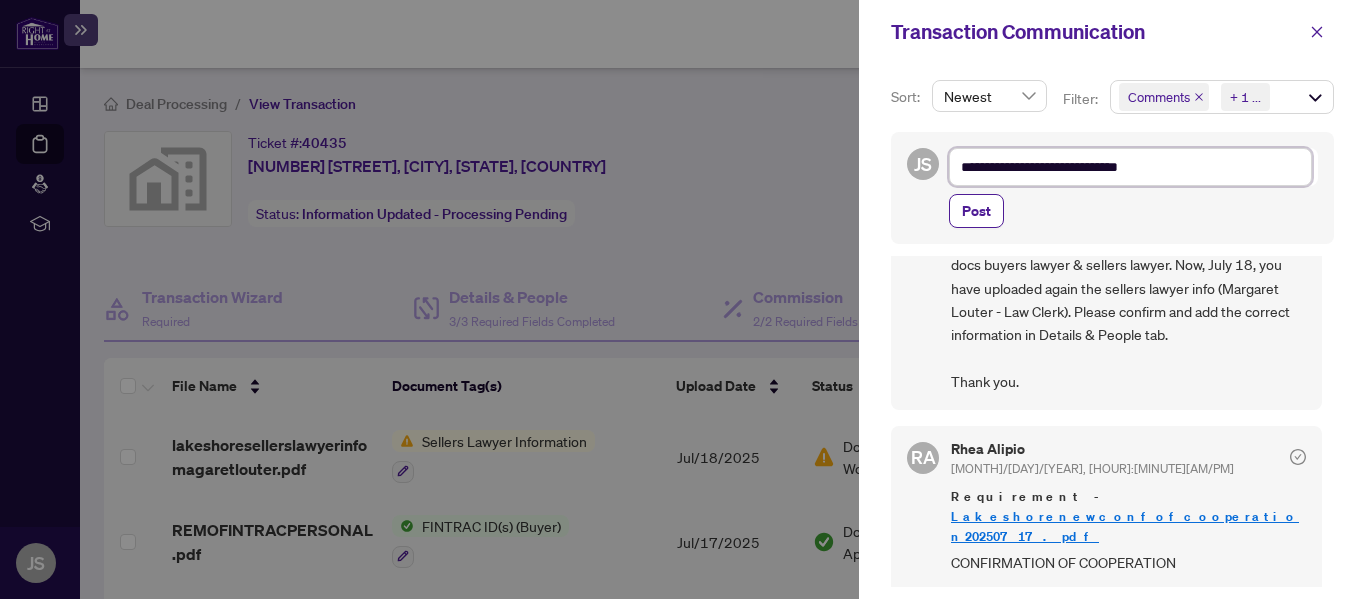 type on "**********" 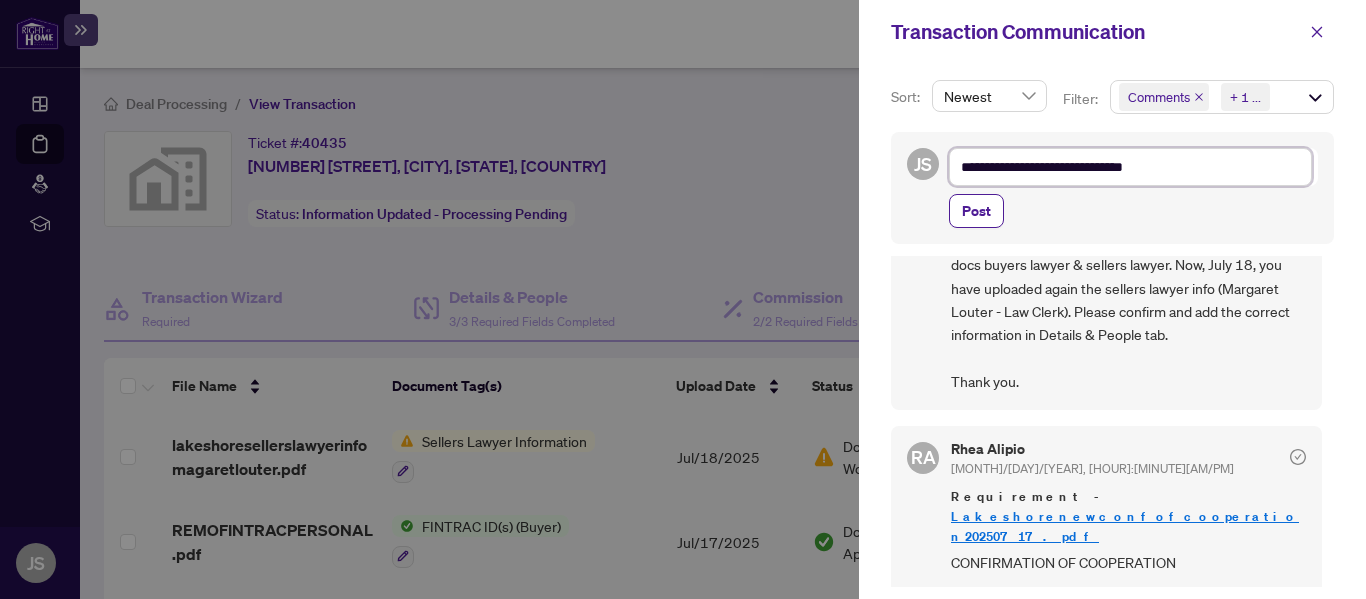 type on "**********" 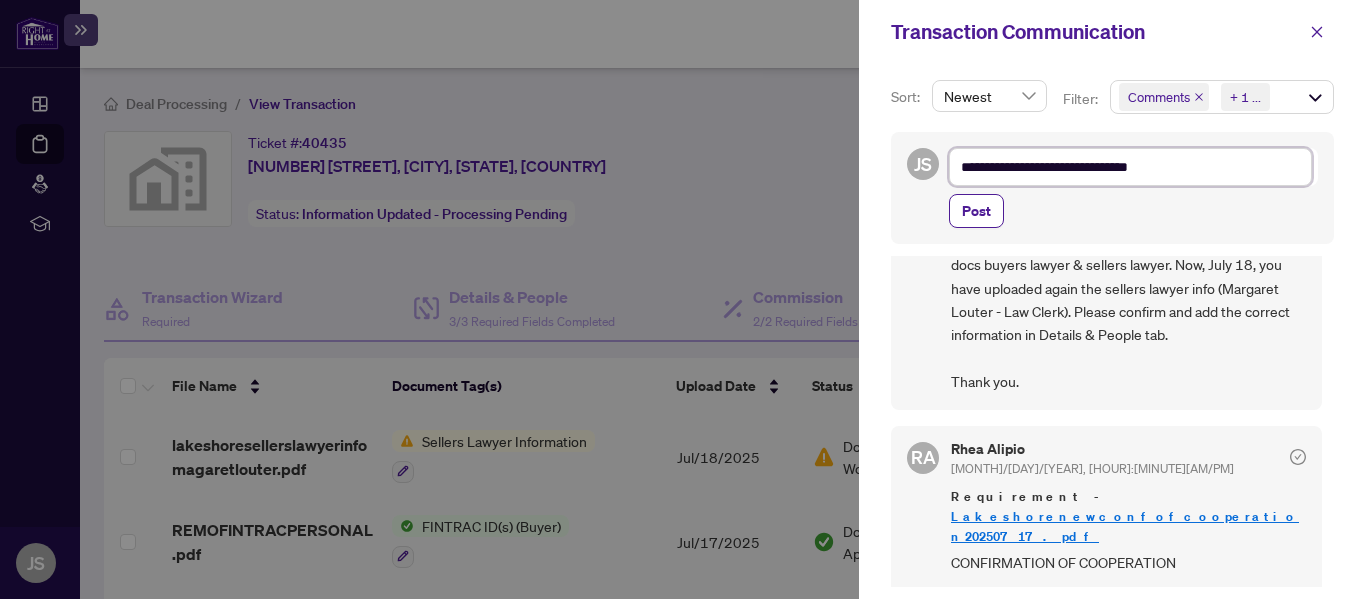 type on "**********" 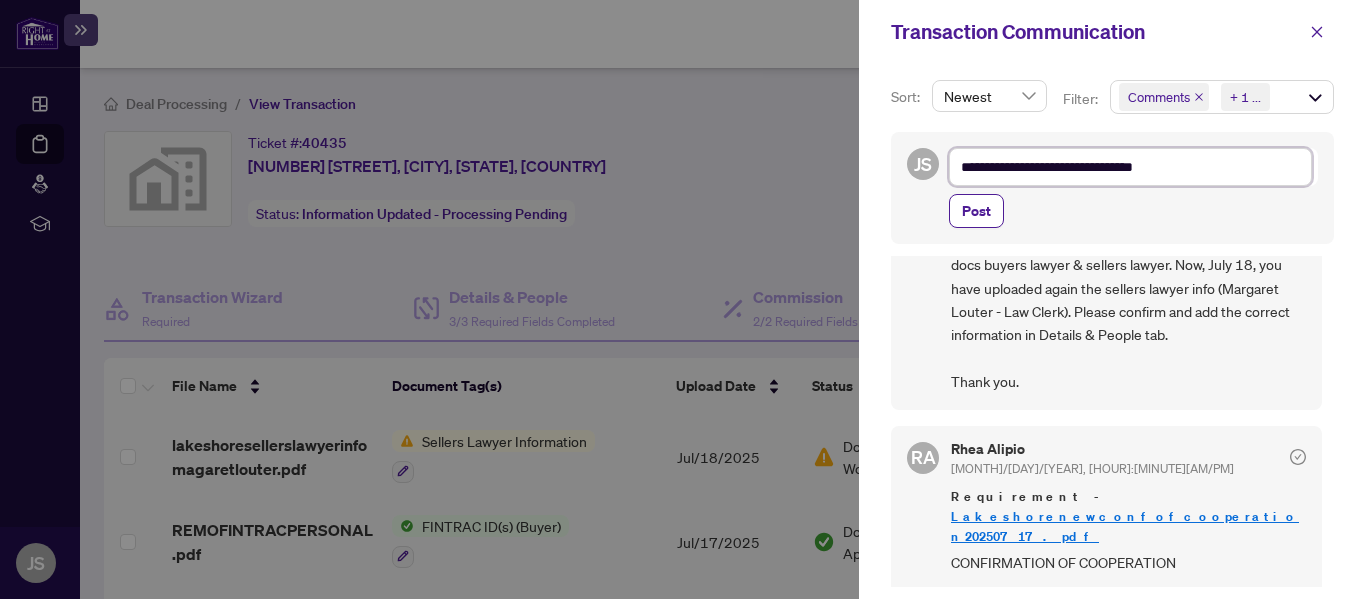 type on "**********" 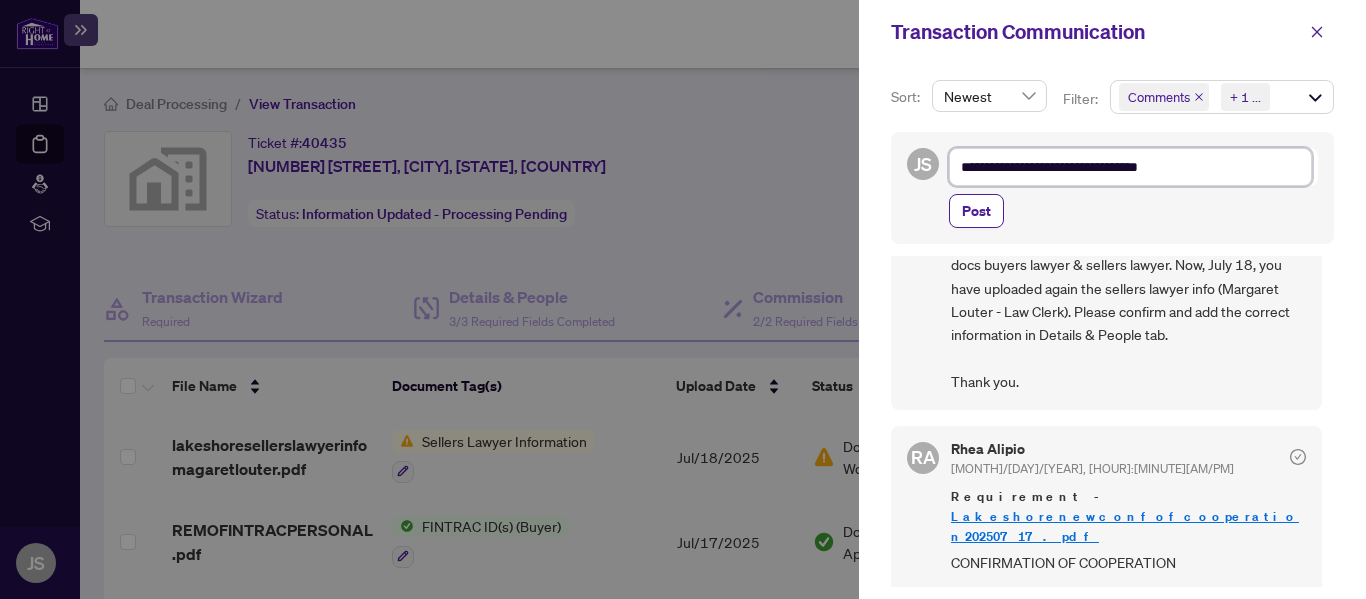 type on "**********" 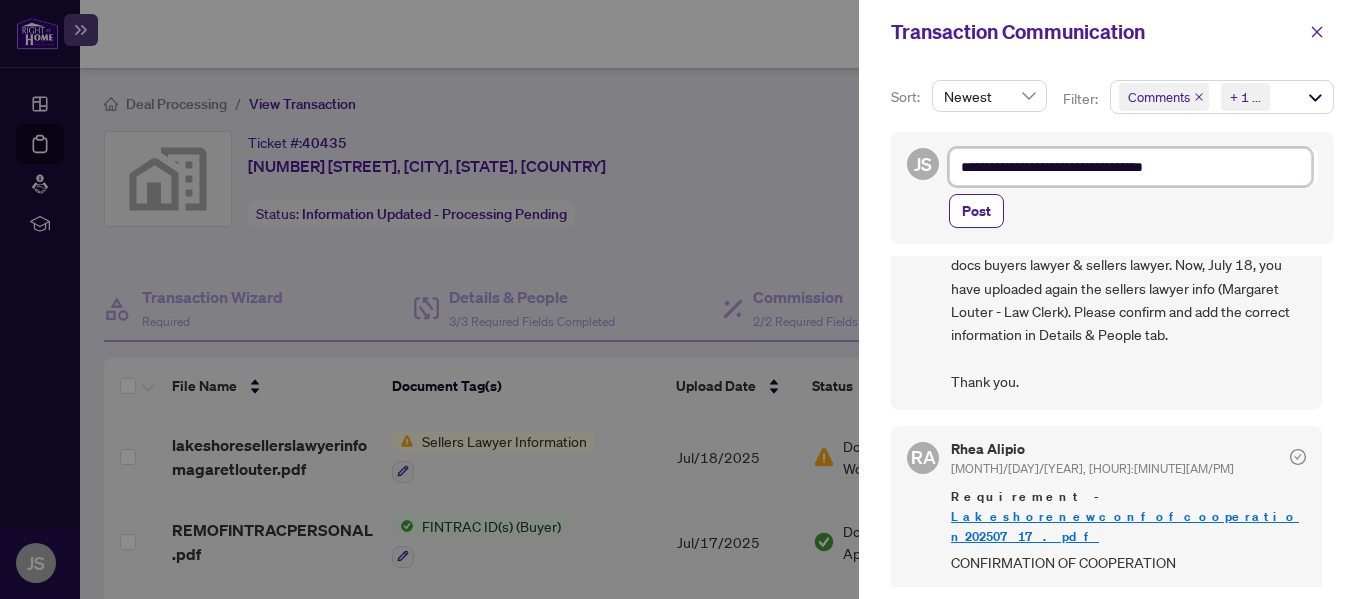 type on "**********" 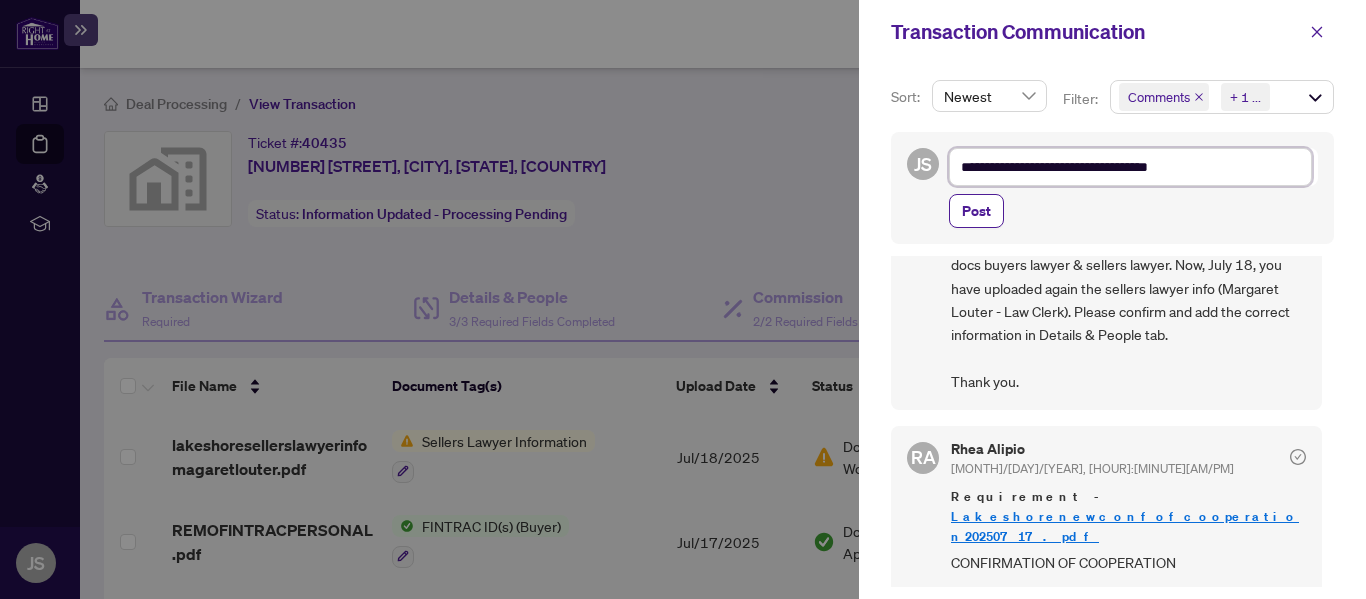 type on "**********" 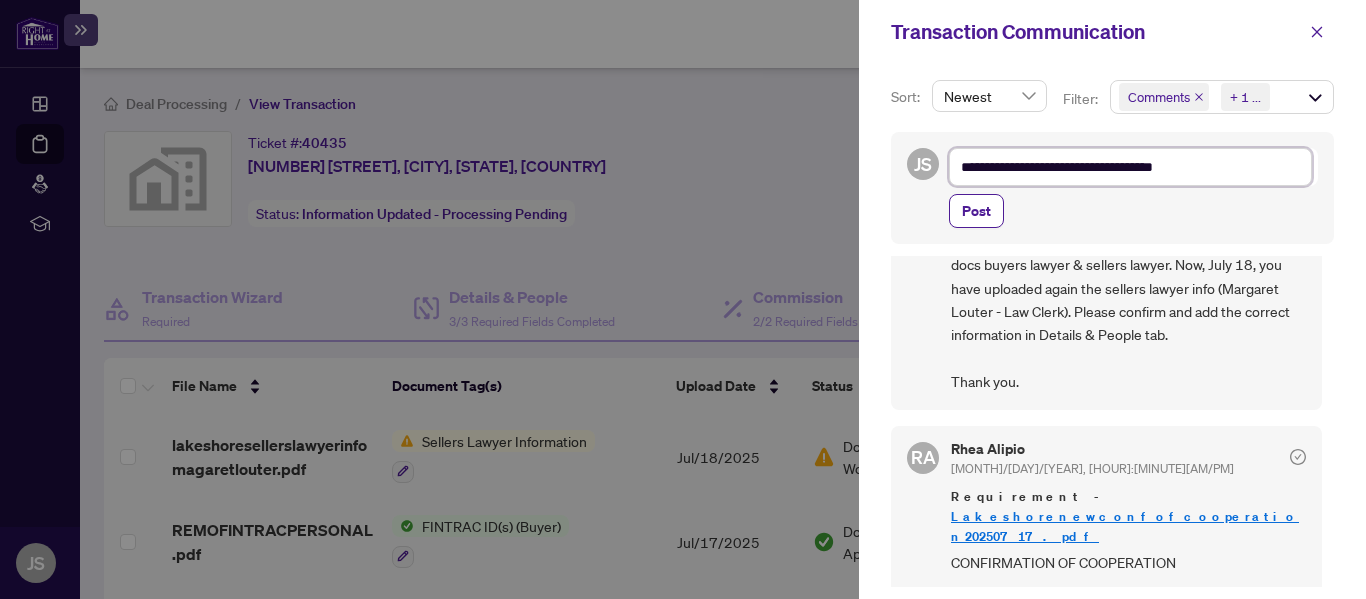 type on "**********" 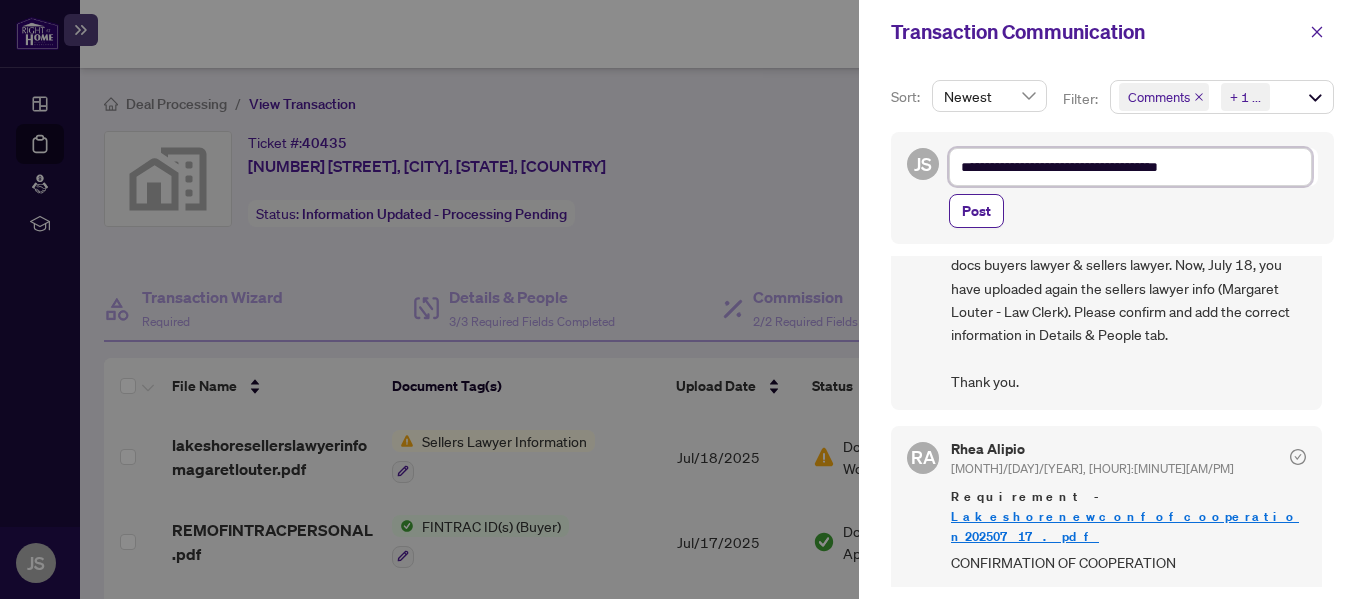 type on "**********" 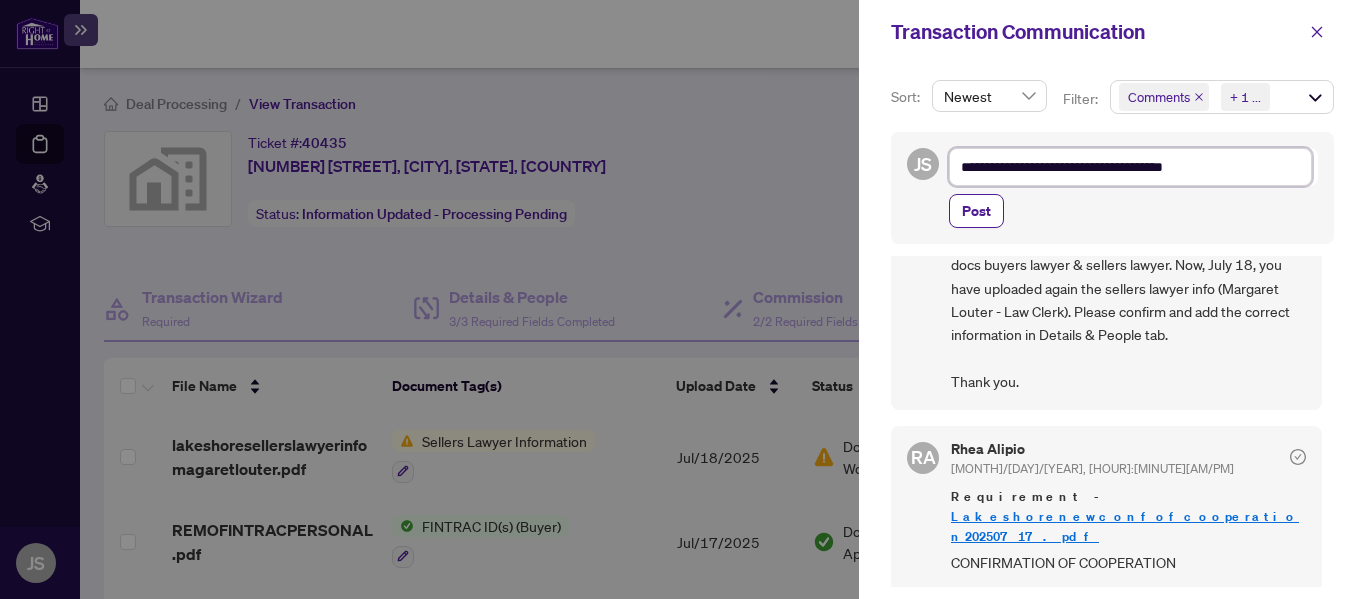 type on "**********" 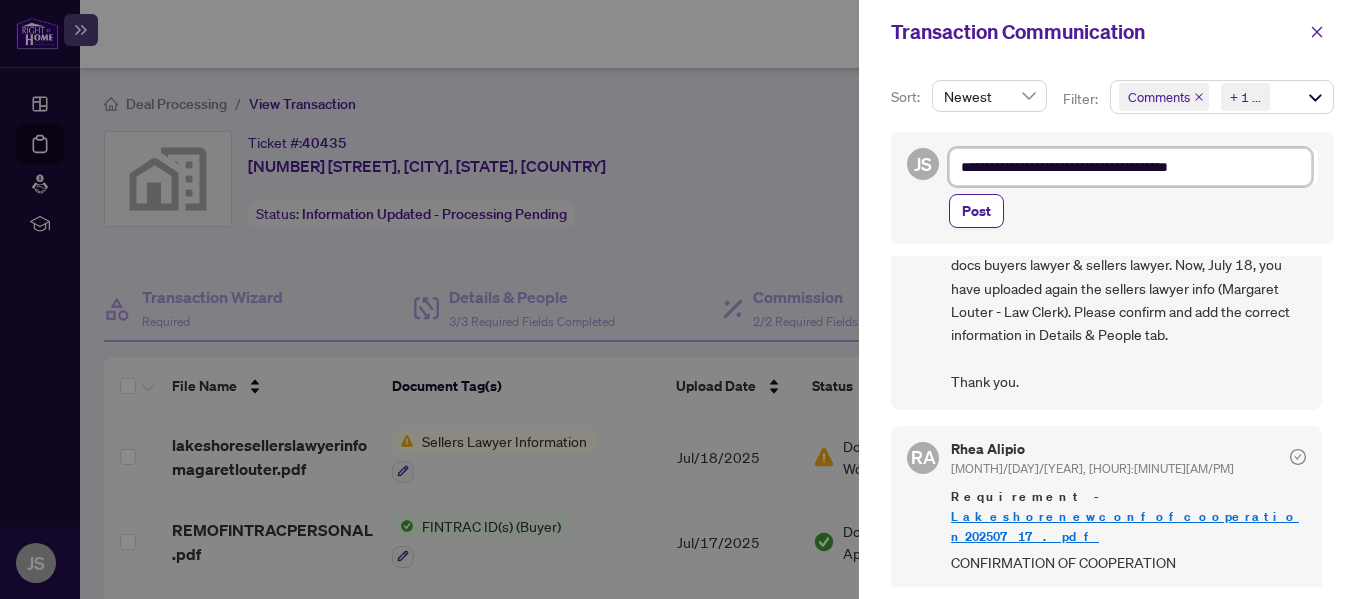 type on "**********" 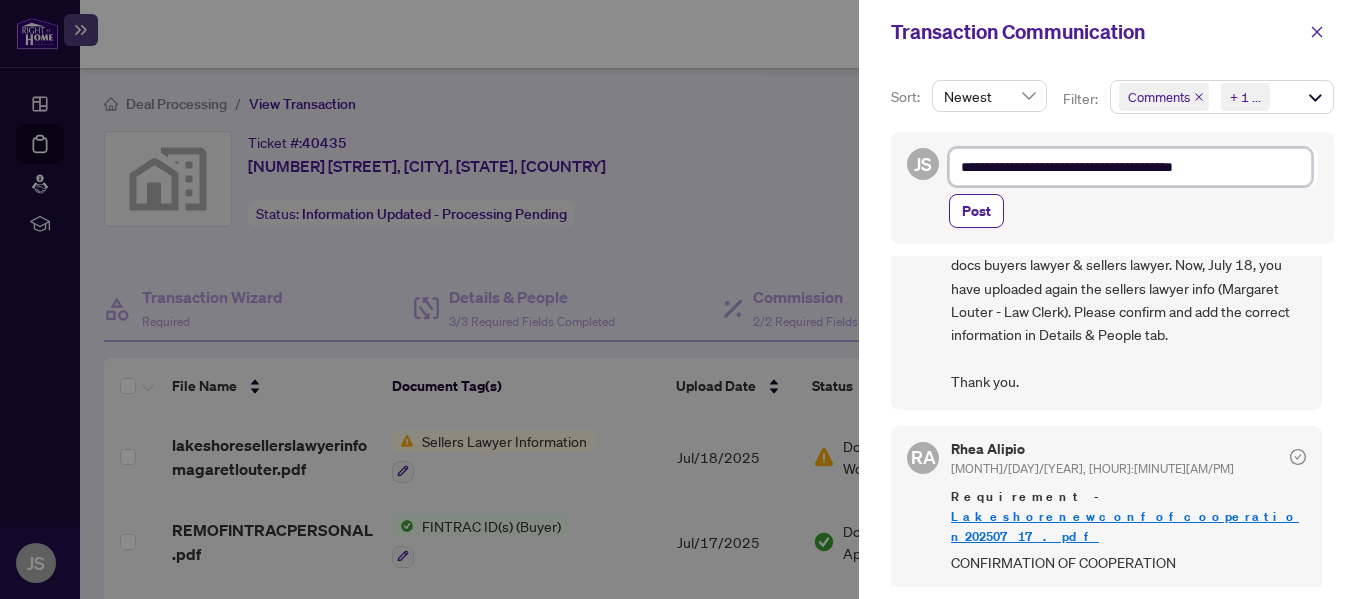 type on "**********" 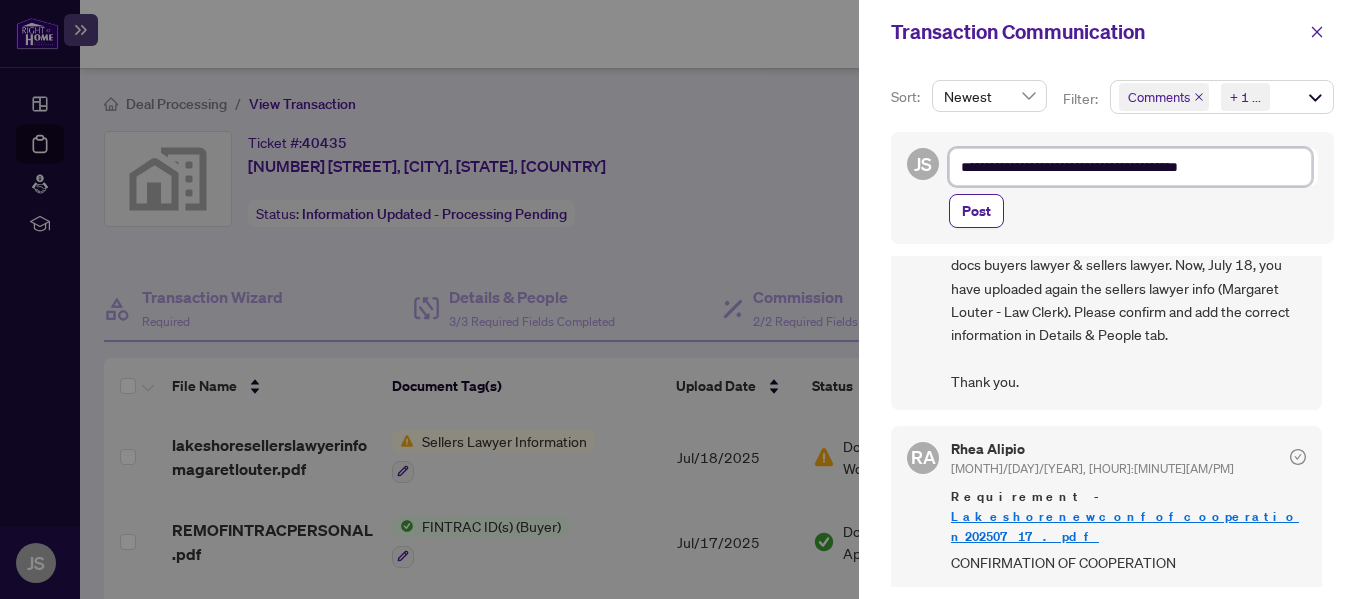type on "**********" 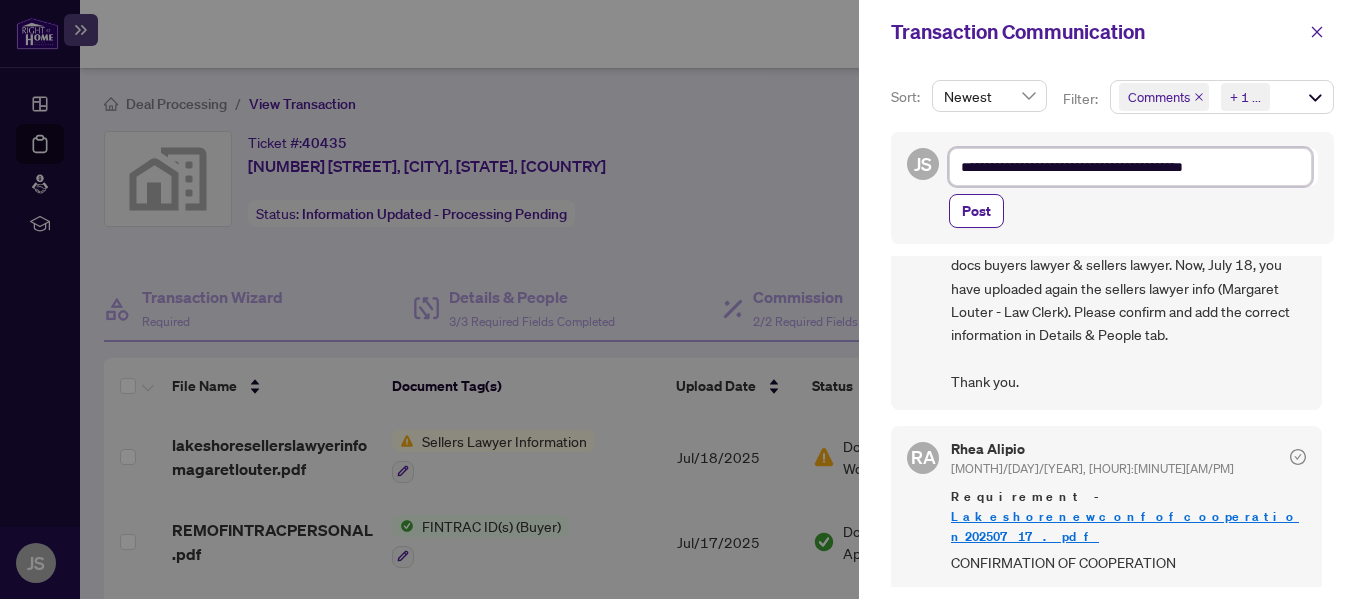 type on "**********" 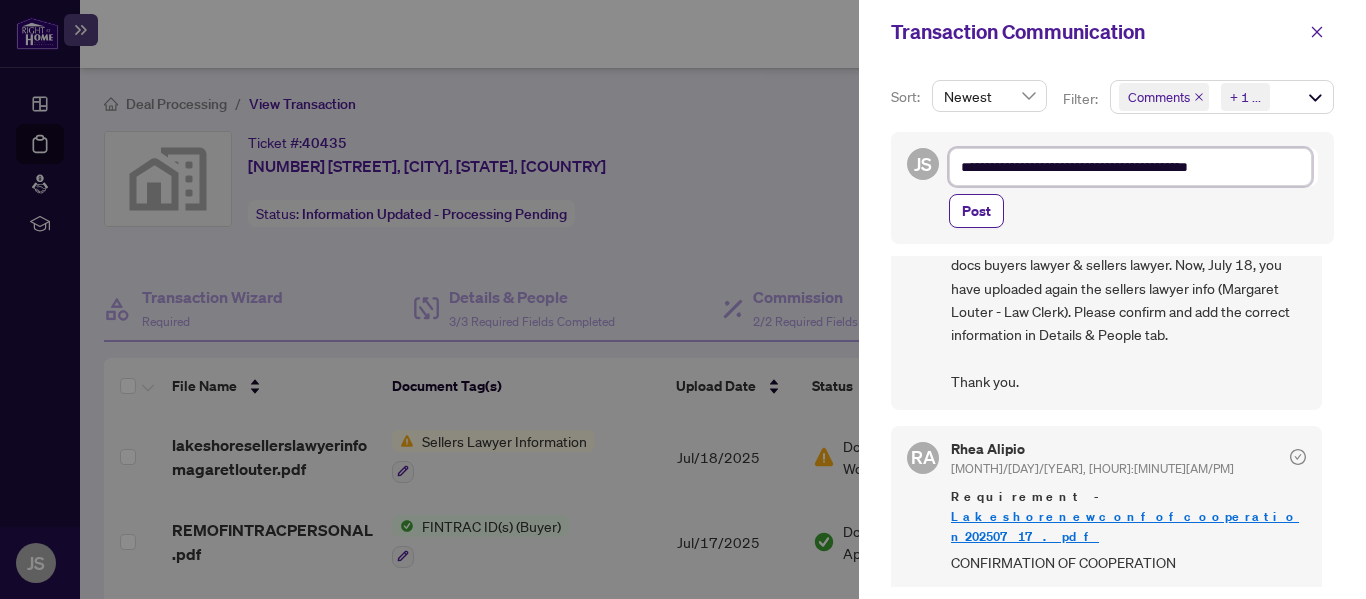 type on "**********" 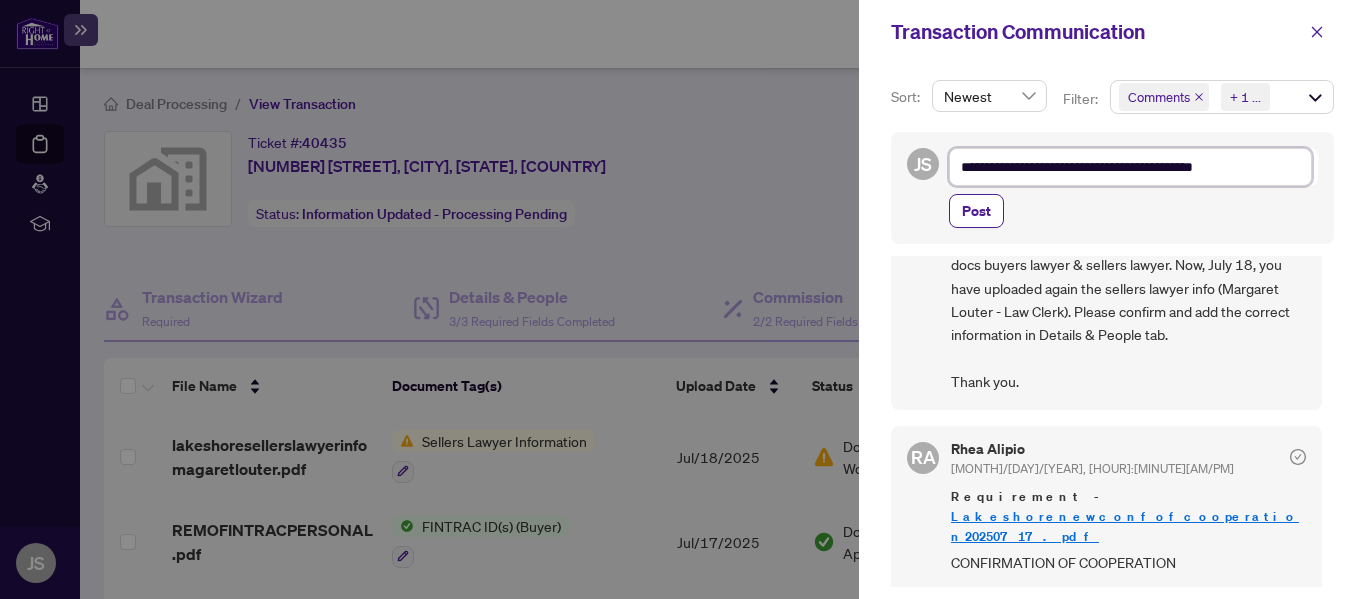 type on "**********" 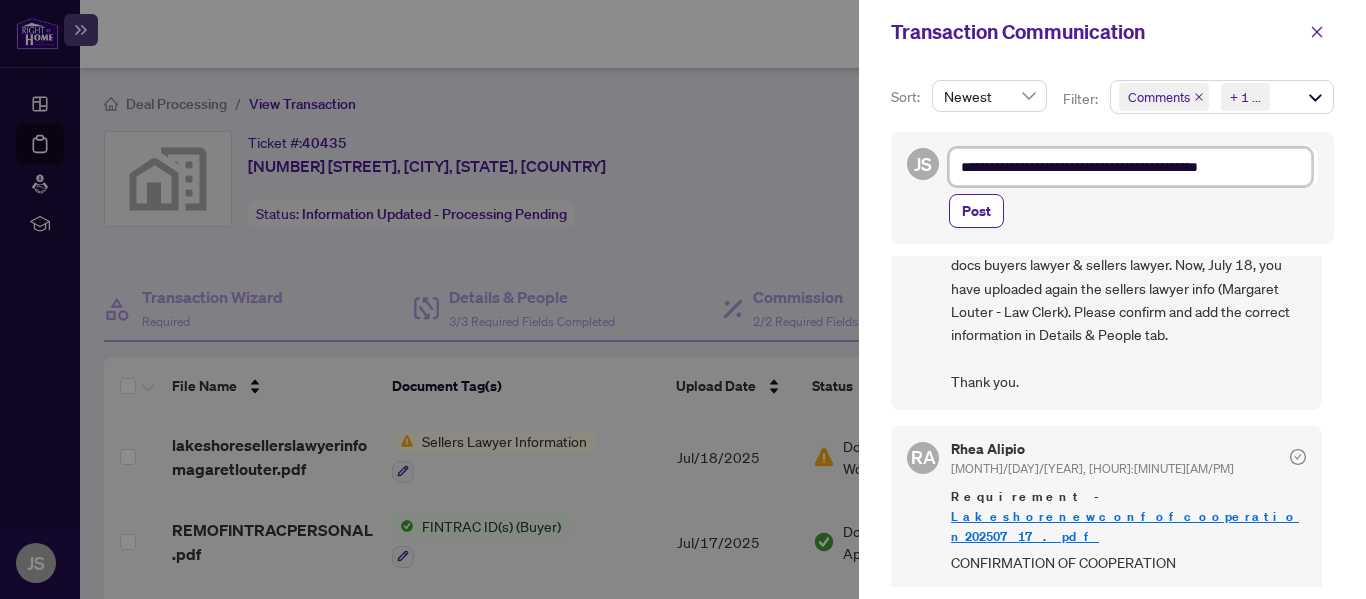 type on "**********" 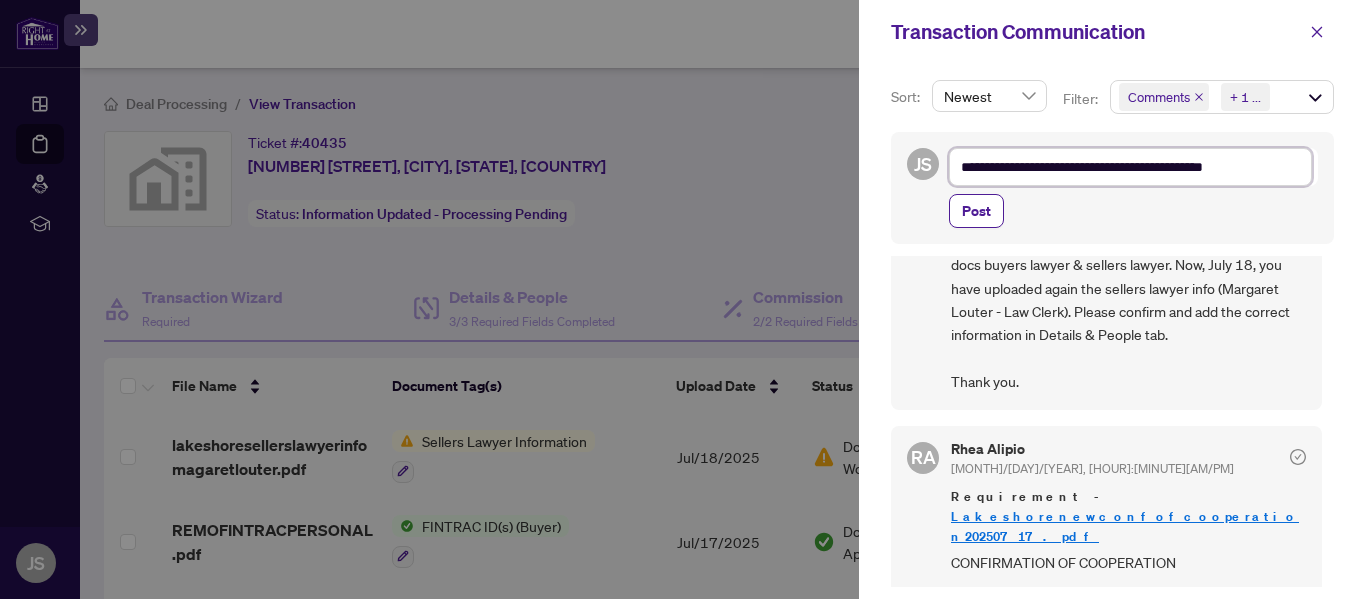 type on "**********" 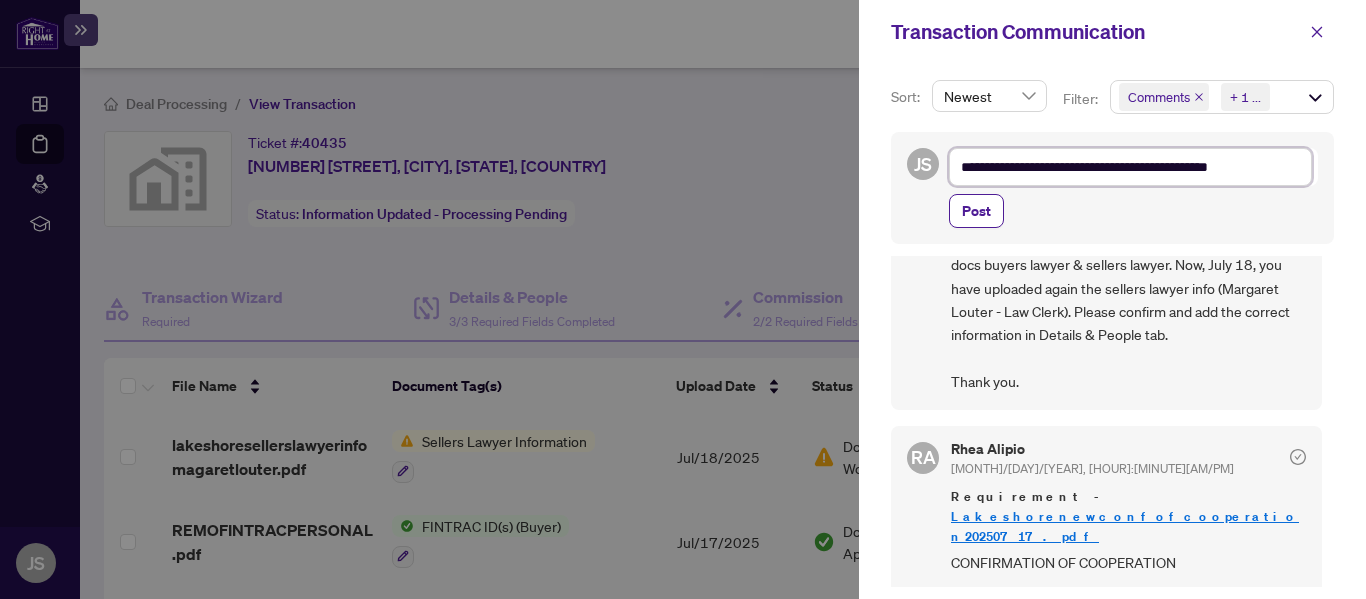 type on "**********" 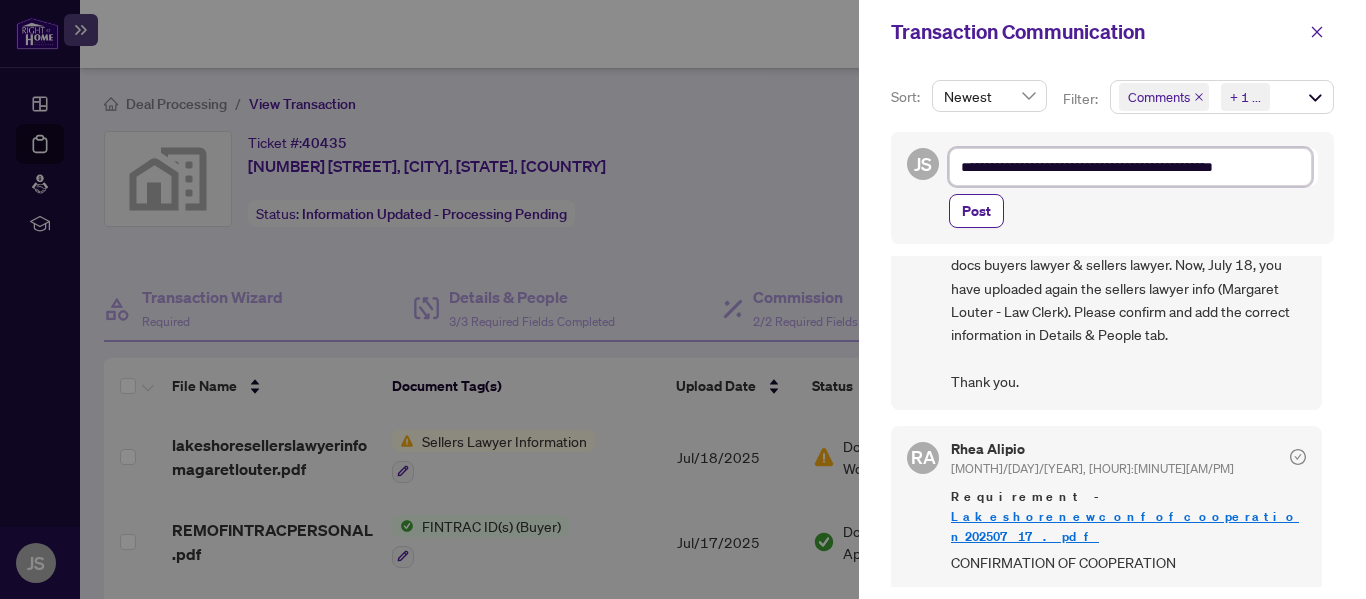 type on "**********" 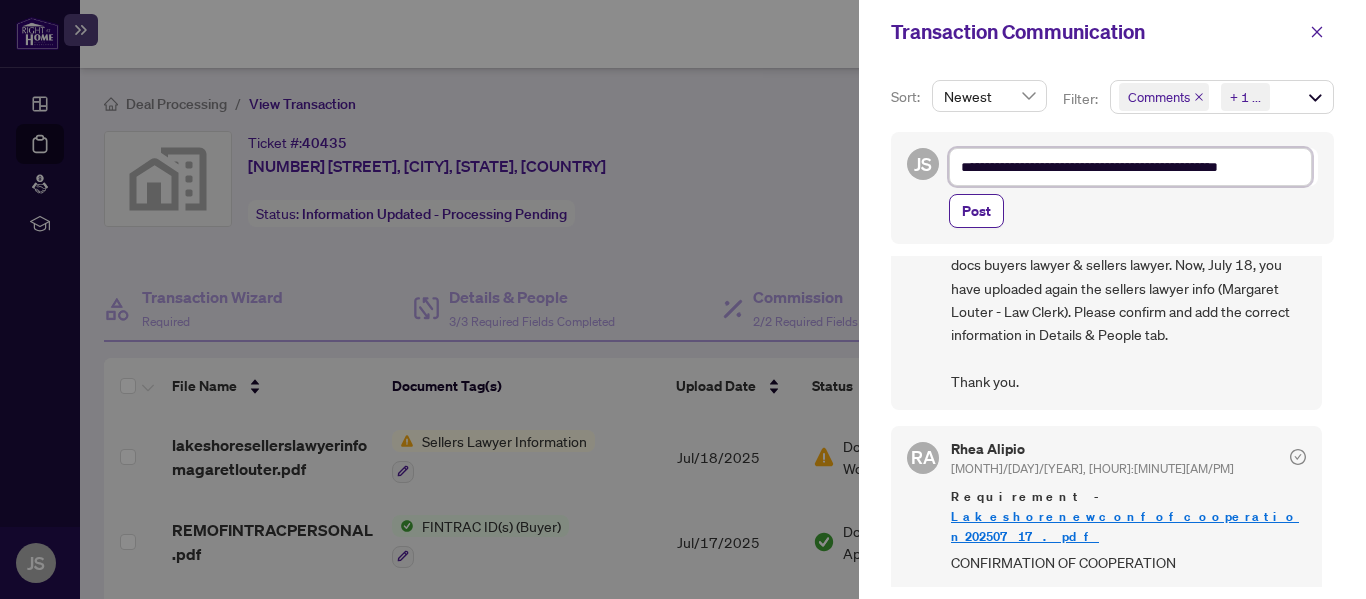 type on "**********" 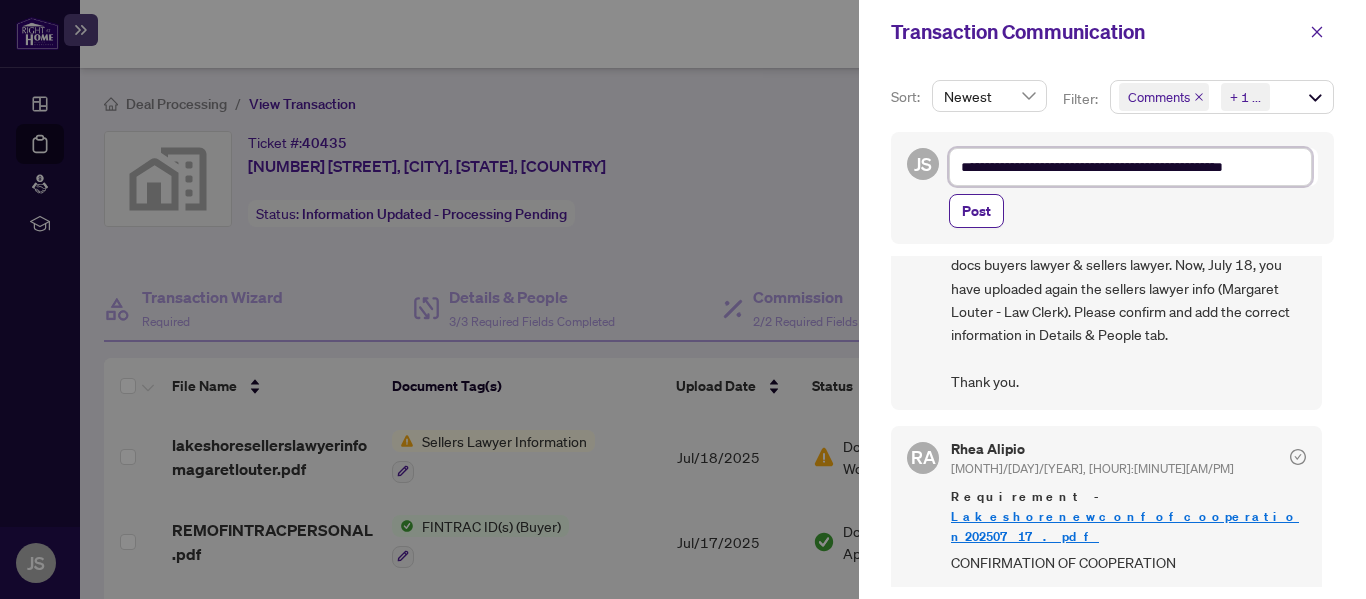 type on "**********" 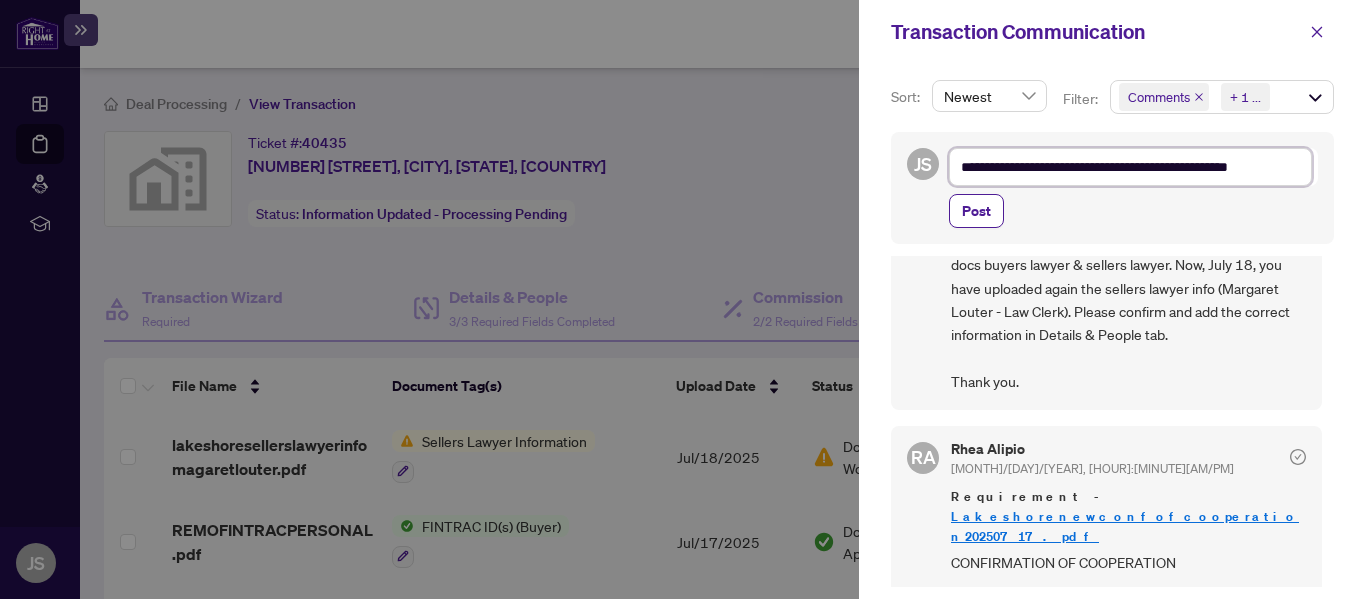 type on "**********" 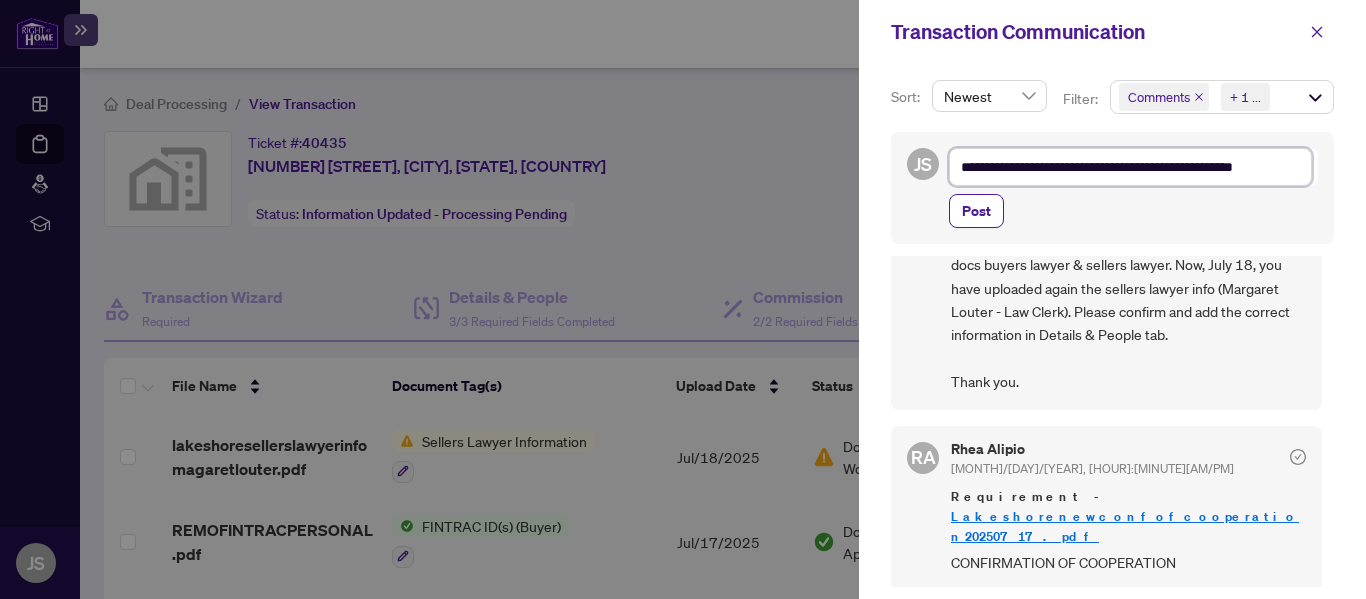 type on "**********" 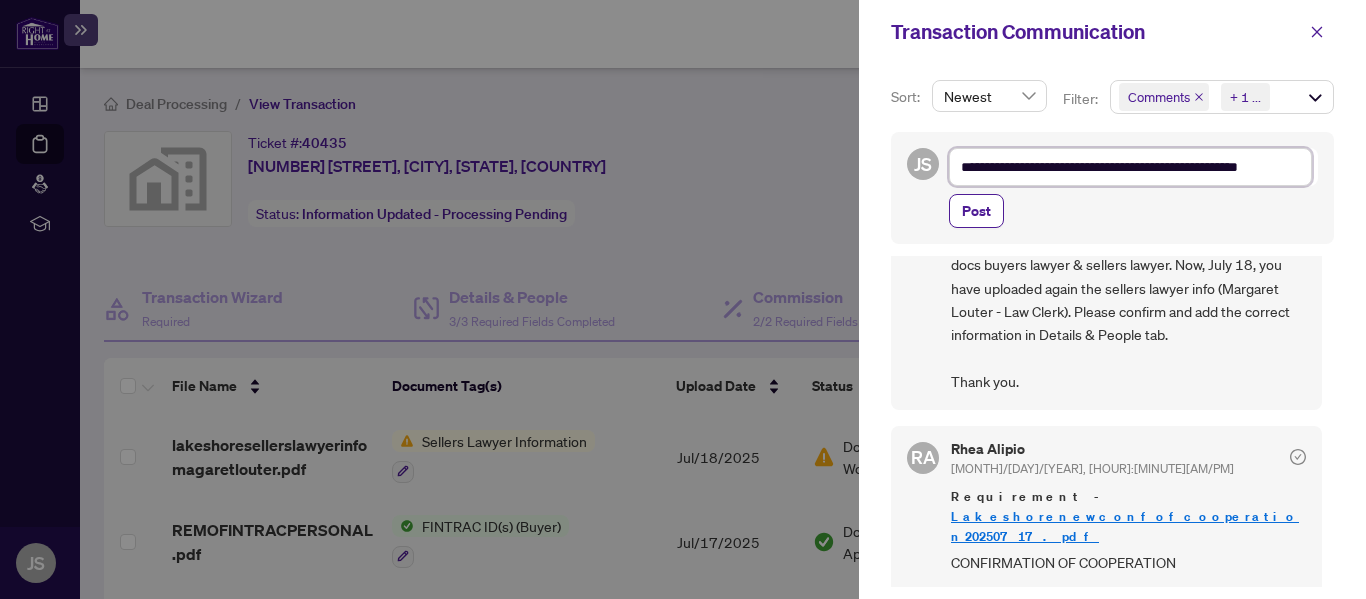 type on "**********" 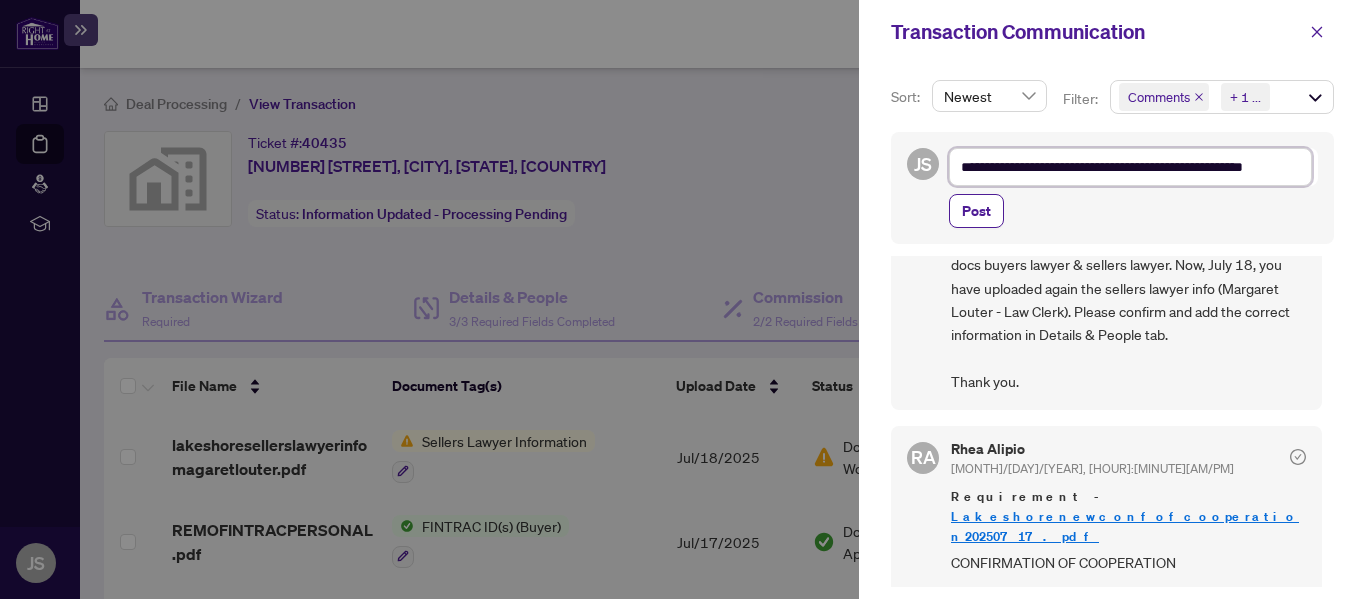 type on "**********" 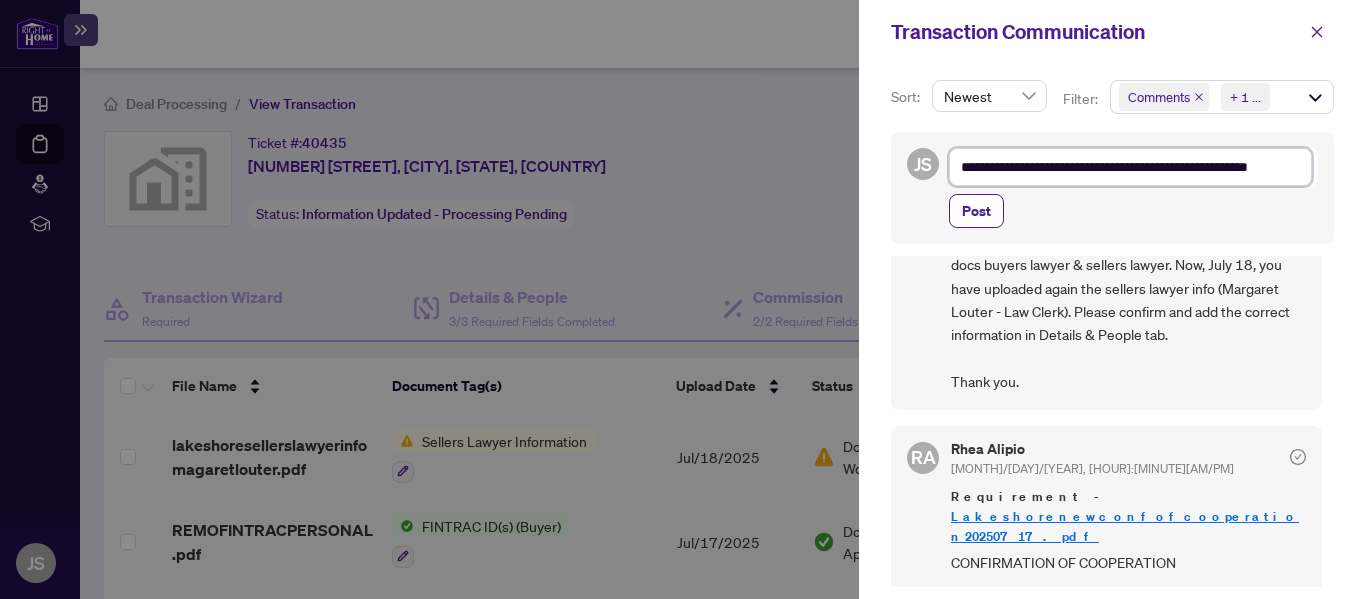 type on "**********" 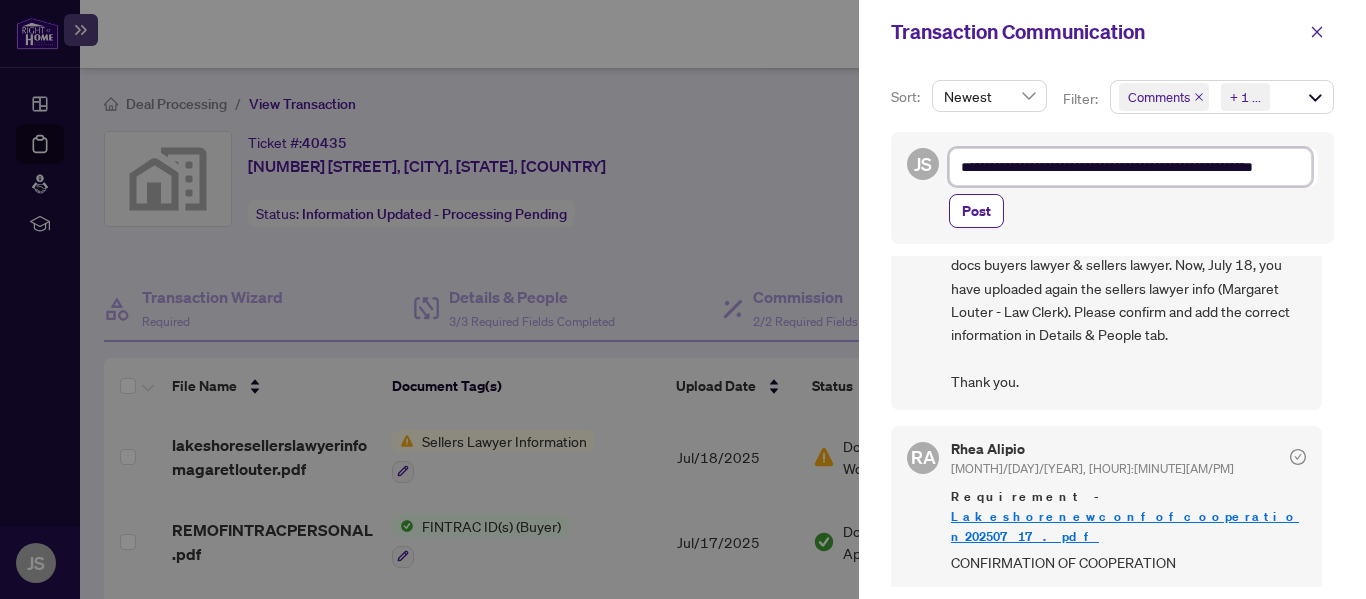 type on "**********" 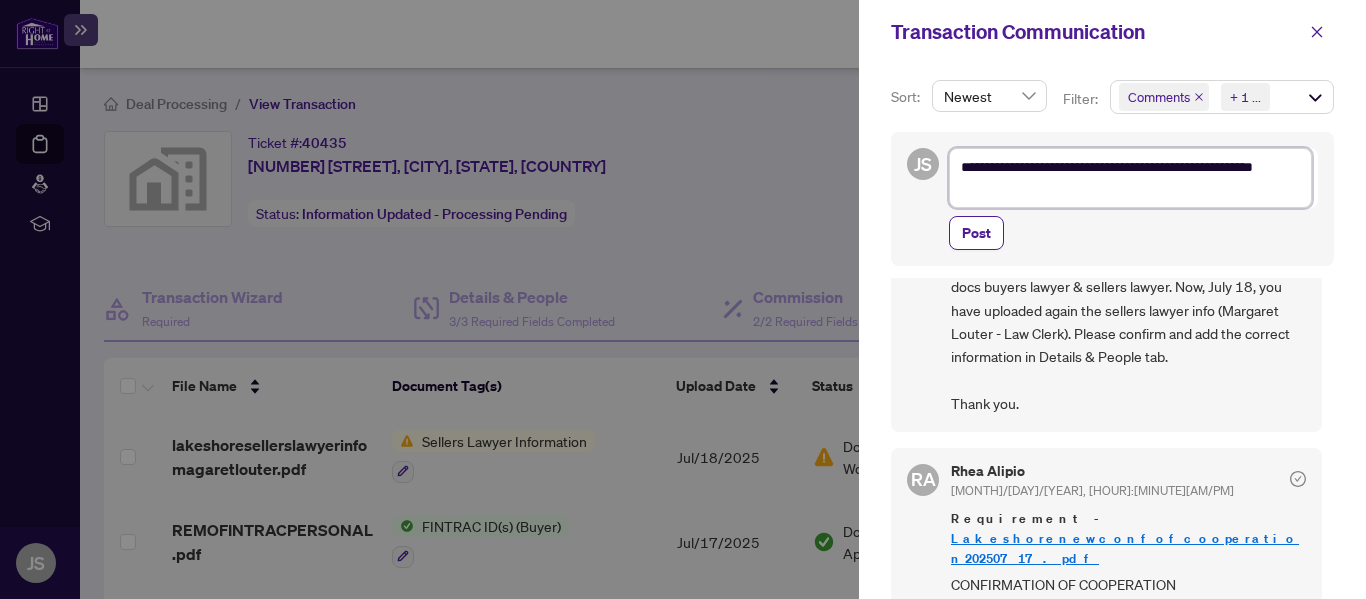 type on "**********" 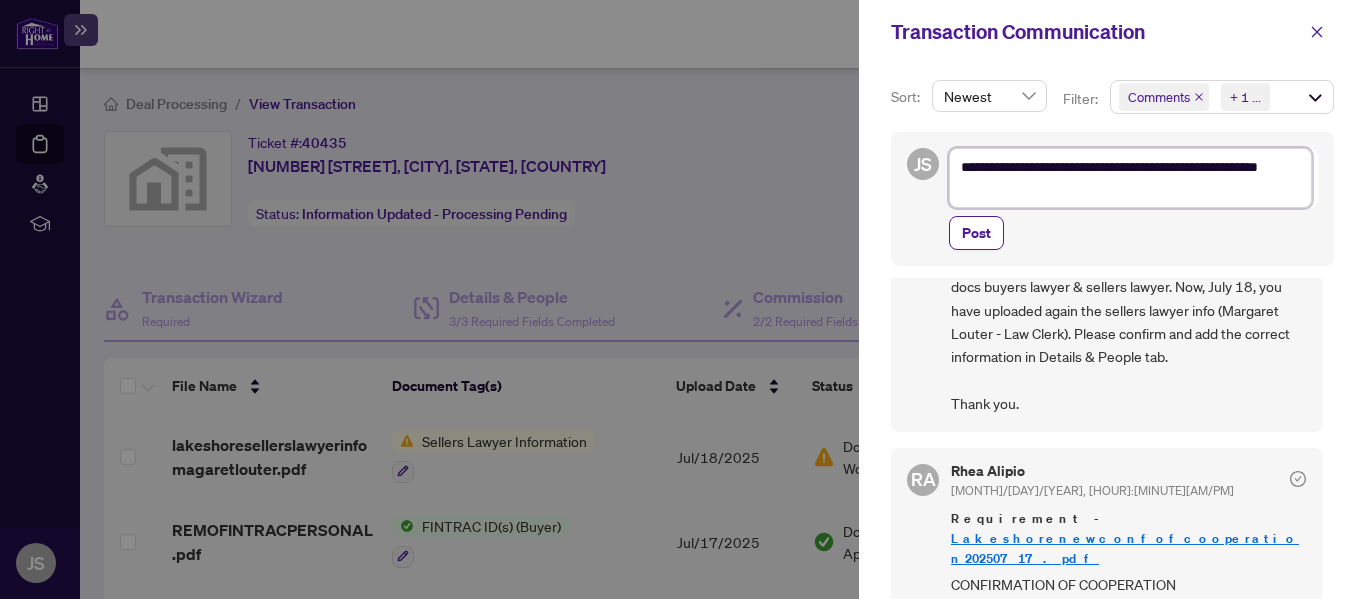 type on "**********" 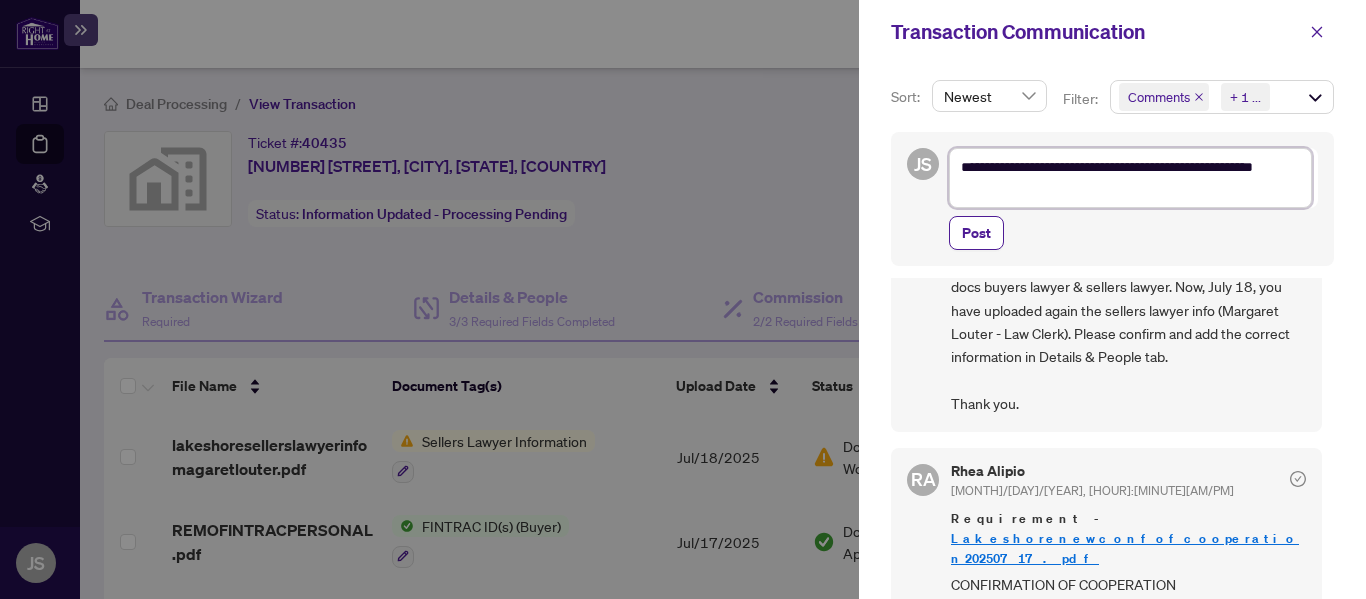 type on "**********" 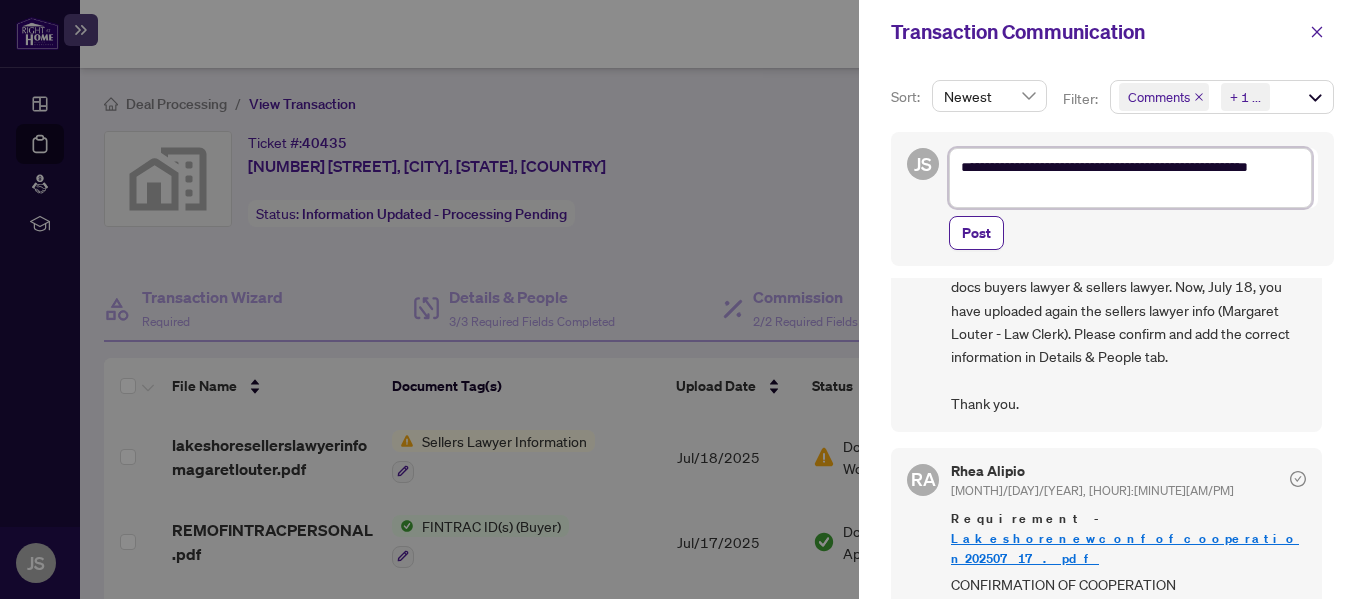 type on "**********" 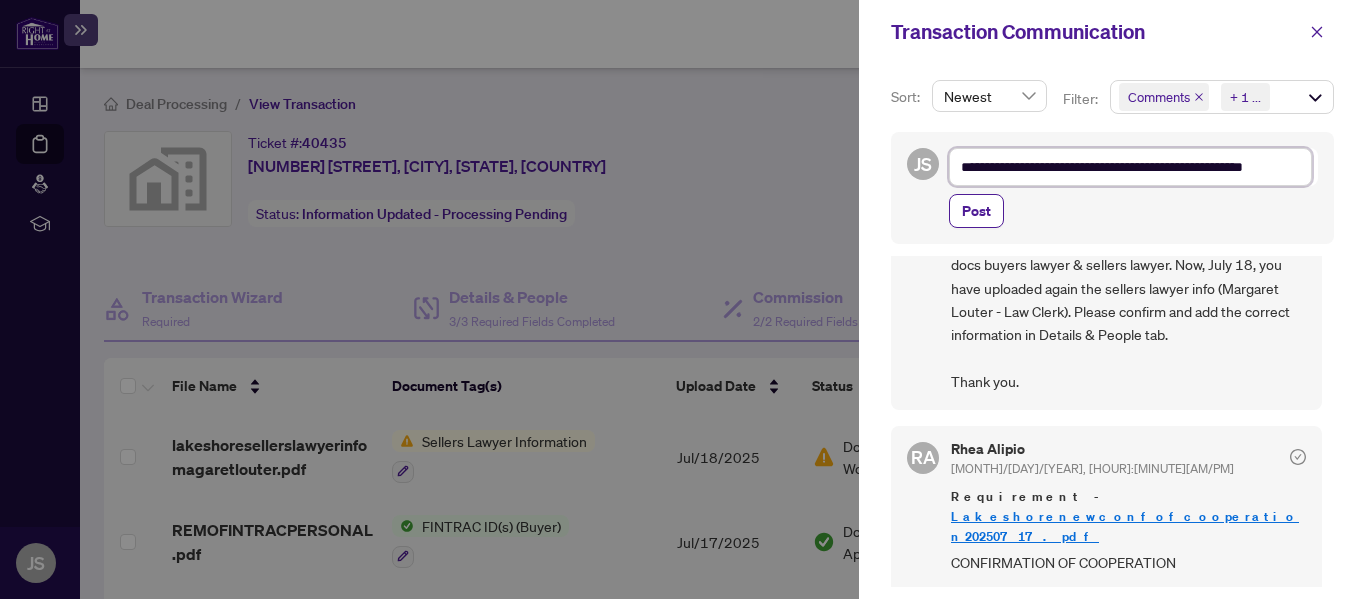 type on "**********" 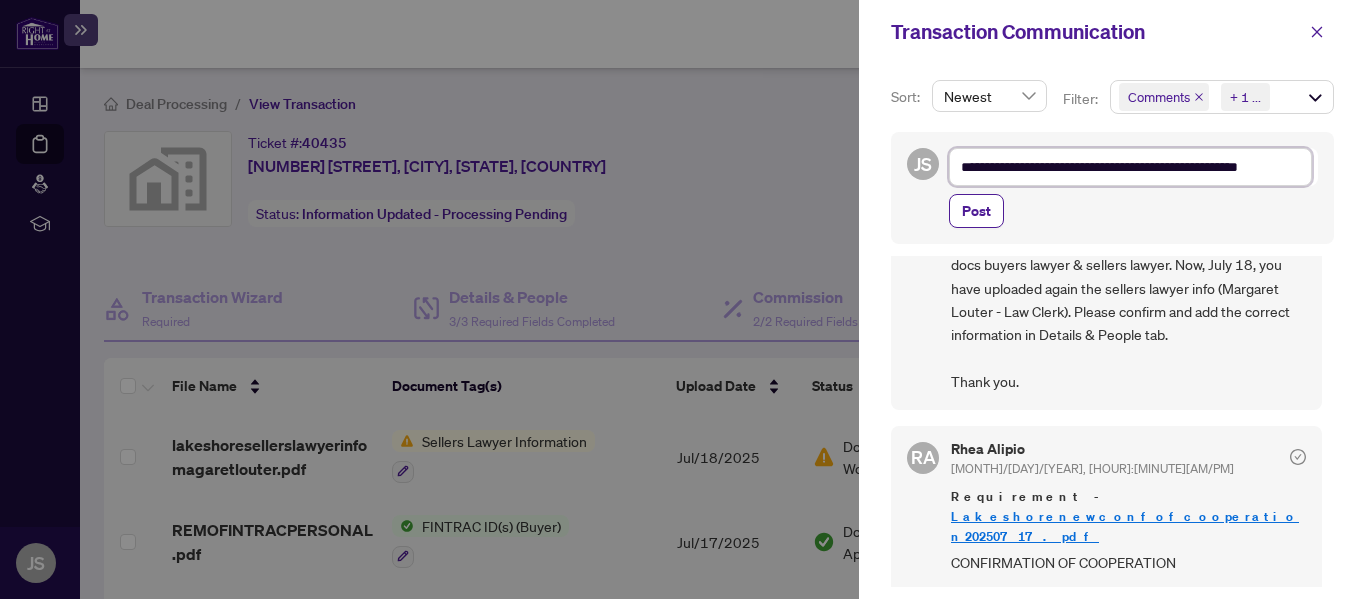 type on "**********" 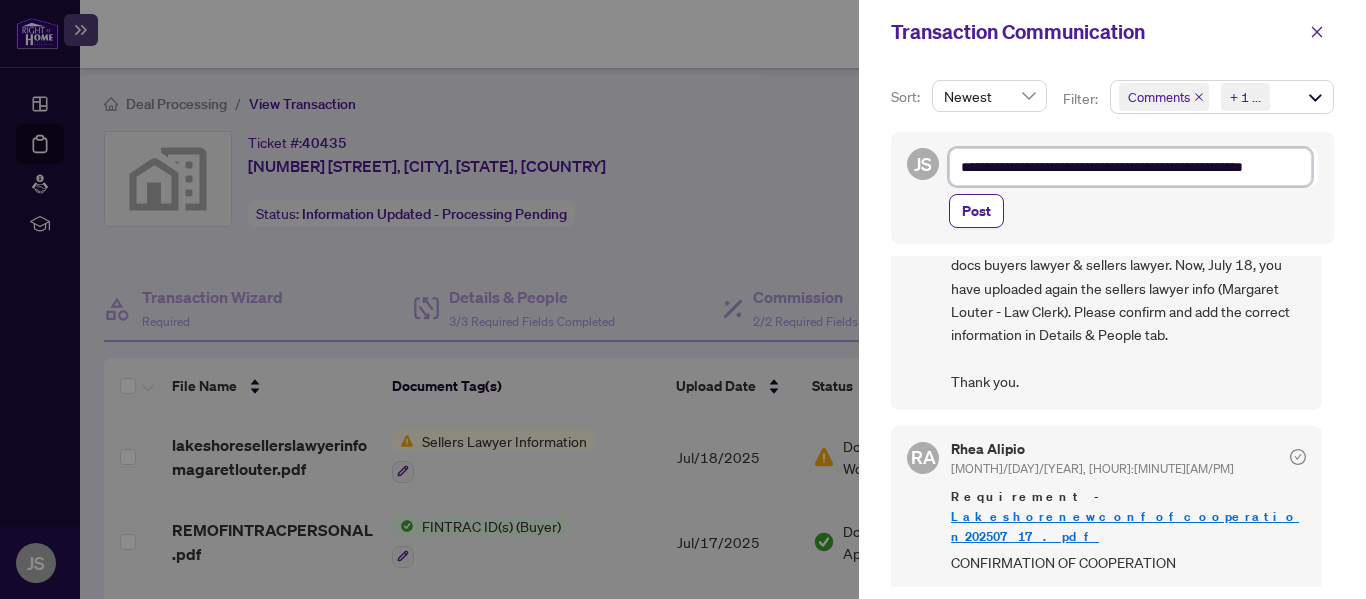 type on "**********" 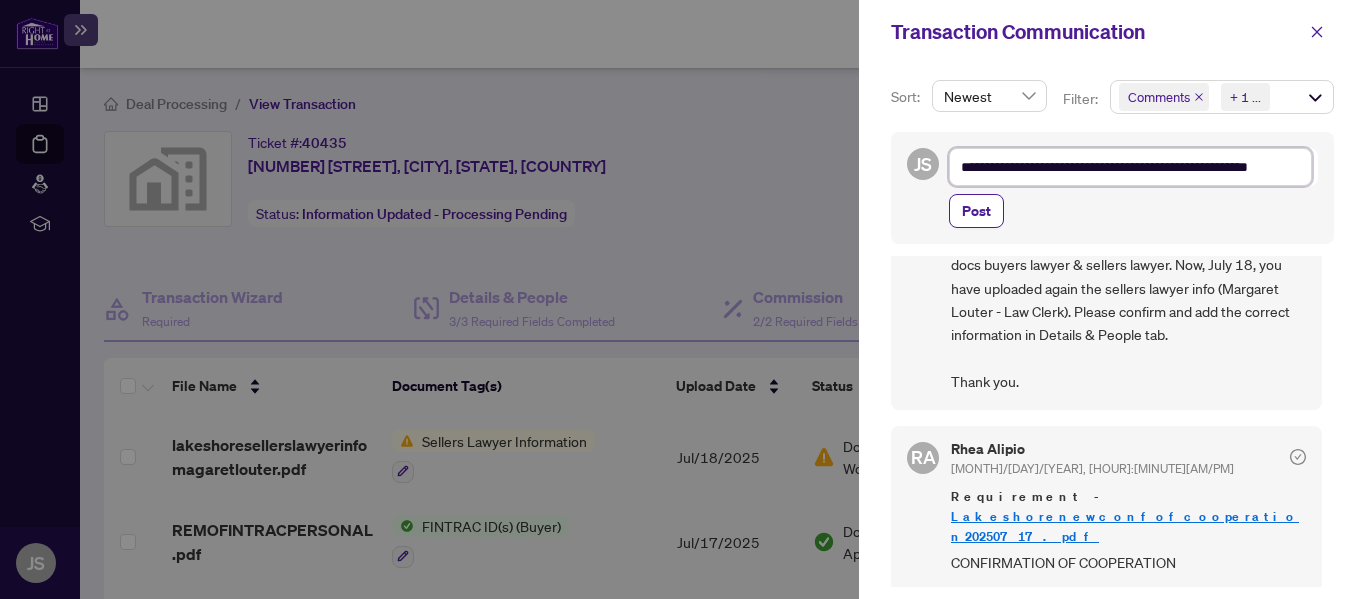 type on "**********" 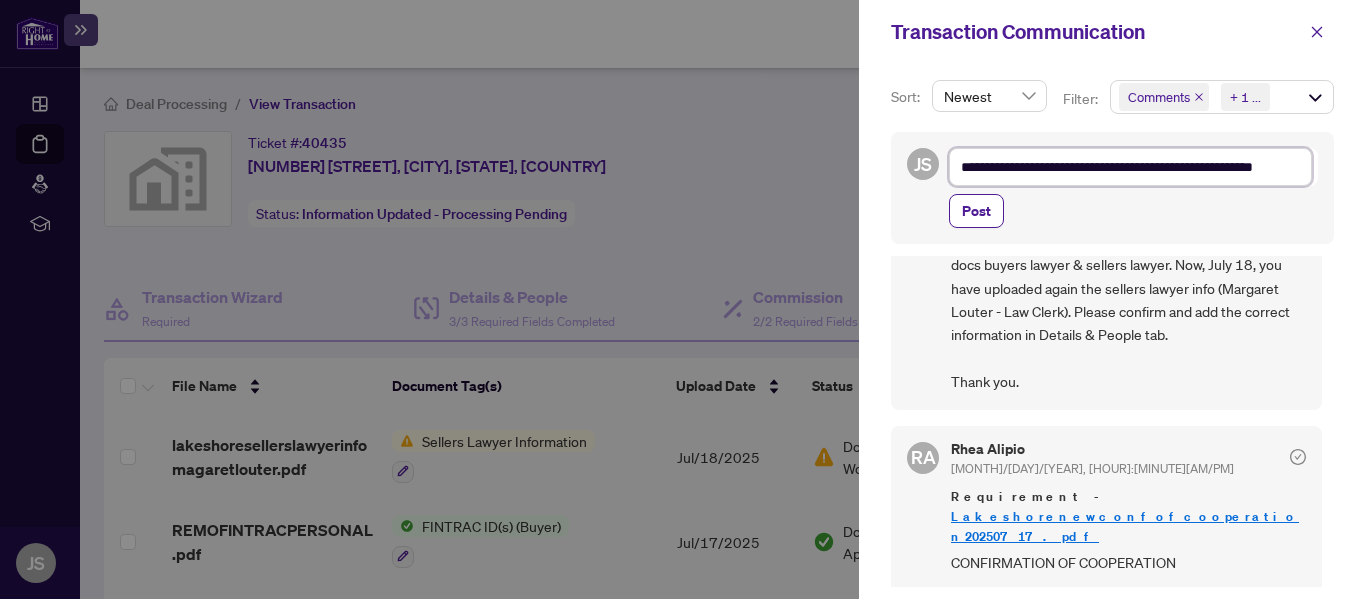 type on "**********" 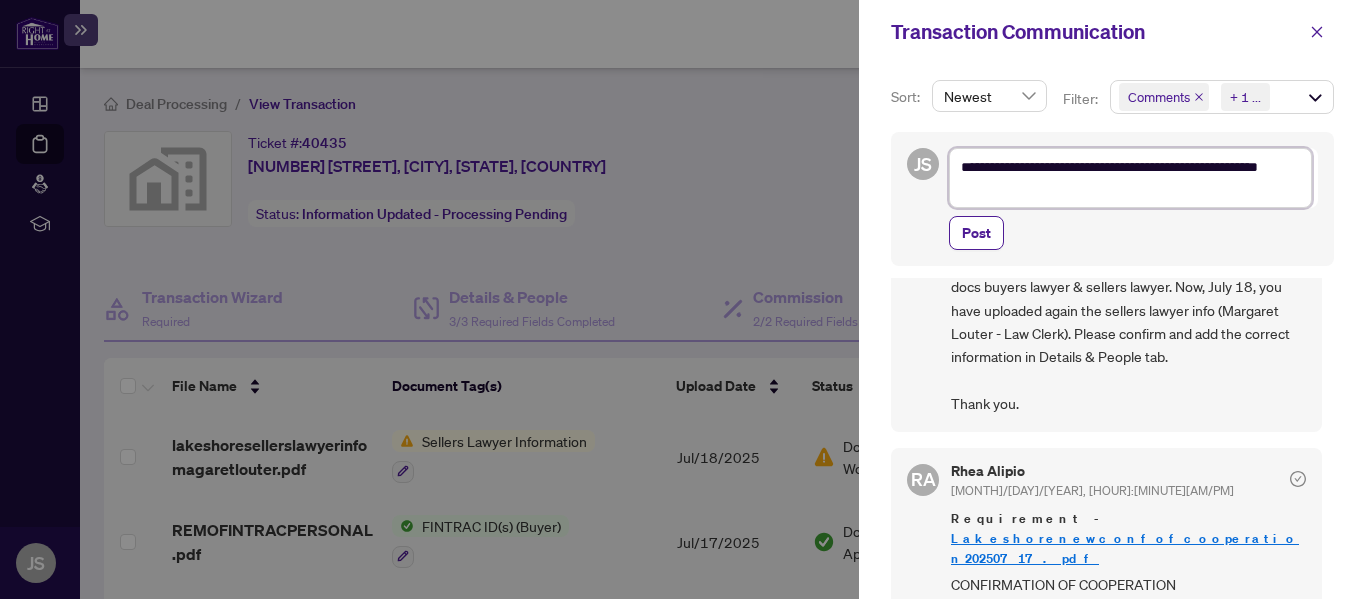 type on "**********" 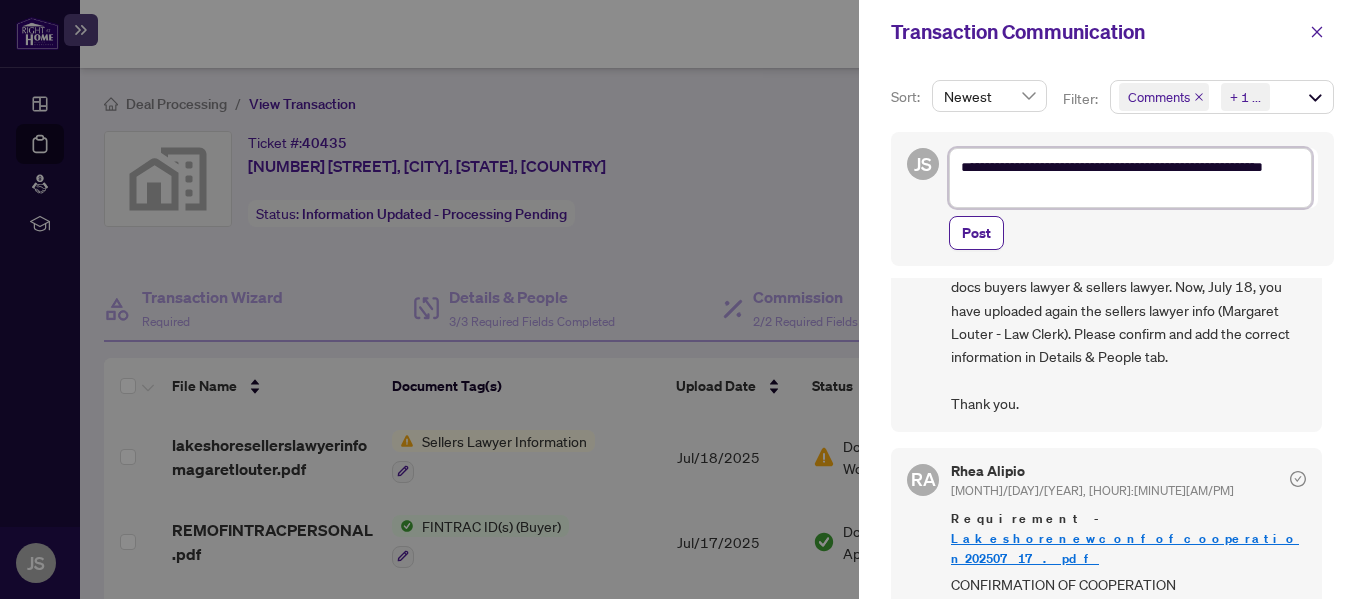 type on "**********" 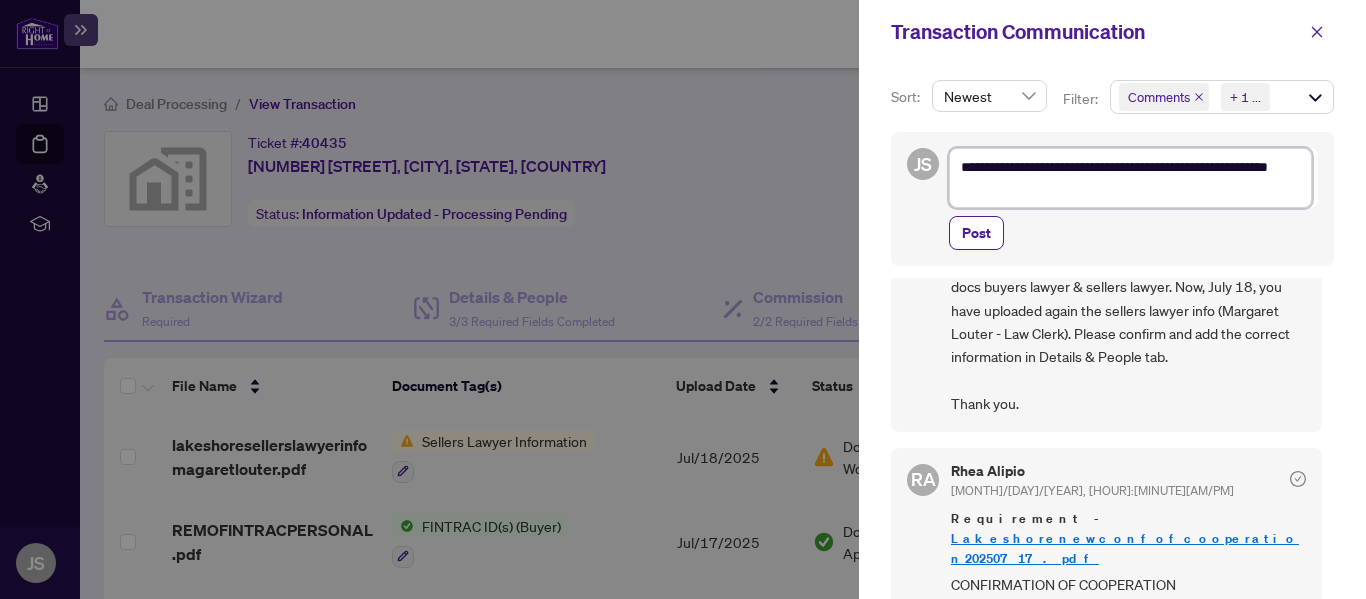 type on "**********" 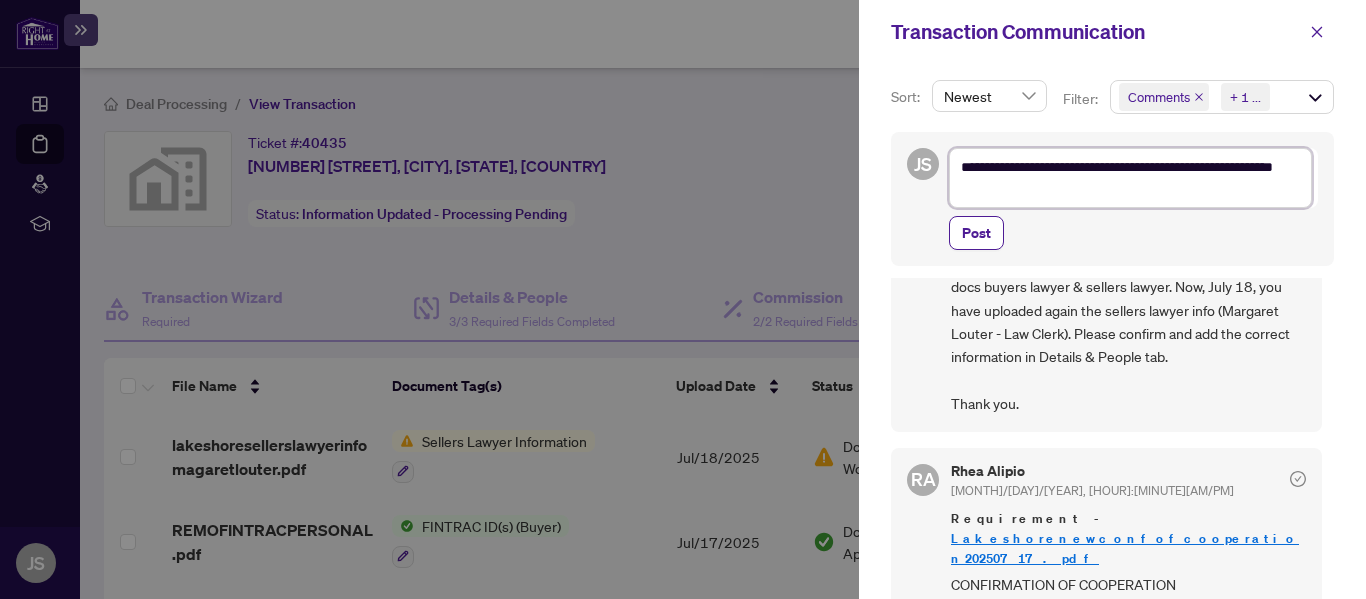 type on "**********" 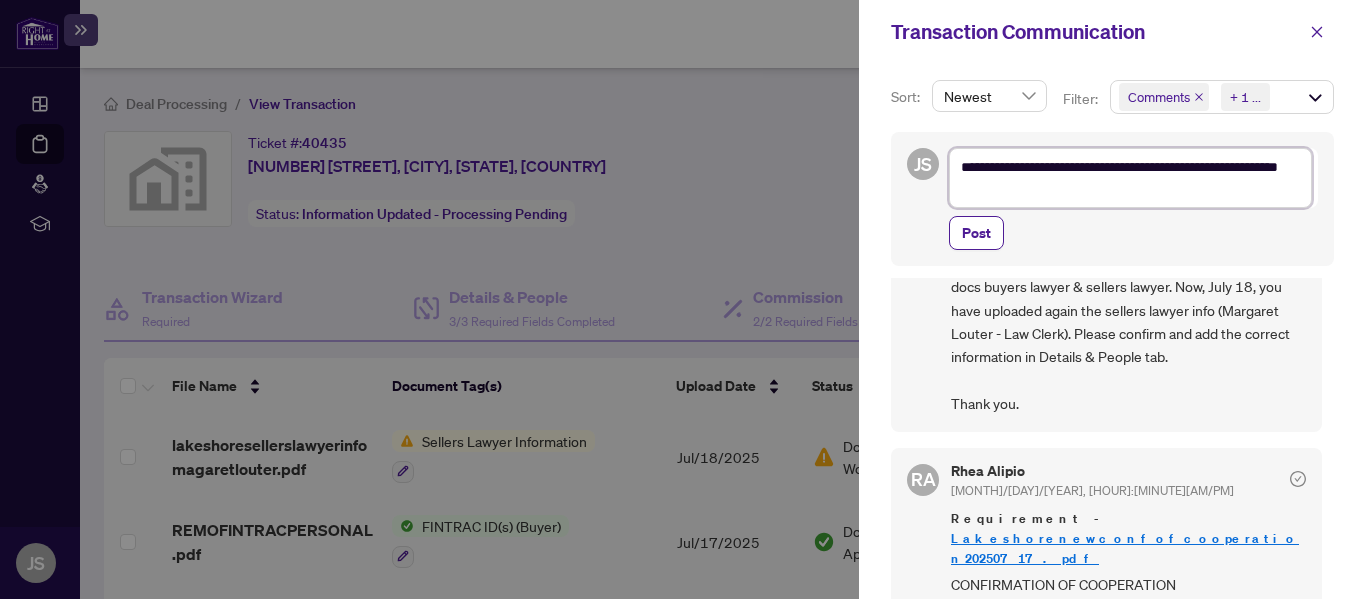 type on "**********" 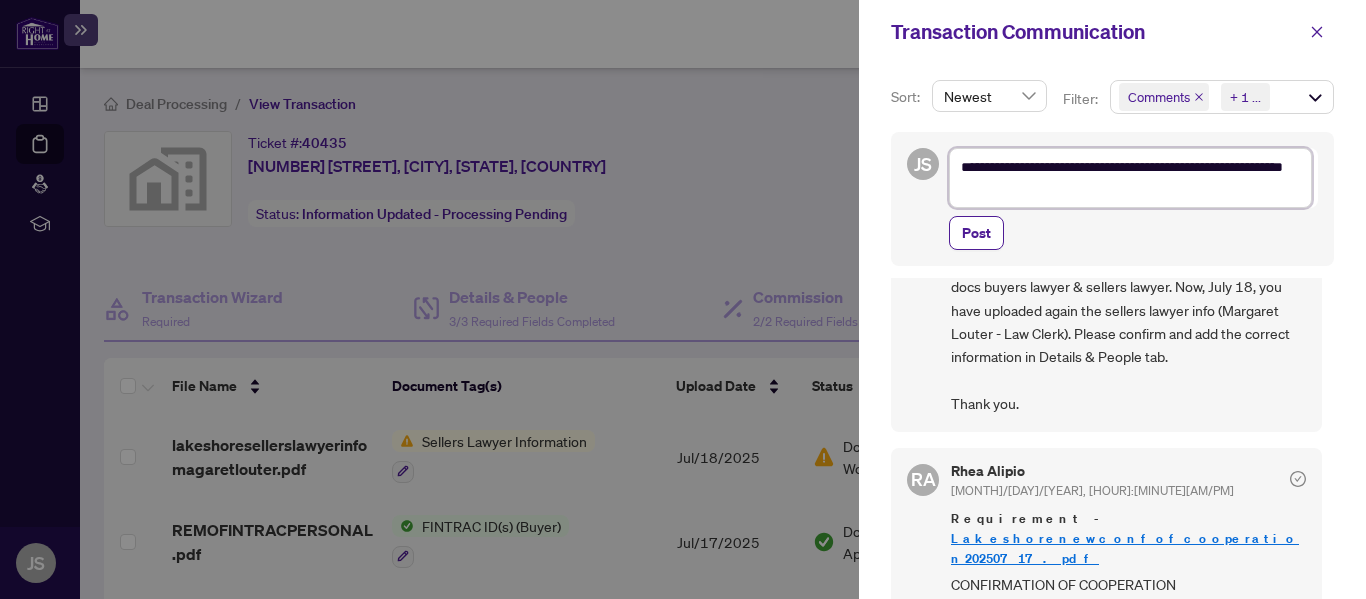 type on "**********" 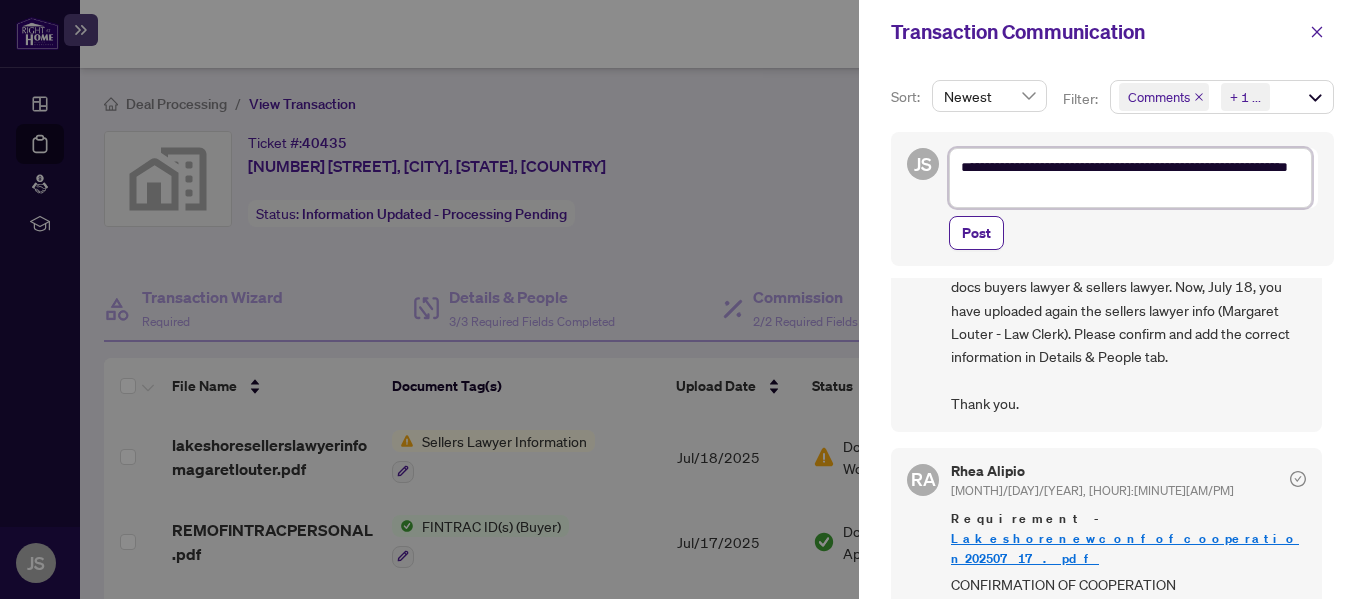 type on "**********" 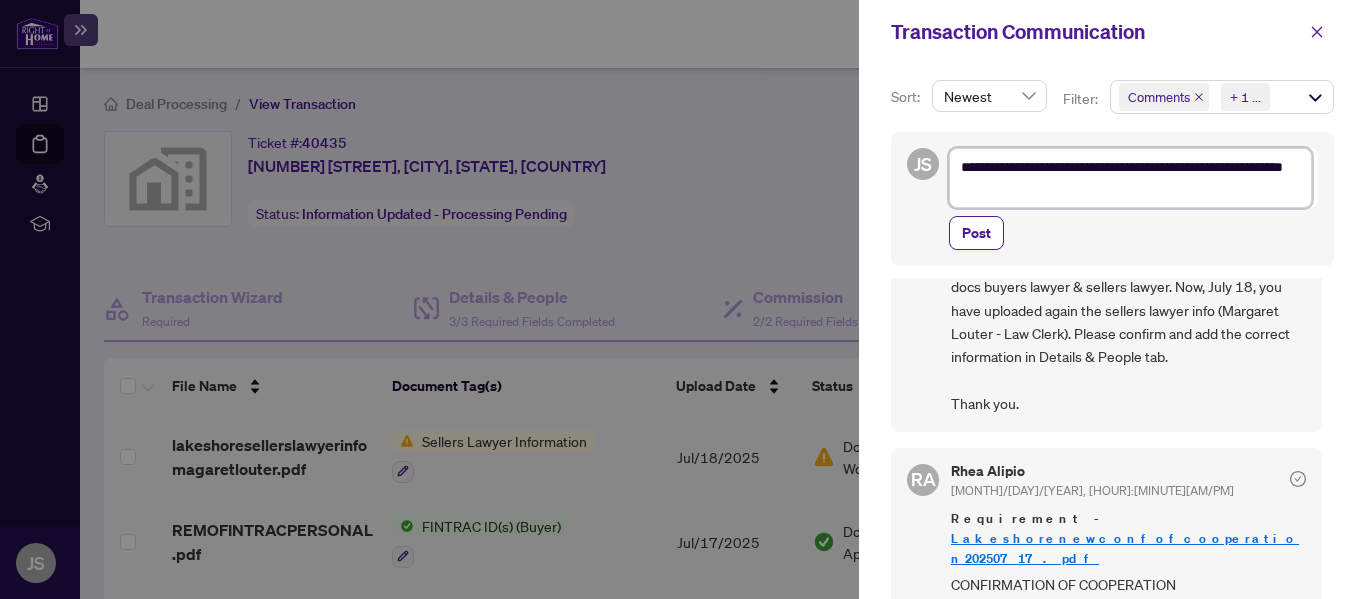 type on "**********" 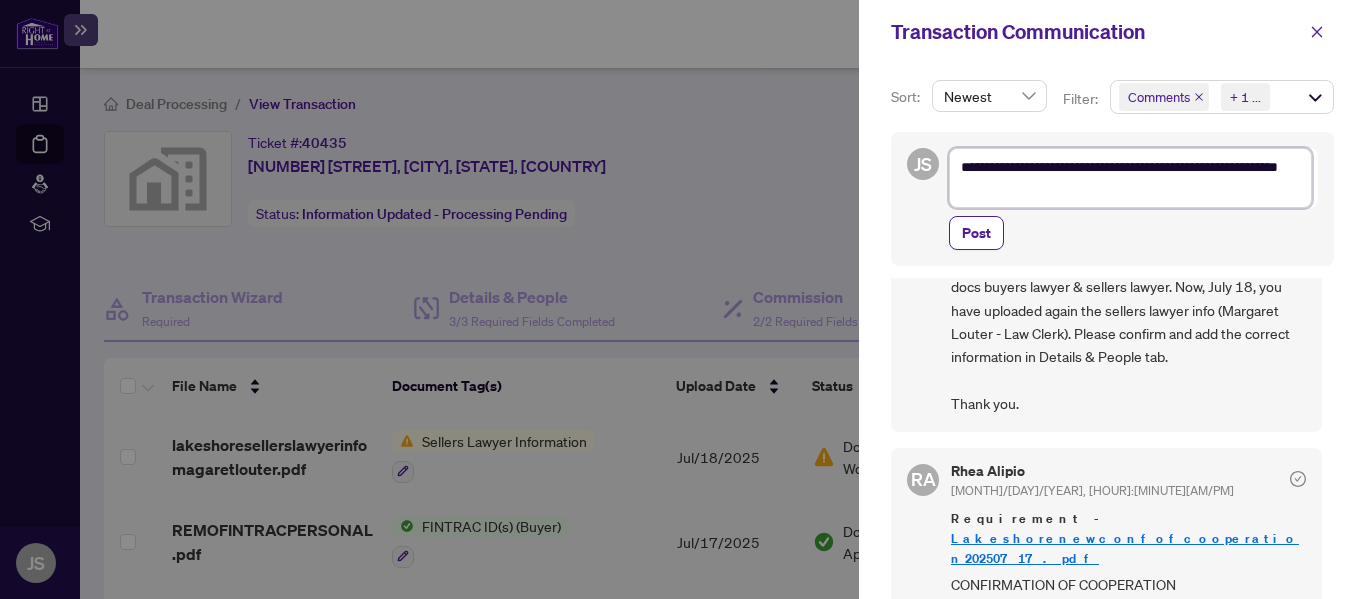 type on "**********" 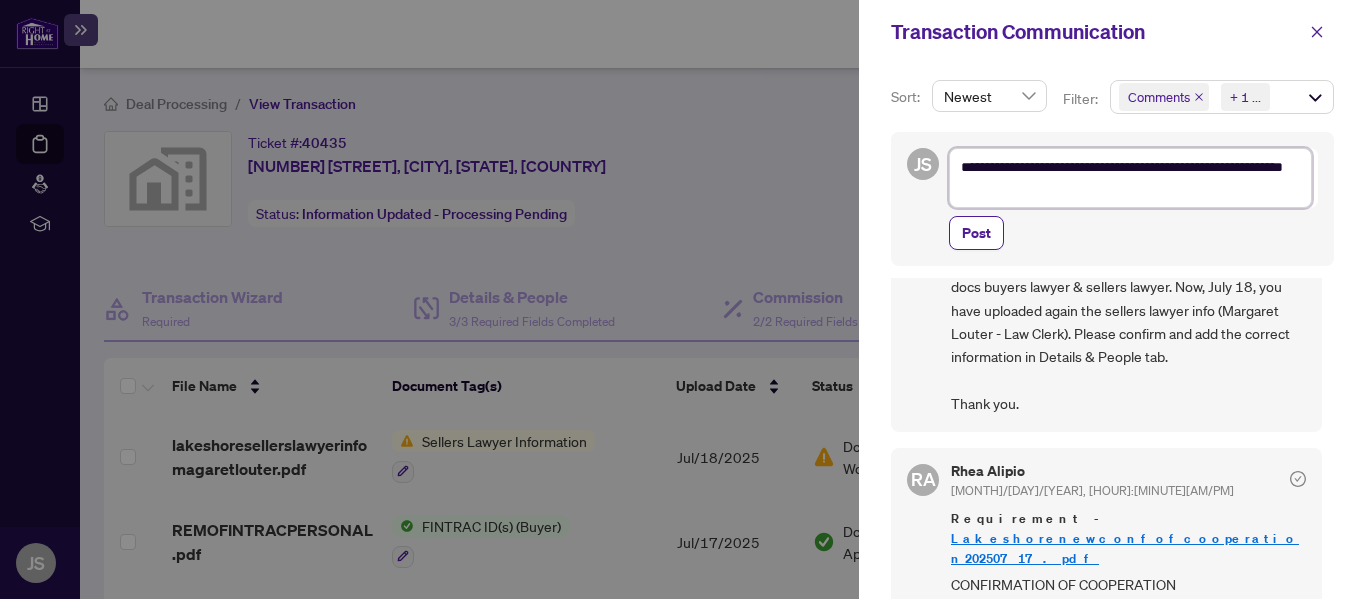 type on "**********" 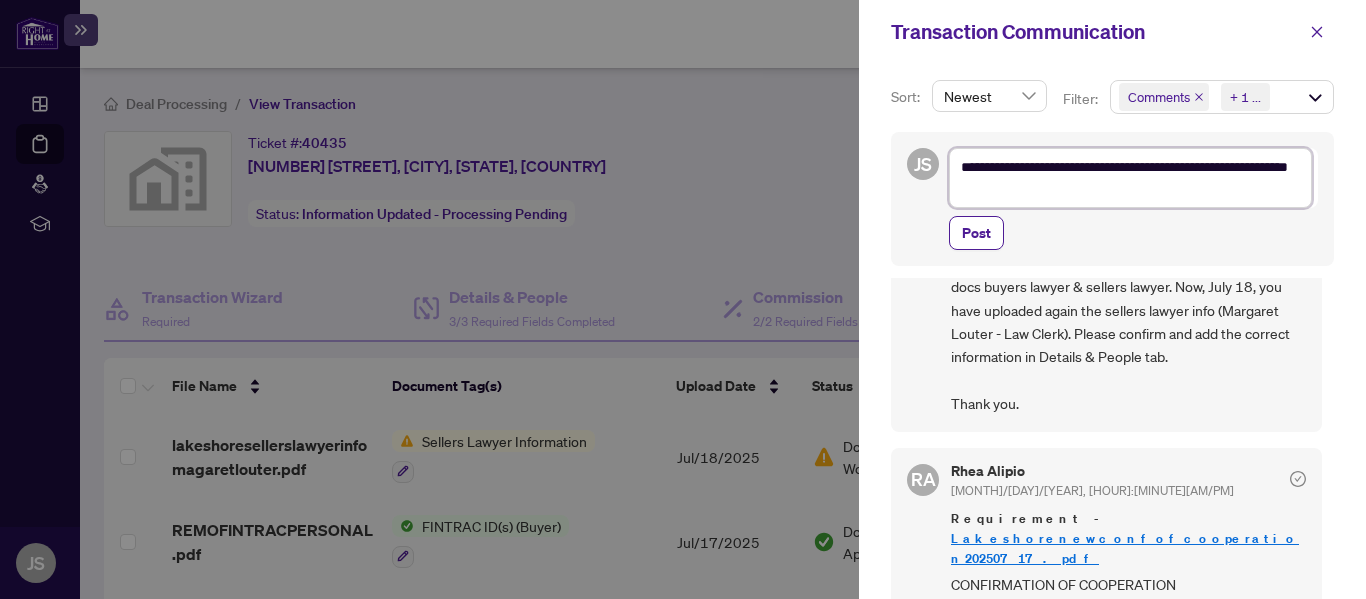 type on "**********" 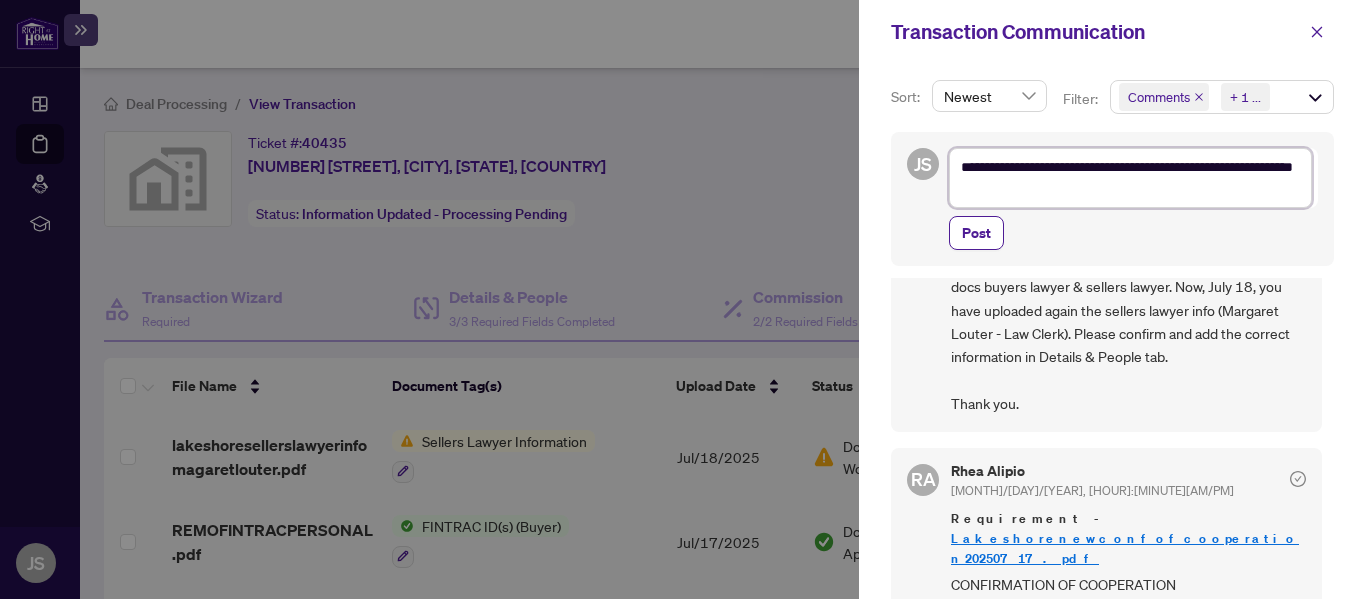 type on "**********" 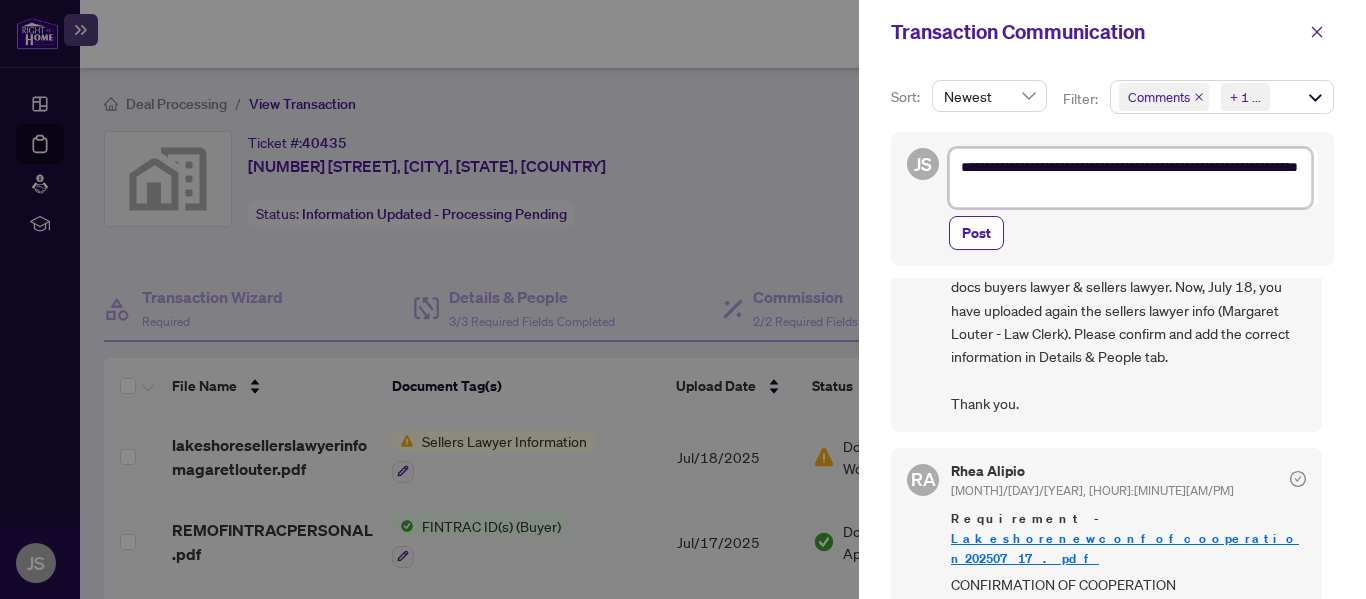type on "**********" 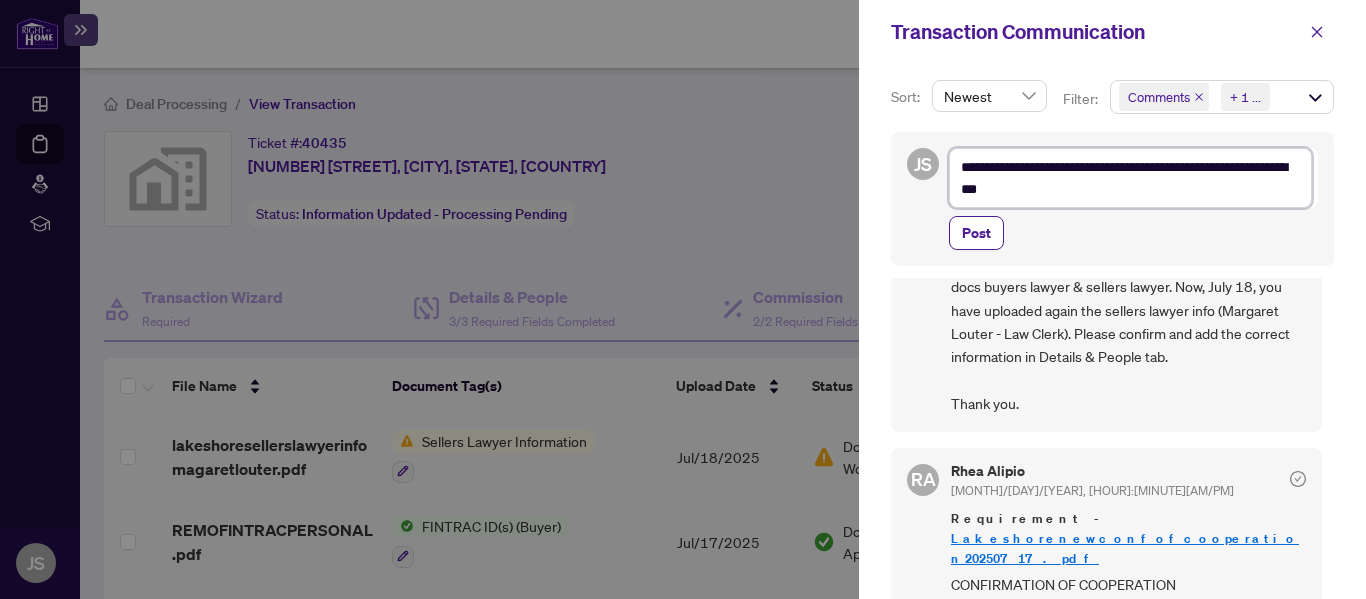 type on "**********" 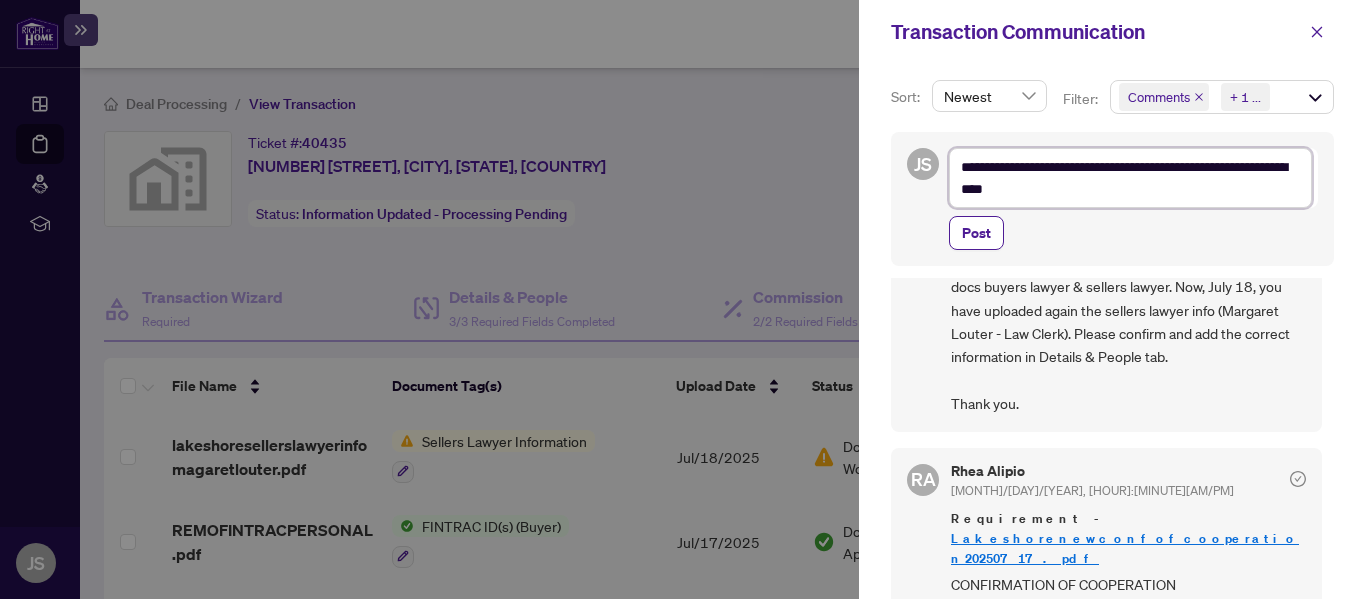 type on "**********" 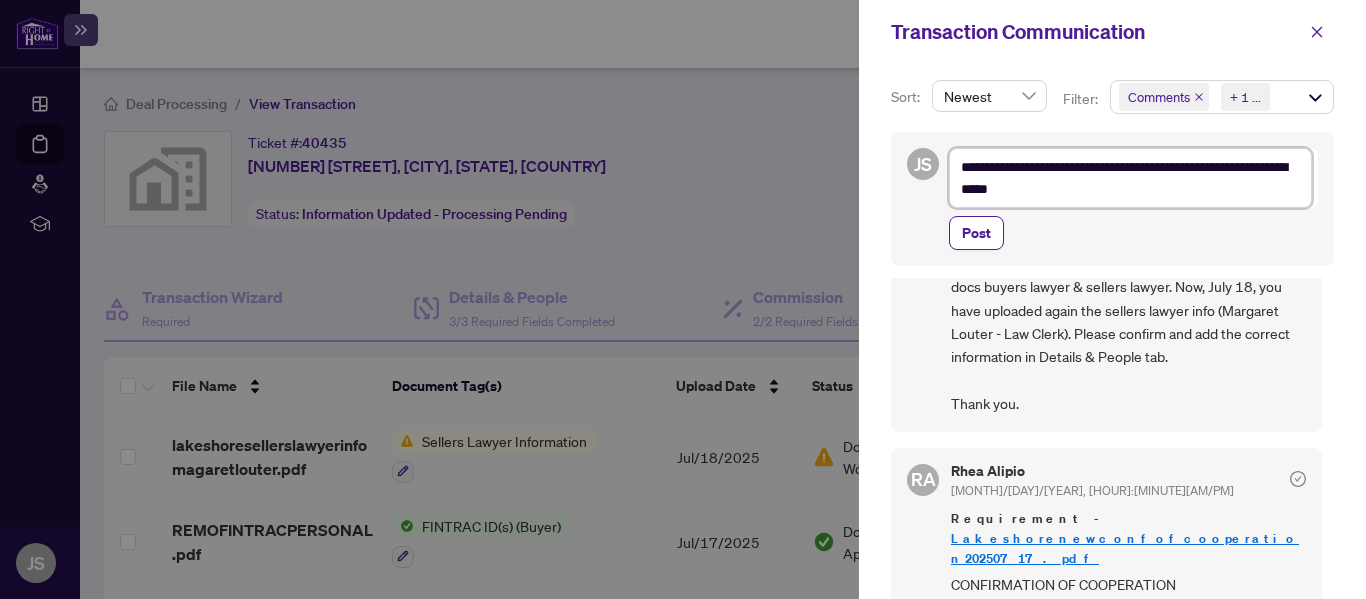 type on "**********" 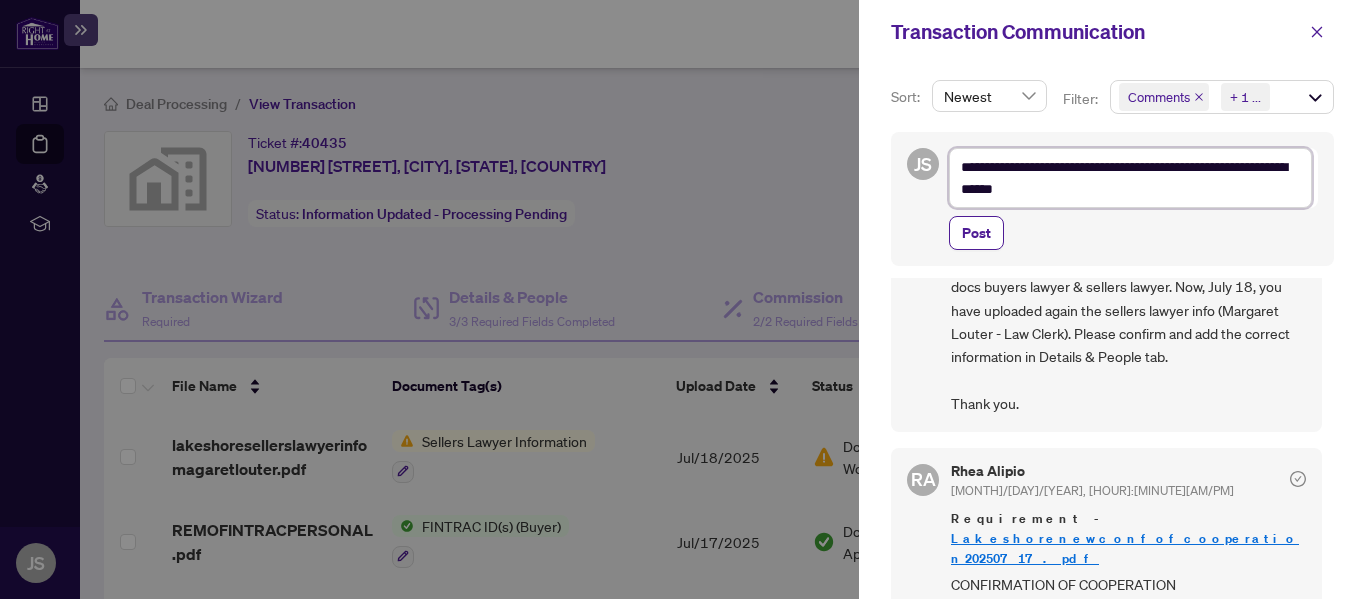 type on "**********" 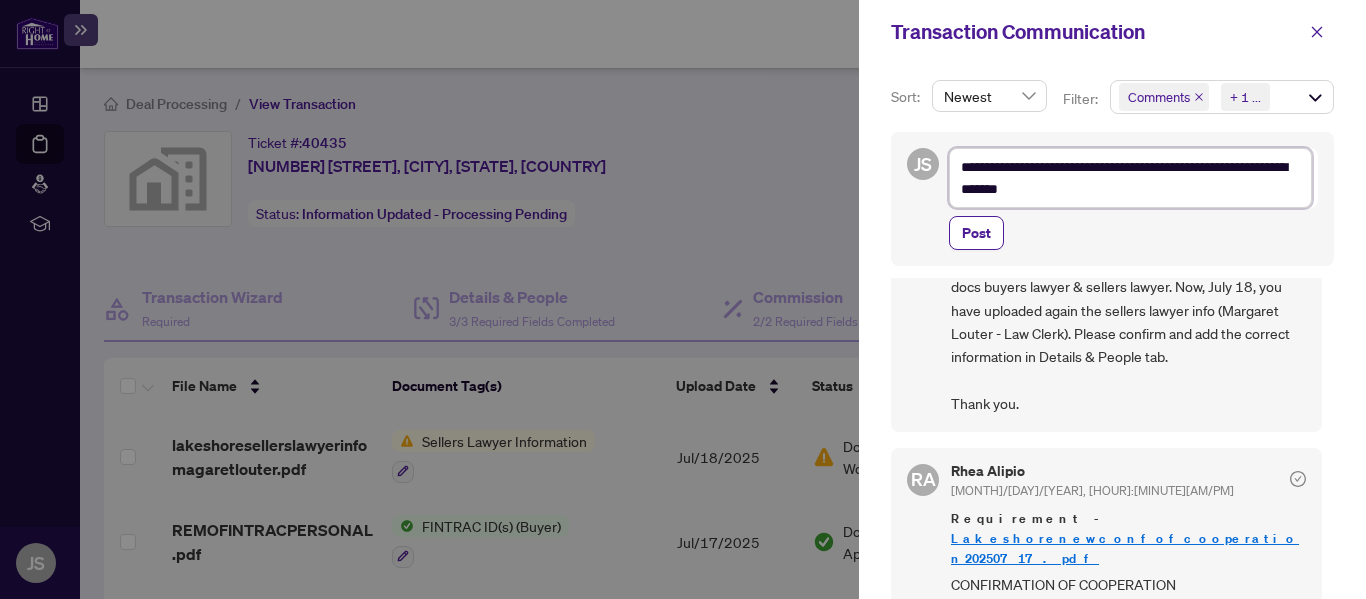 type on "**********" 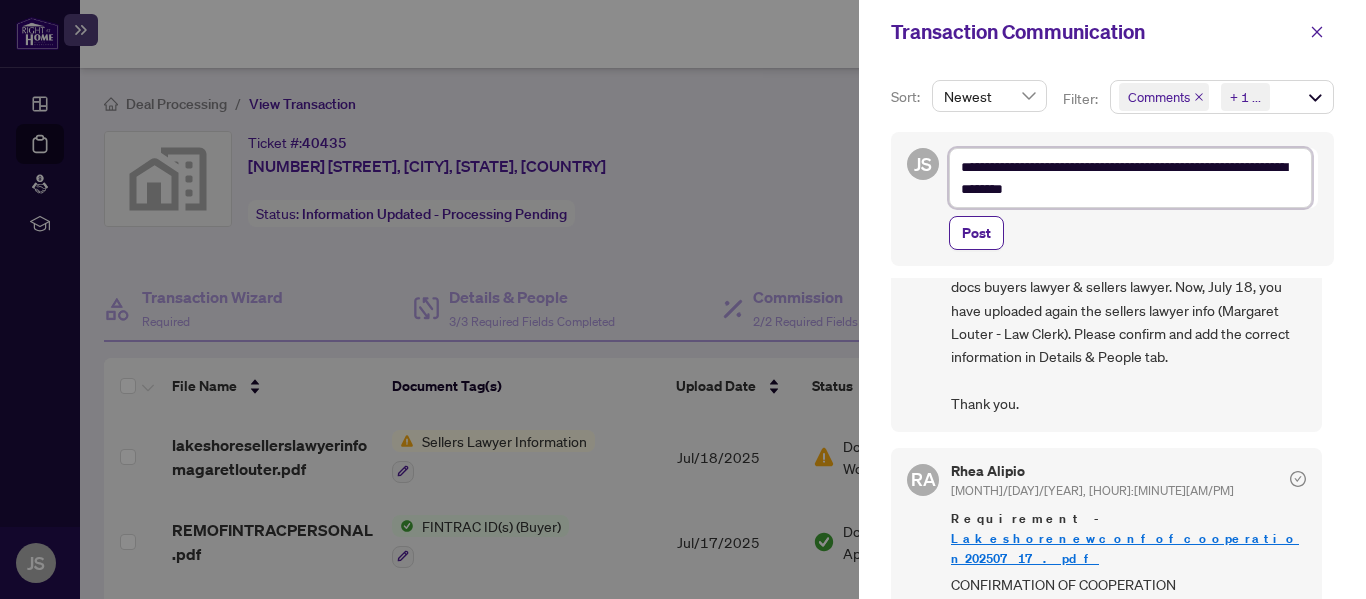 type on "**********" 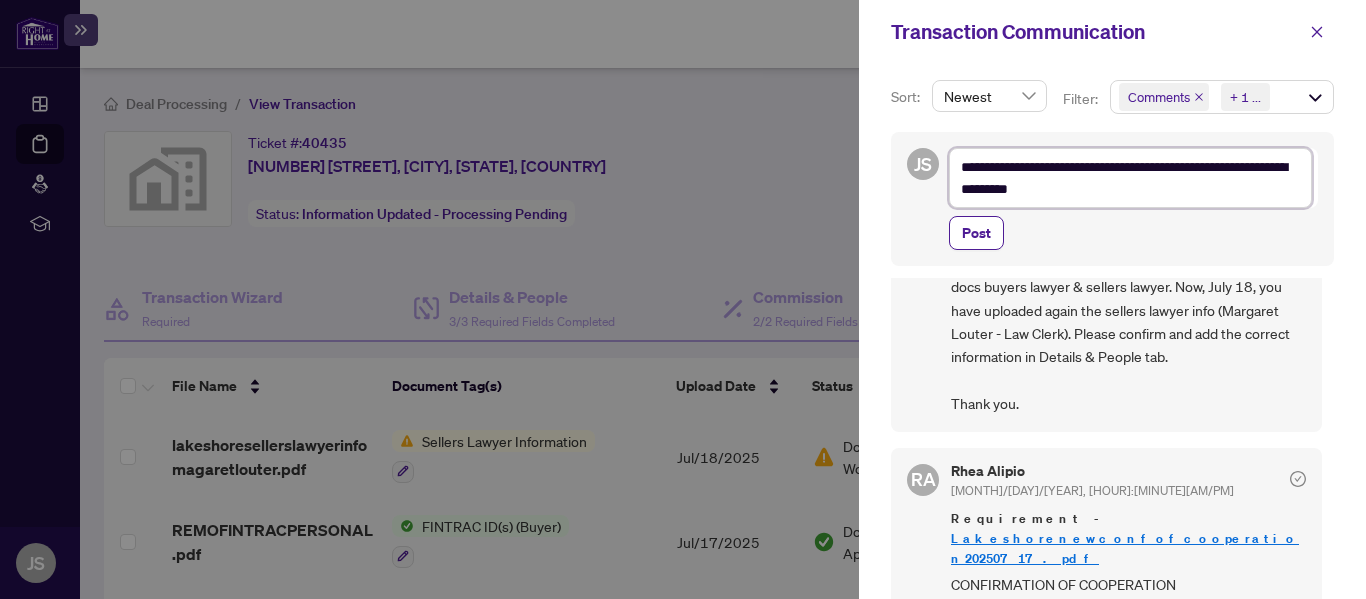 type on "**********" 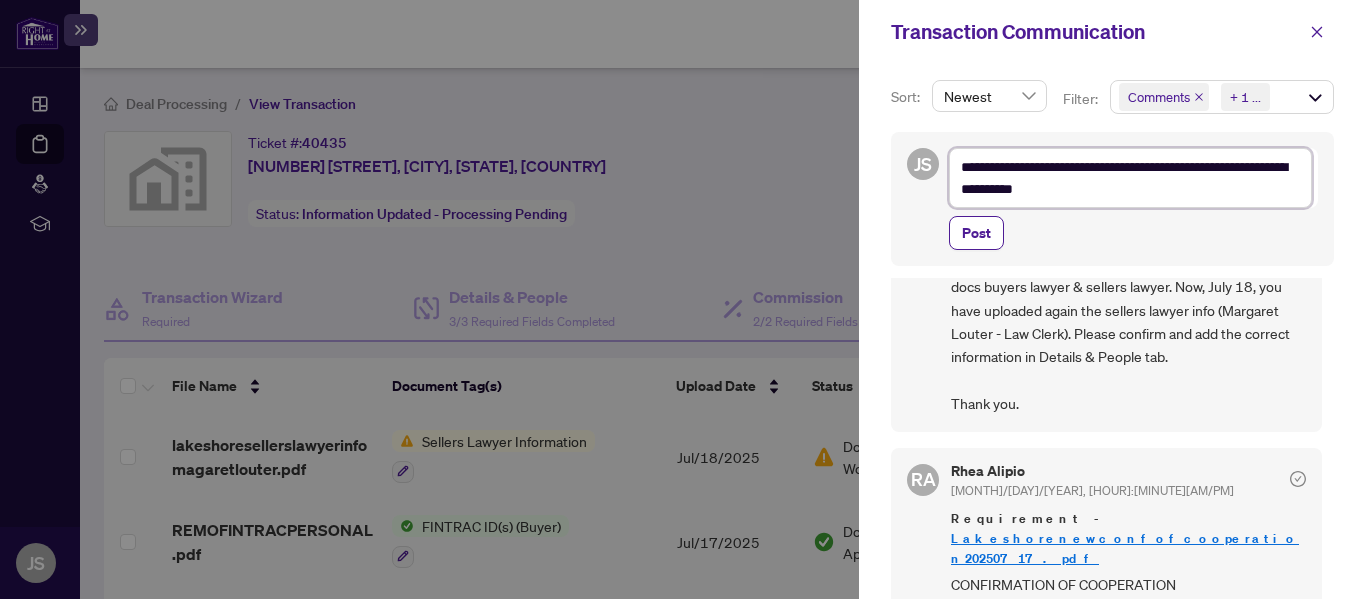type on "**********" 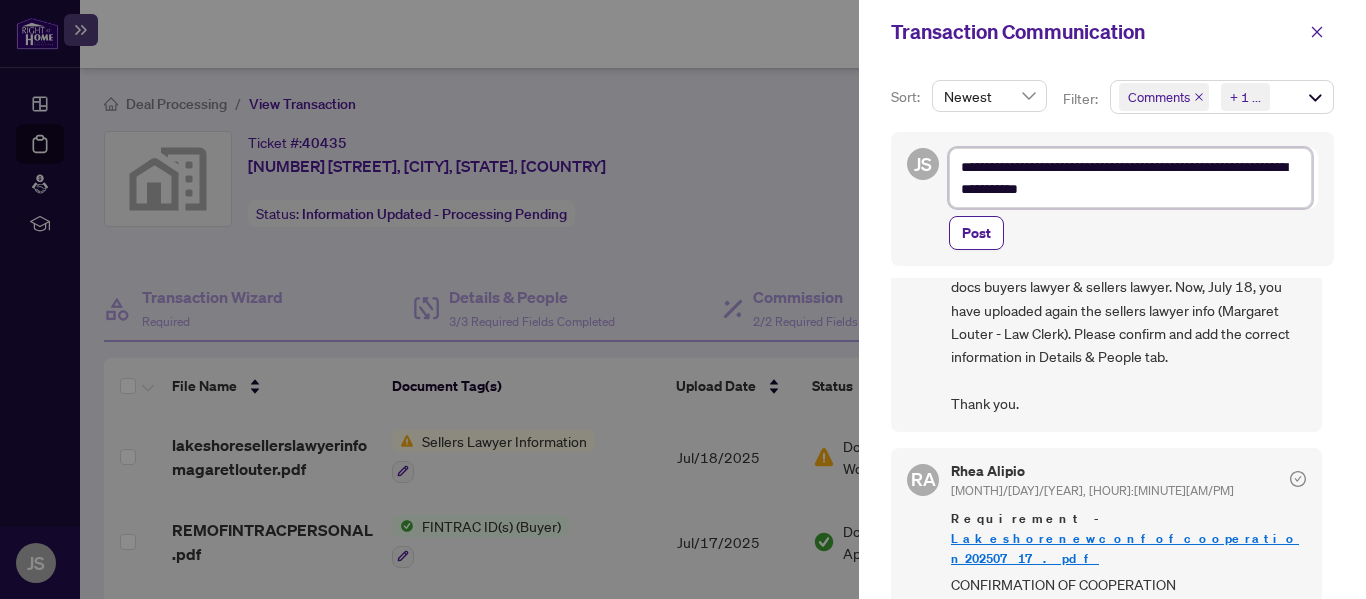 type on "**********" 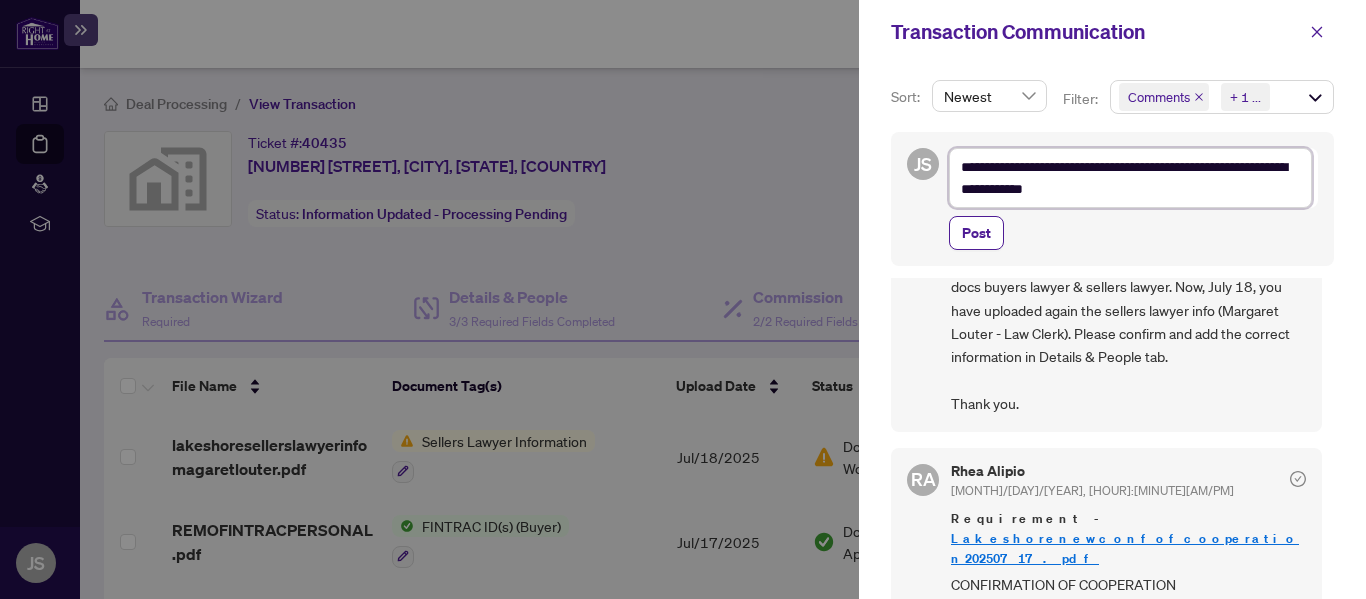 type on "**********" 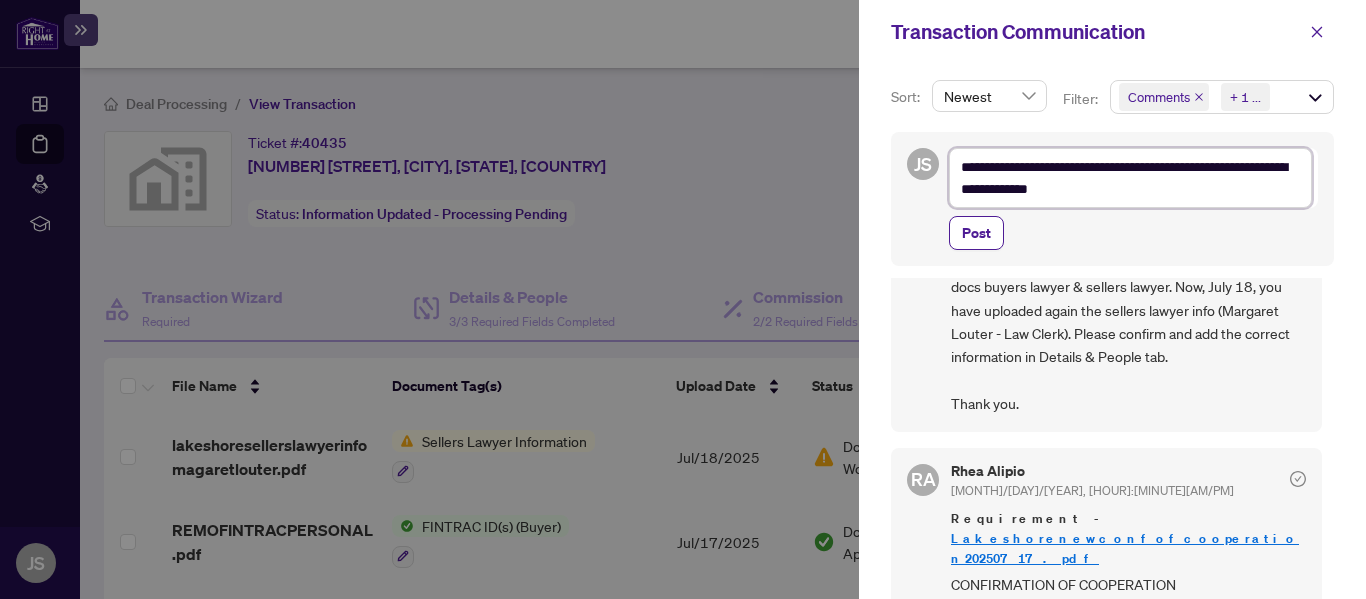 type on "**********" 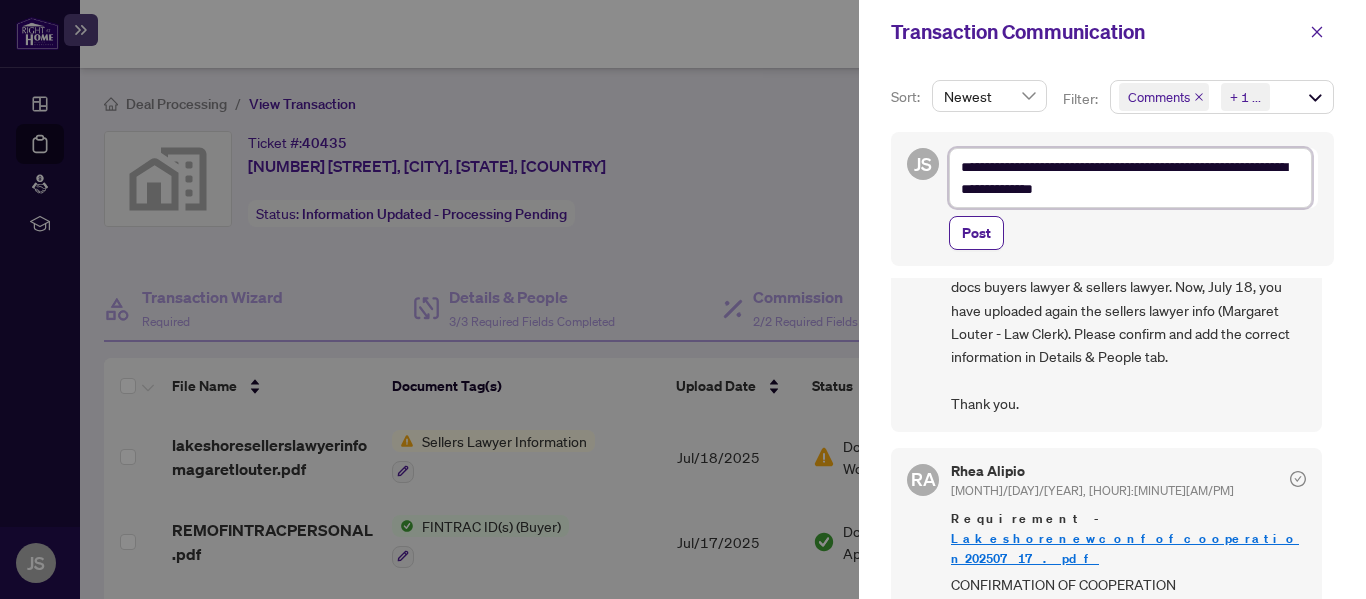type on "**********" 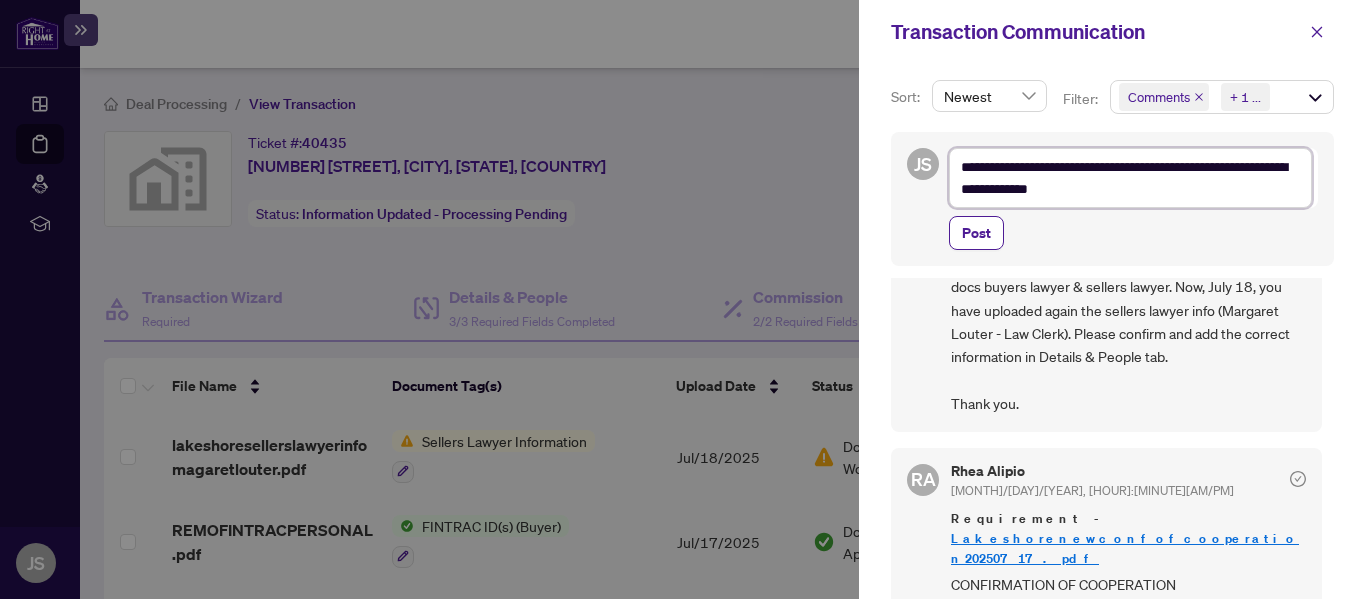 type on "**********" 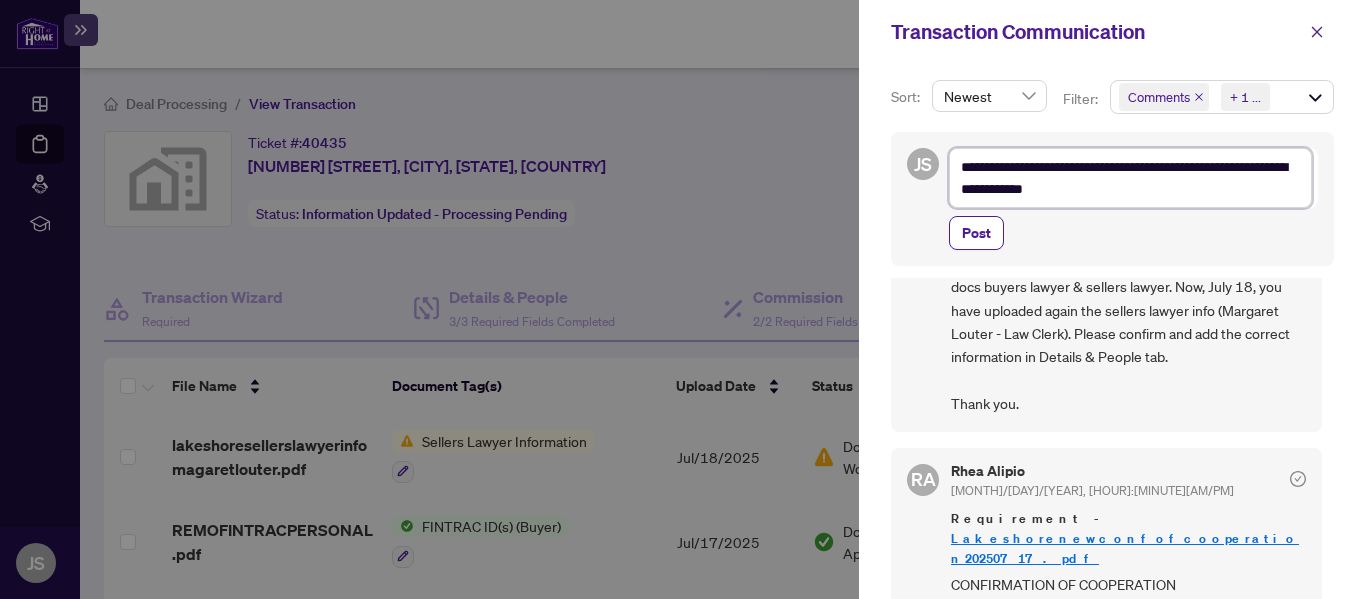 type on "**********" 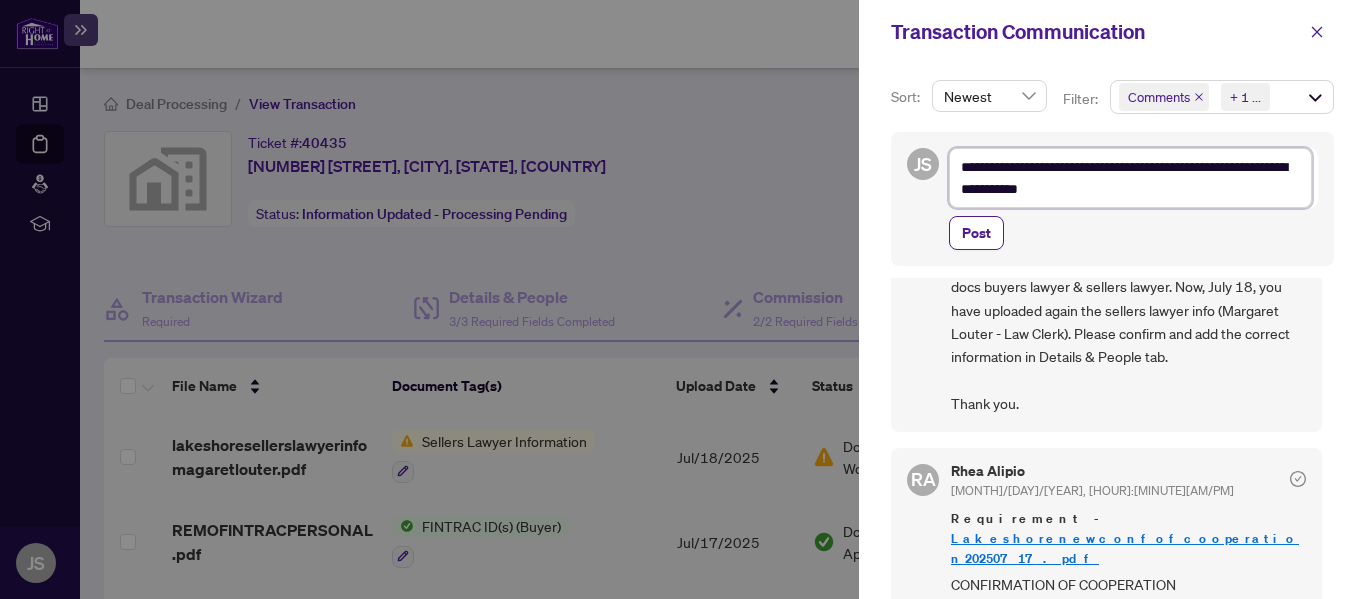 type on "**********" 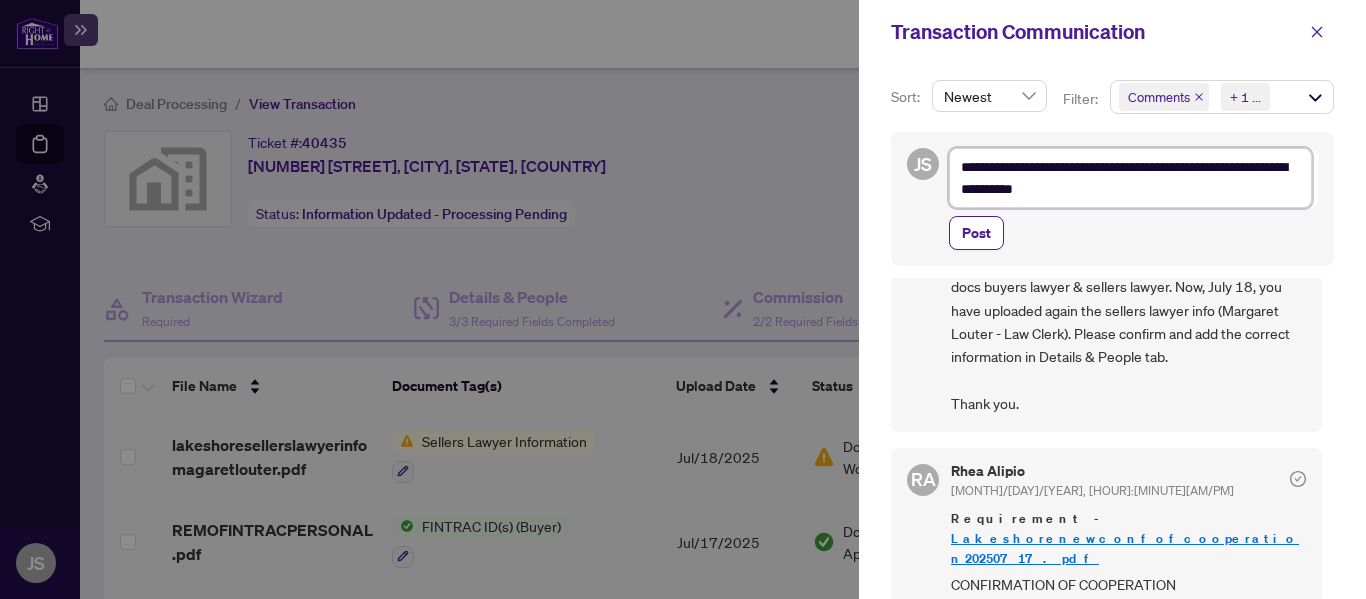 type on "**********" 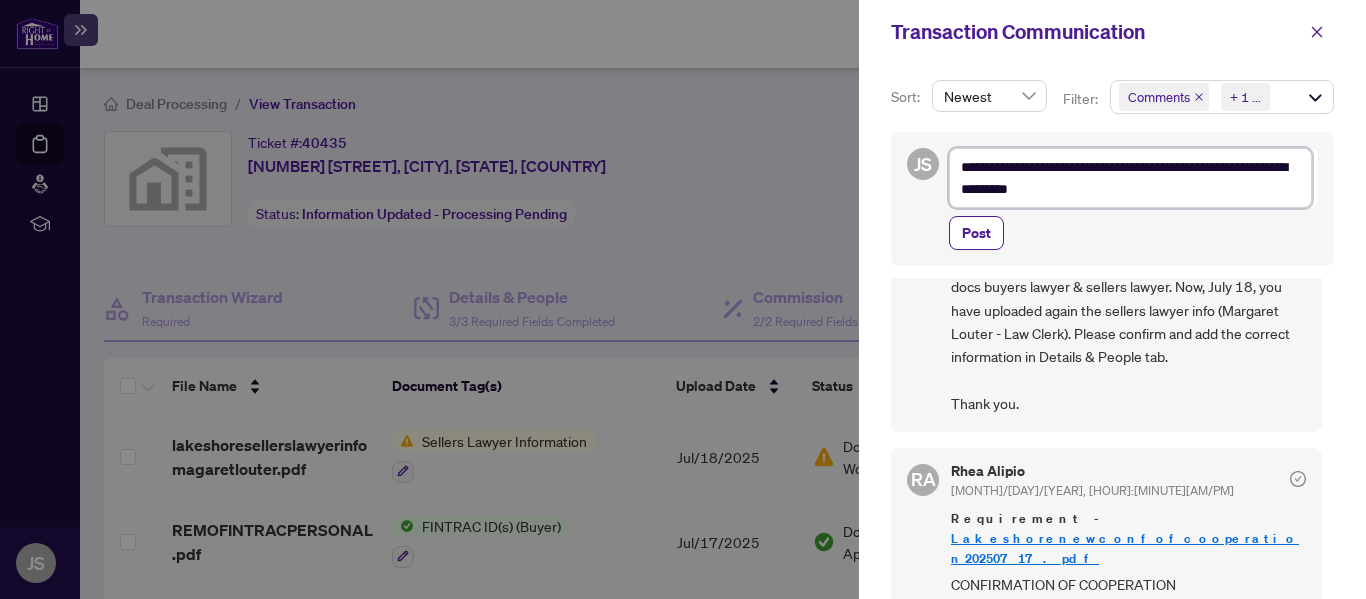 type on "**********" 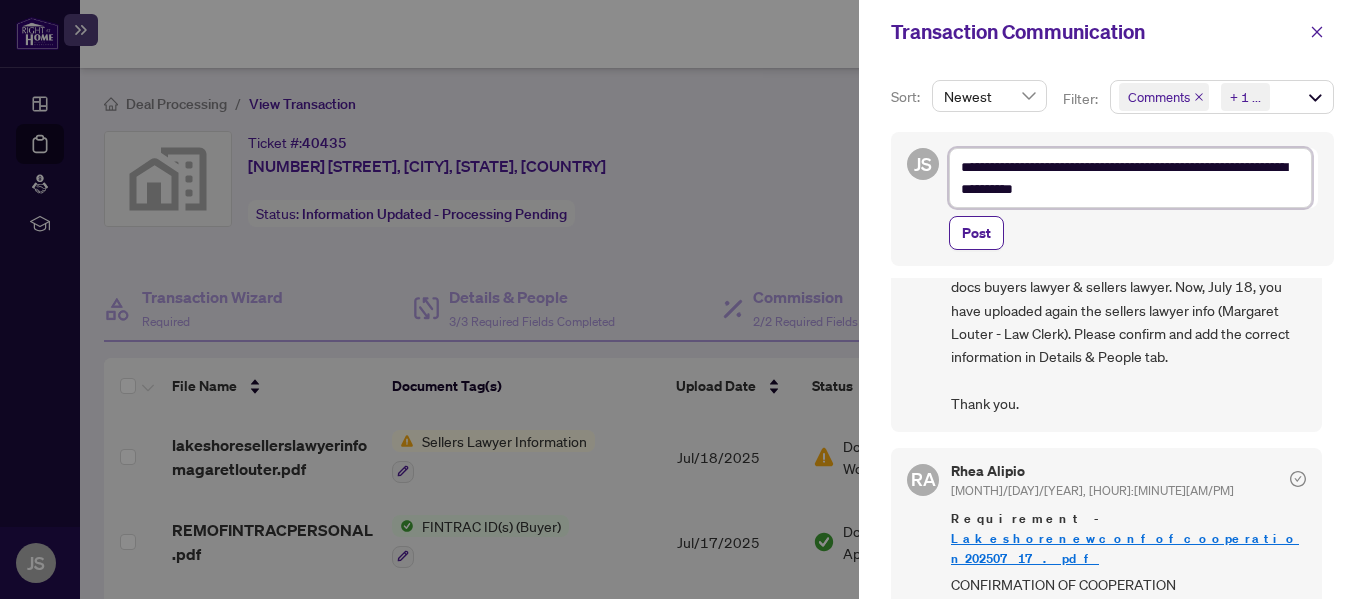 type on "**********" 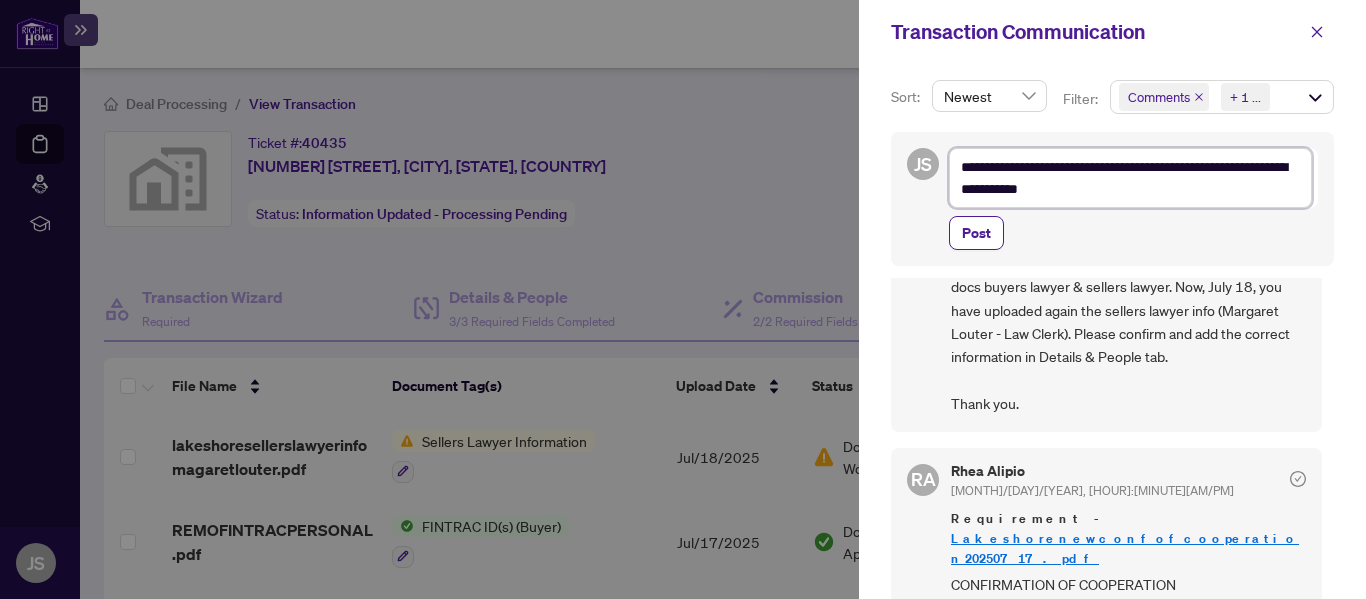 type on "**********" 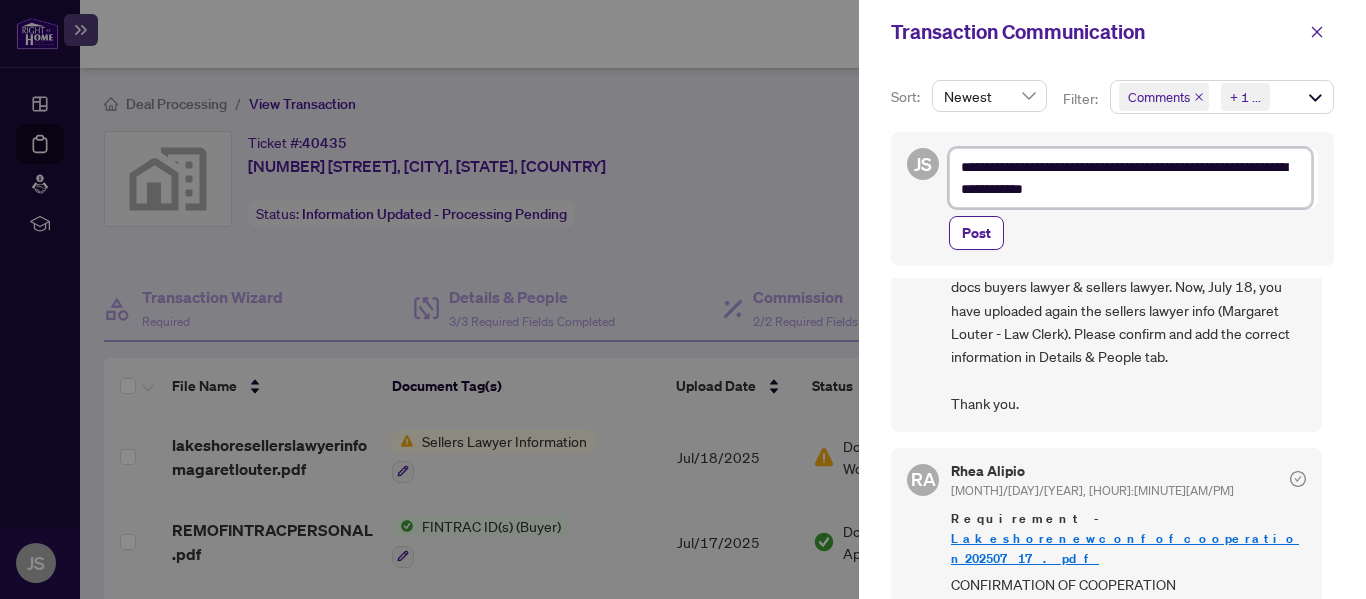 type on "**********" 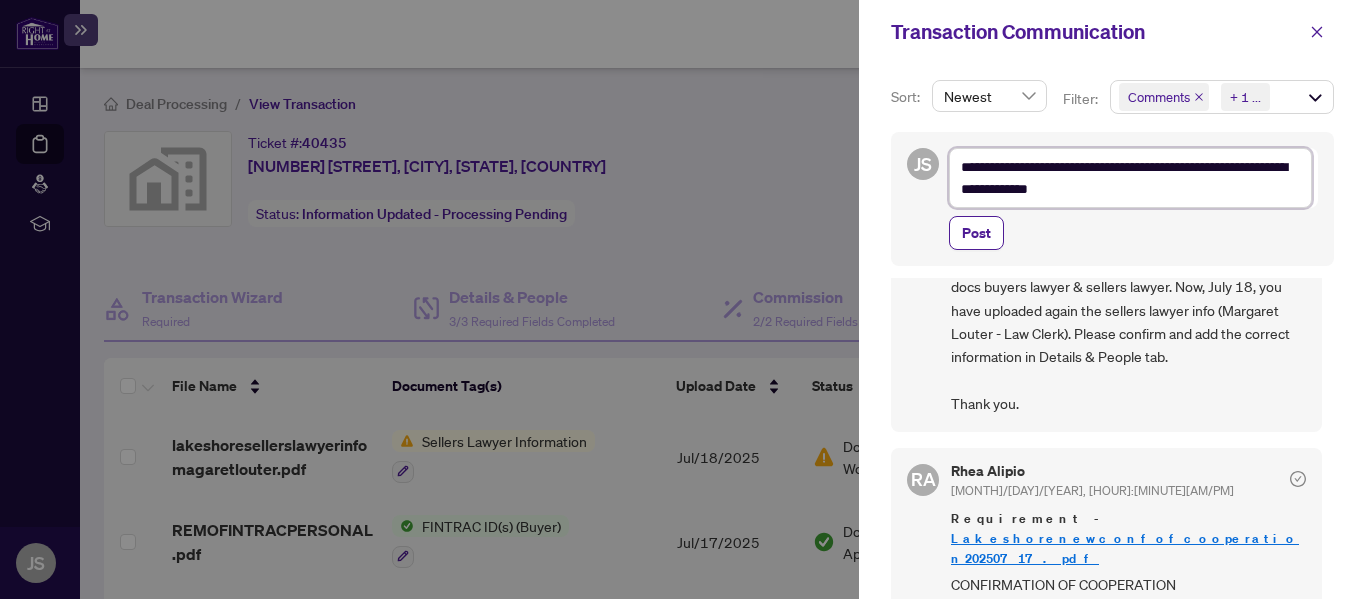 type on "**********" 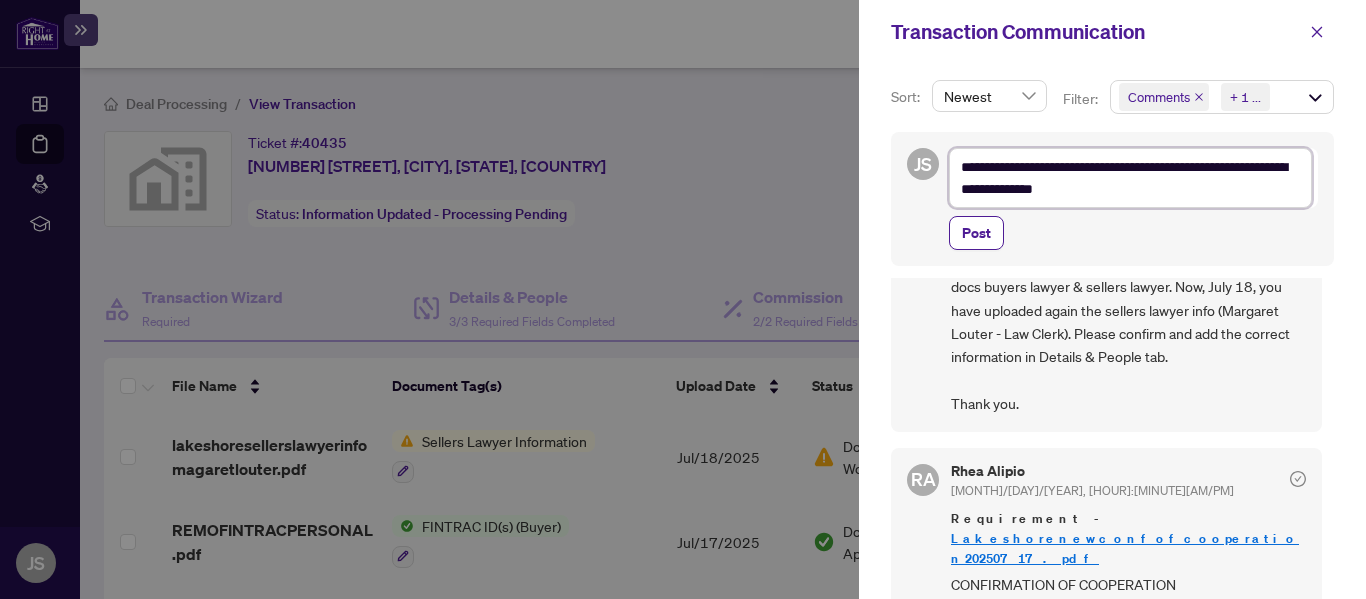 type 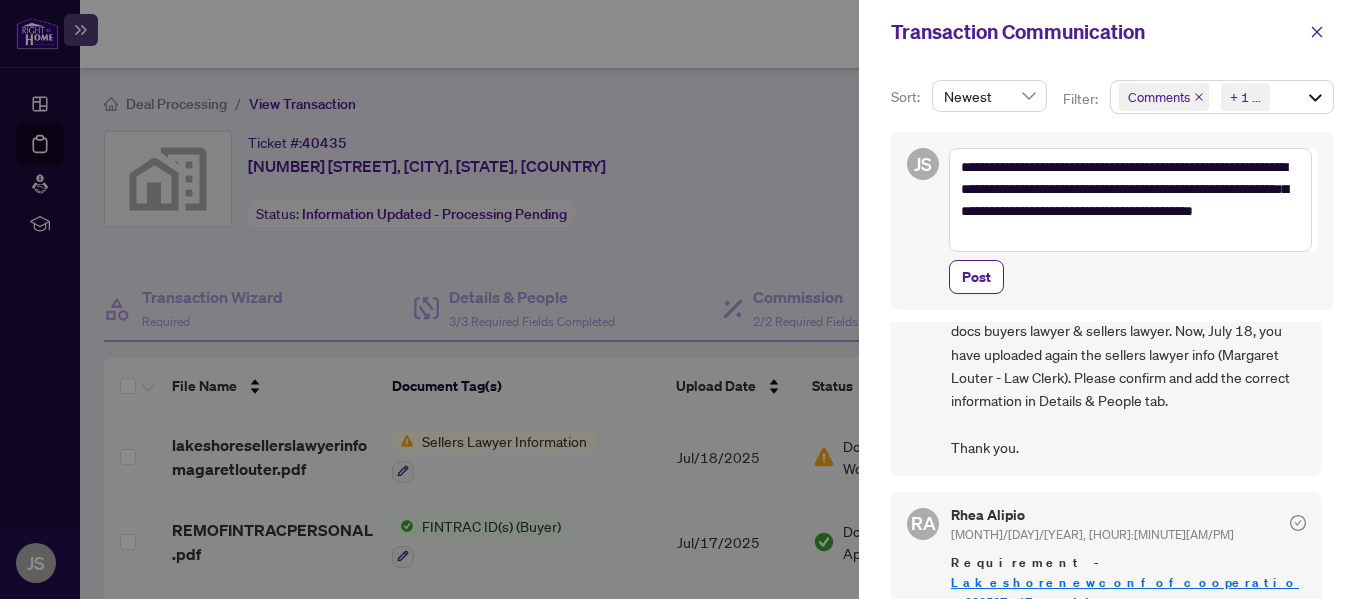 drag, startPoint x: 1327, startPoint y: 428, endPoint x: 1323, endPoint y: 417, distance: 11.7046995 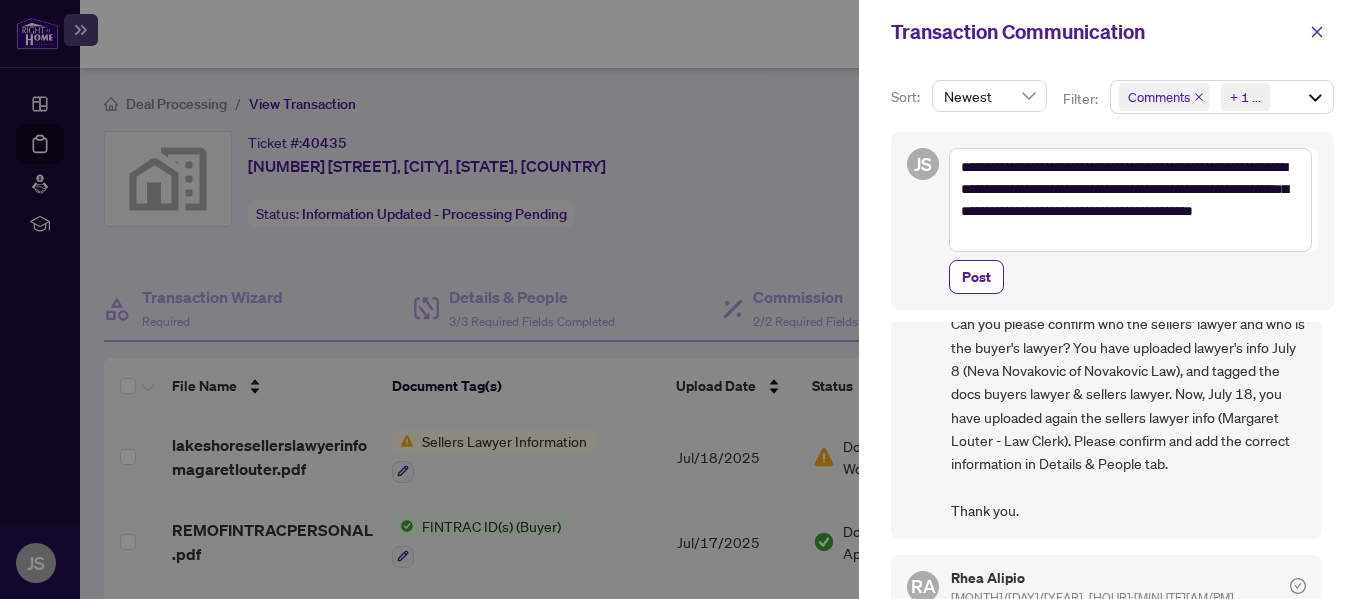 scroll, scrollTop: 638, scrollLeft: 0, axis: vertical 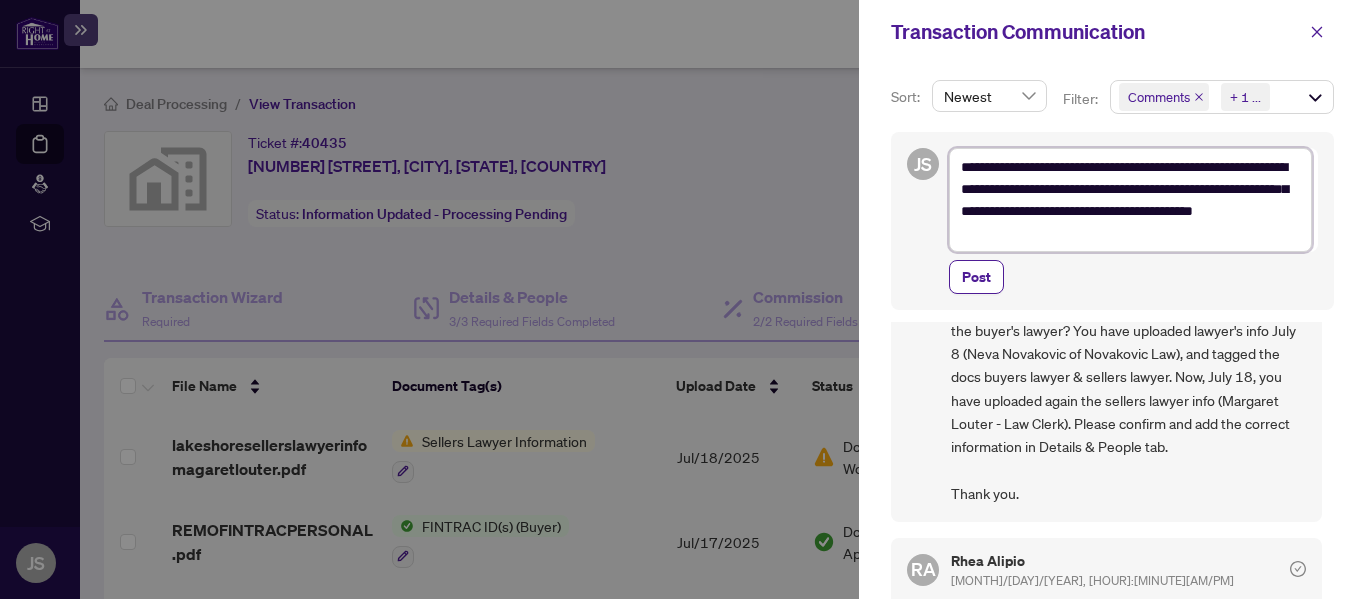 drag, startPoint x: 1070, startPoint y: 238, endPoint x: 951, endPoint y: 252, distance: 119.8207 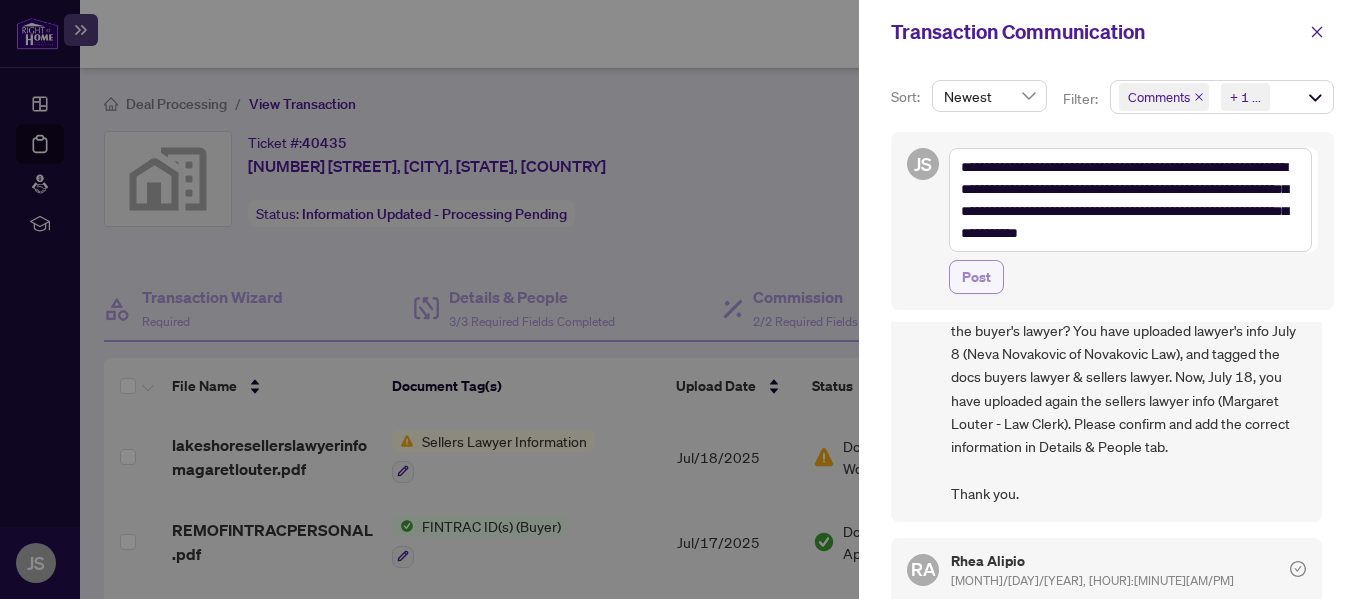 click on "Post" at bounding box center [976, 277] 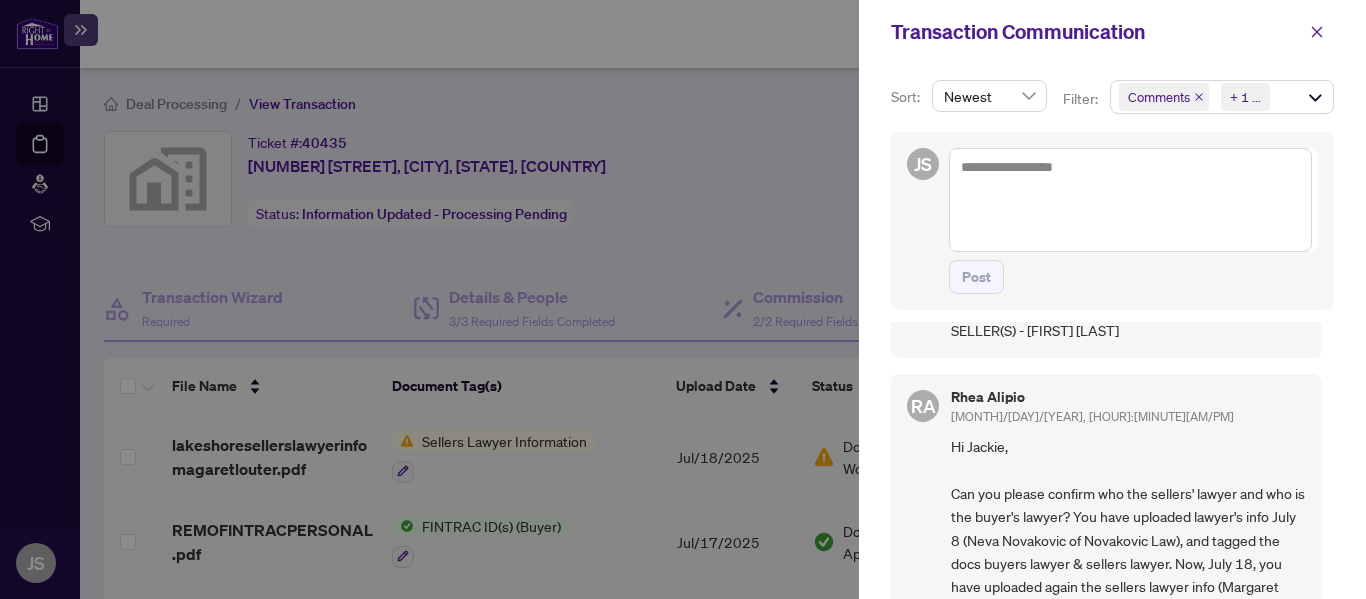 scroll, scrollTop: 0, scrollLeft: 0, axis: both 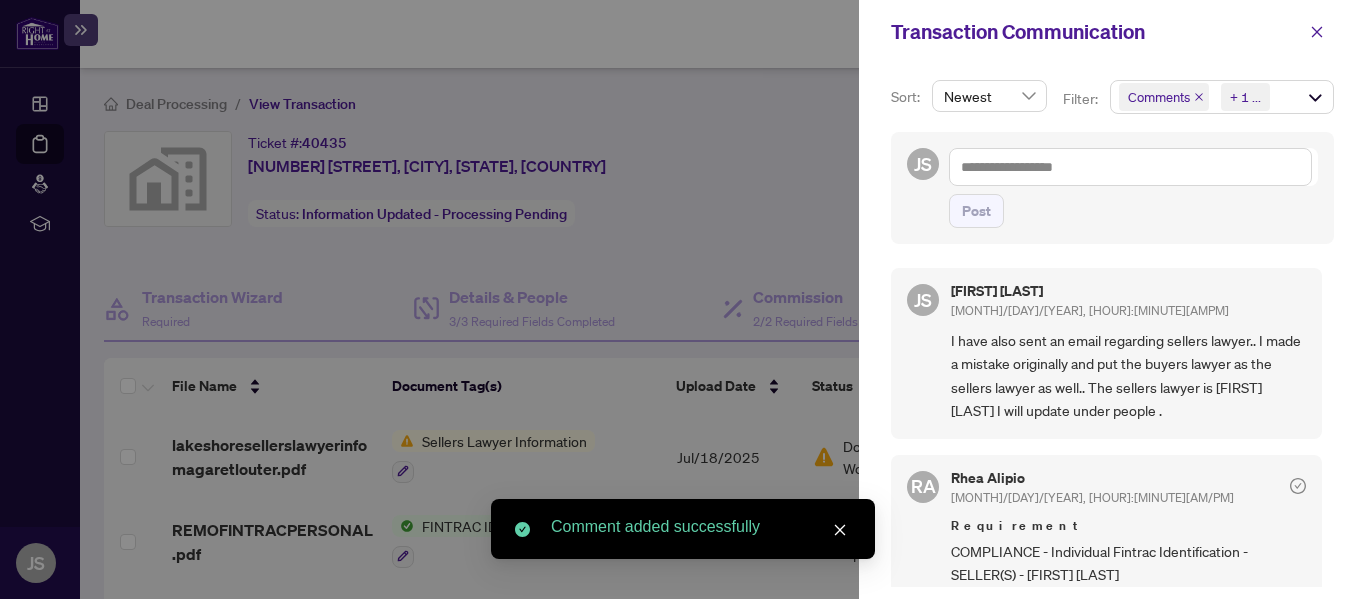 click at bounding box center [683, 299] 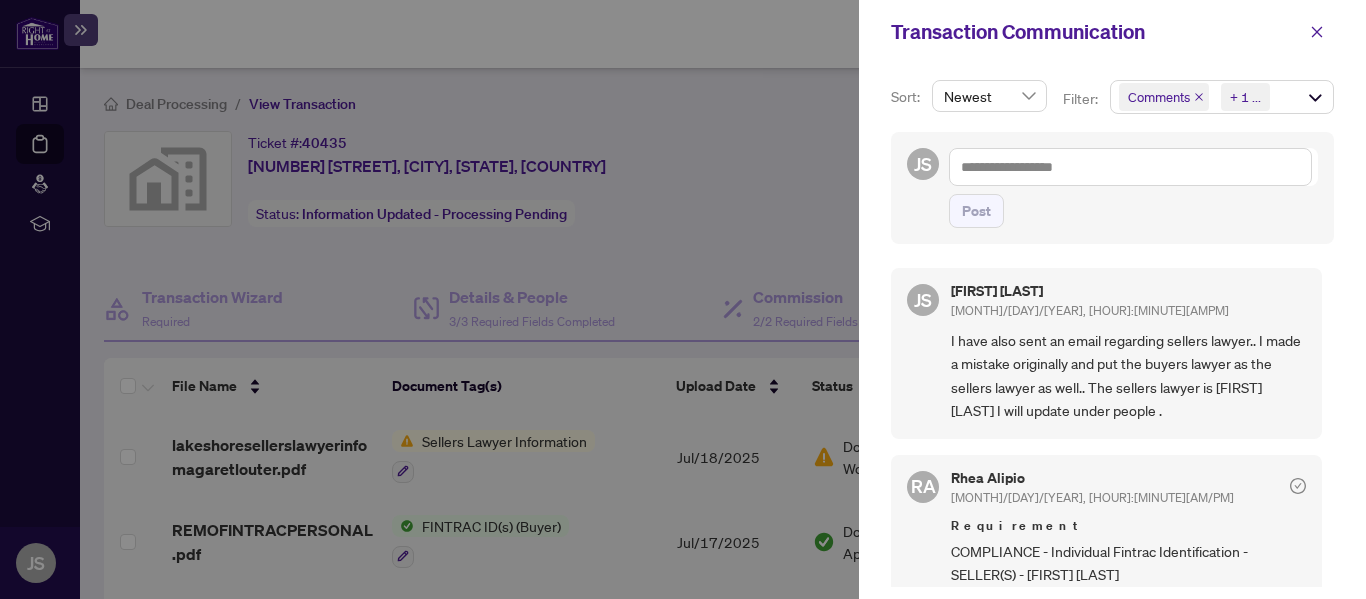 click at bounding box center (683, 299) 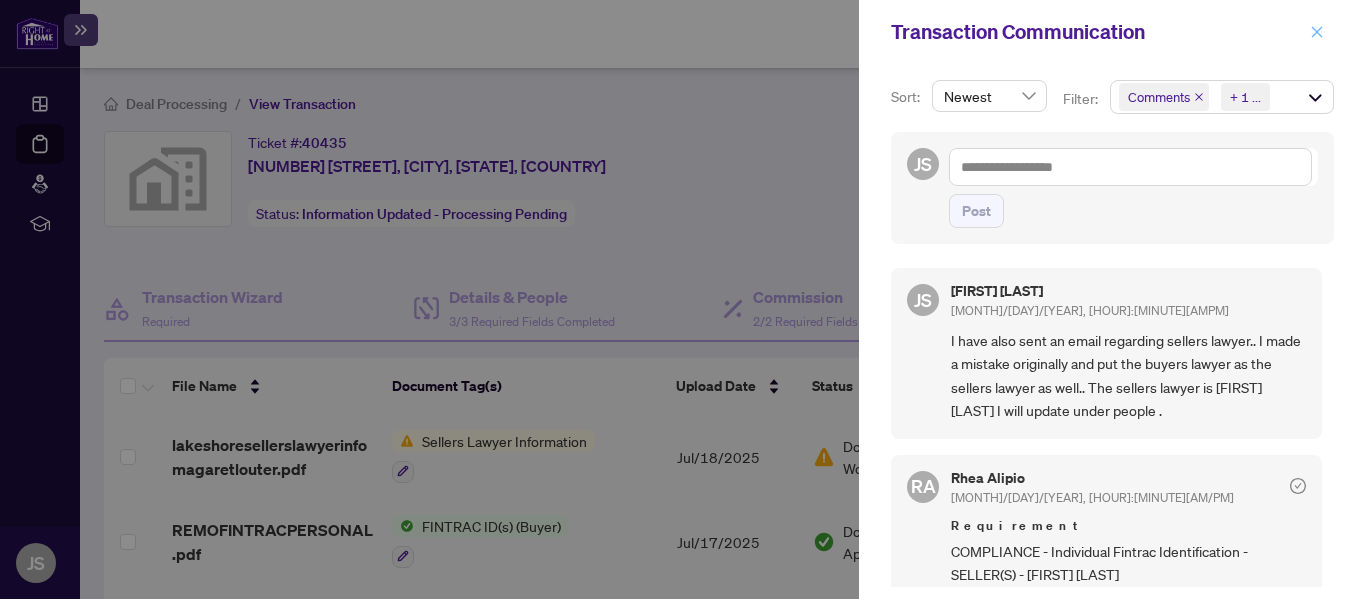 click 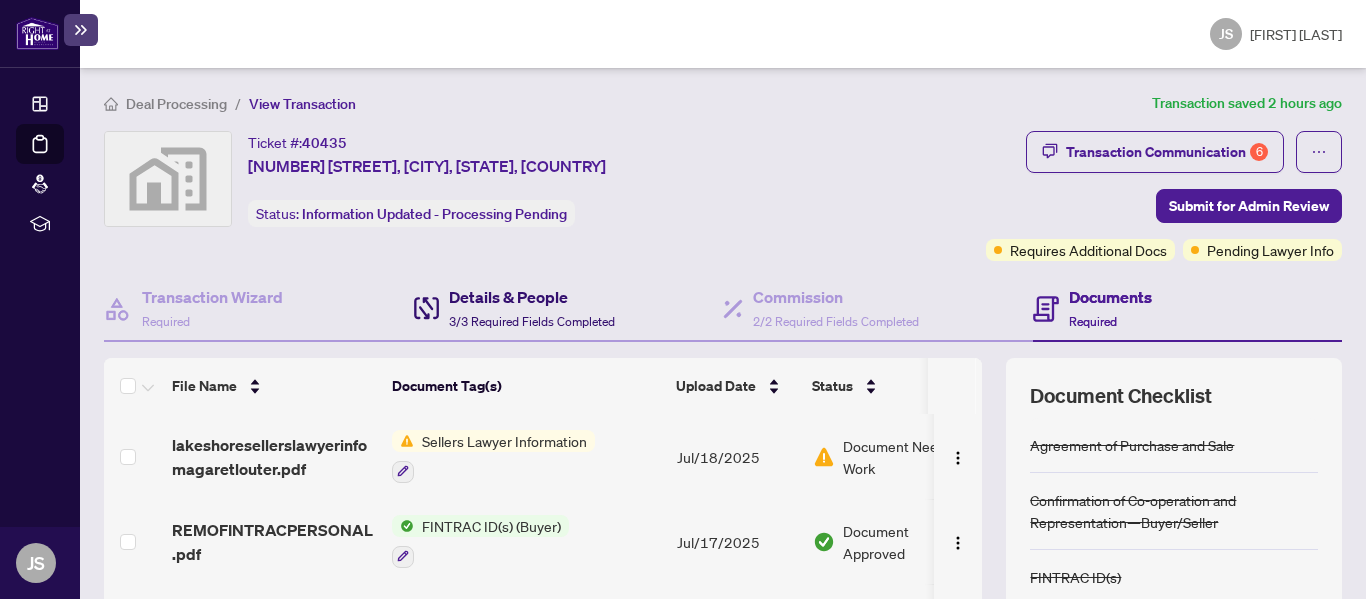 click on "3/3 Required Fields Completed" at bounding box center (532, 321) 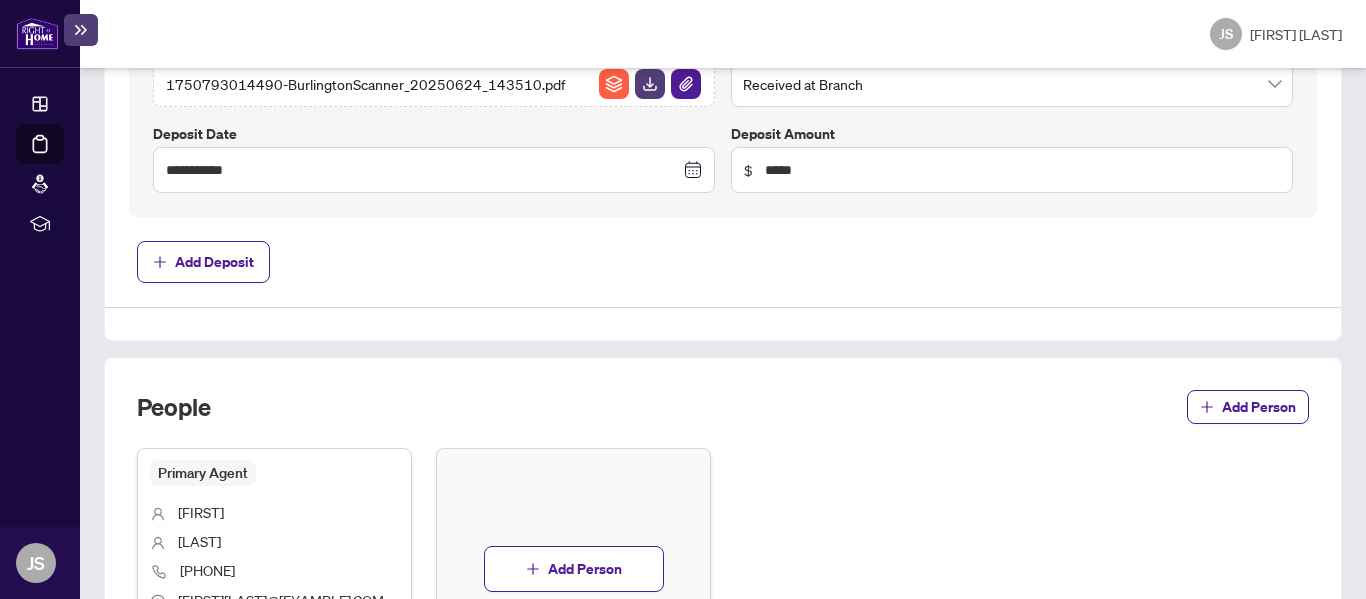 scroll, scrollTop: 1216, scrollLeft: 0, axis: vertical 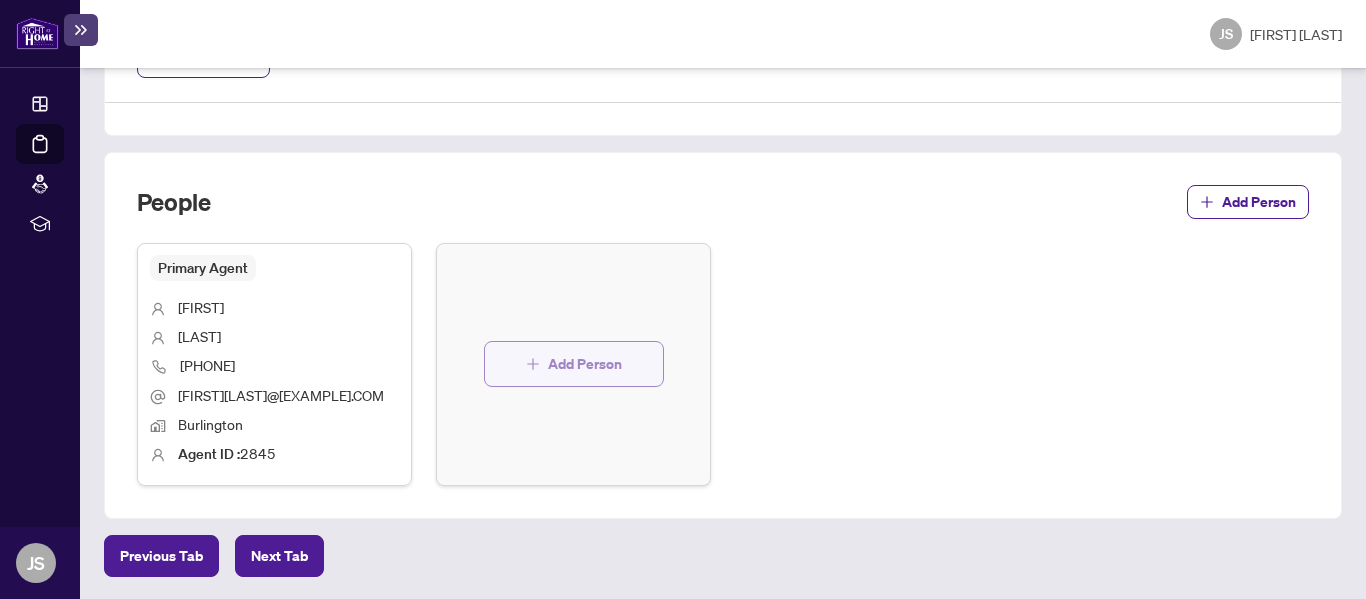click on "Add Person" at bounding box center [585, 364] 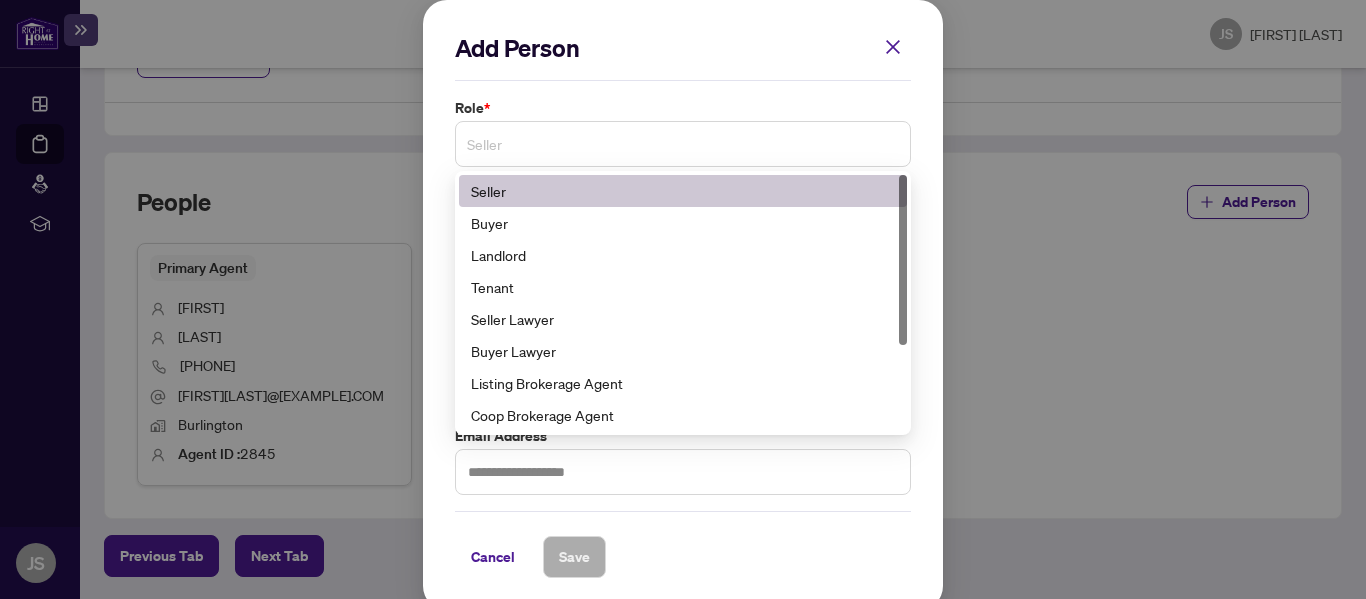 click on "Seller" at bounding box center [683, 144] 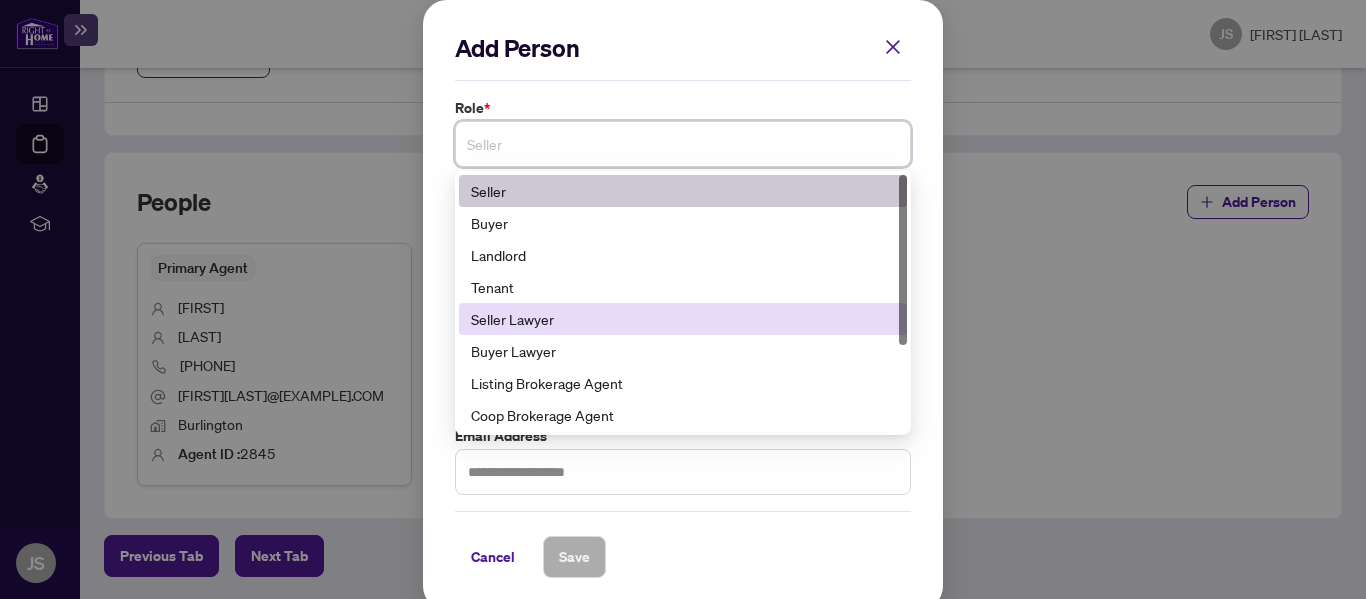 click on "Seller Lawyer" at bounding box center (683, 319) 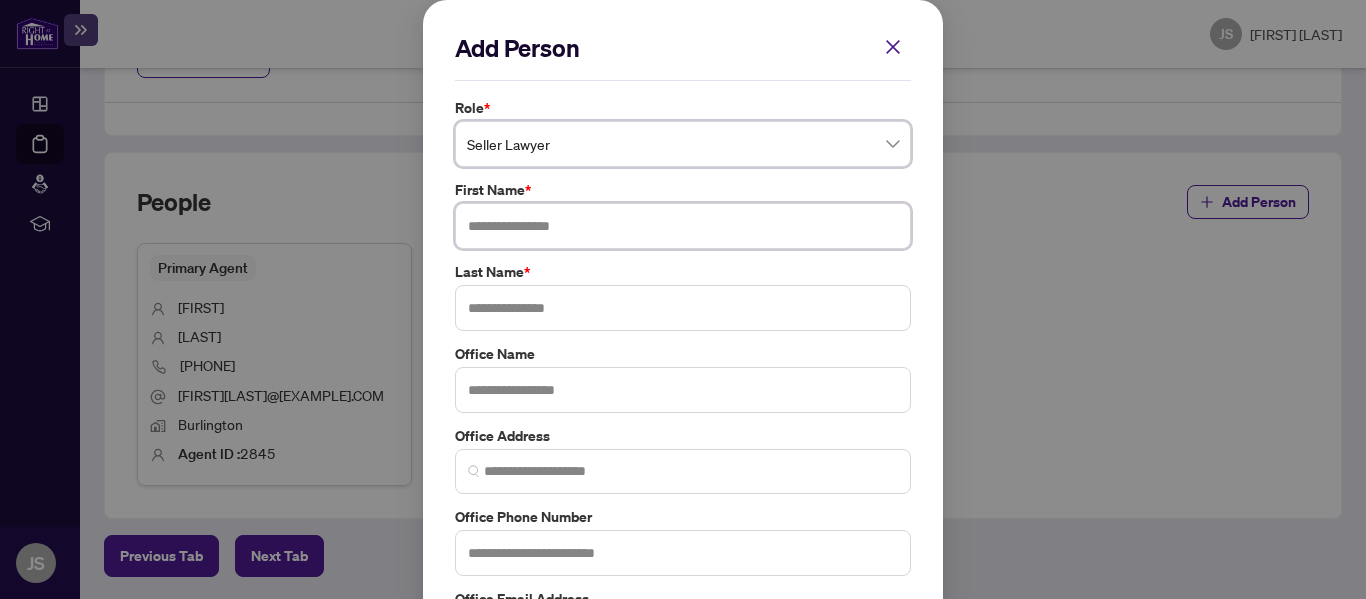 click at bounding box center [683, 226] 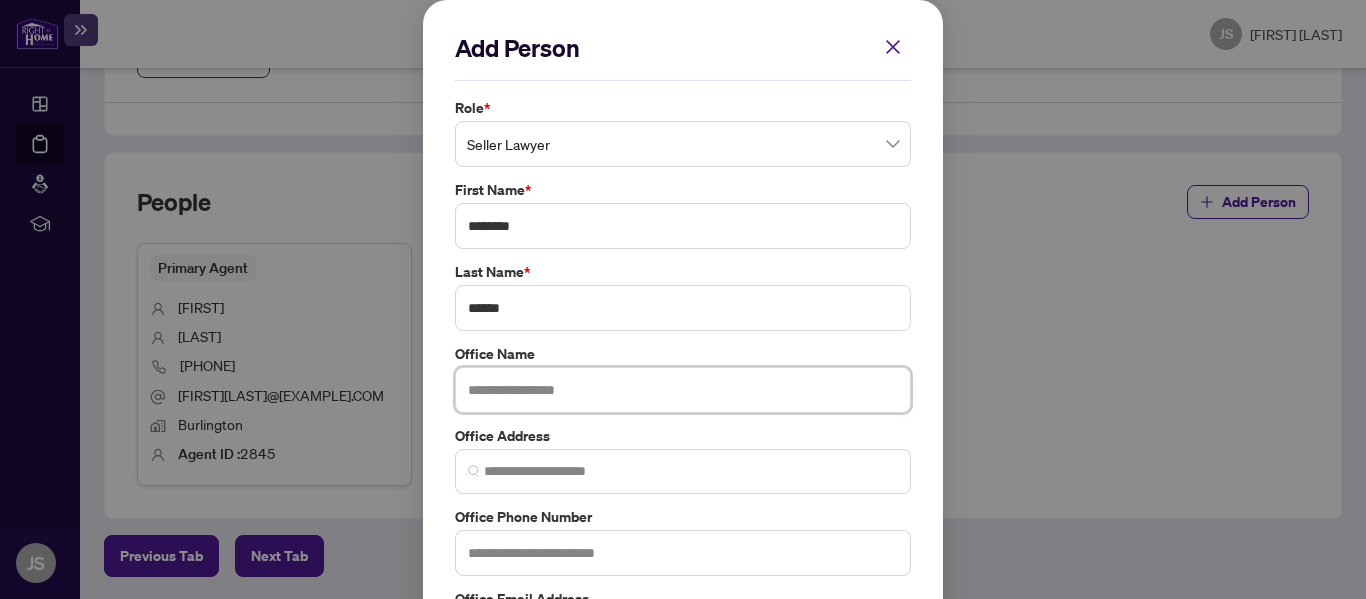 paste on "**********" 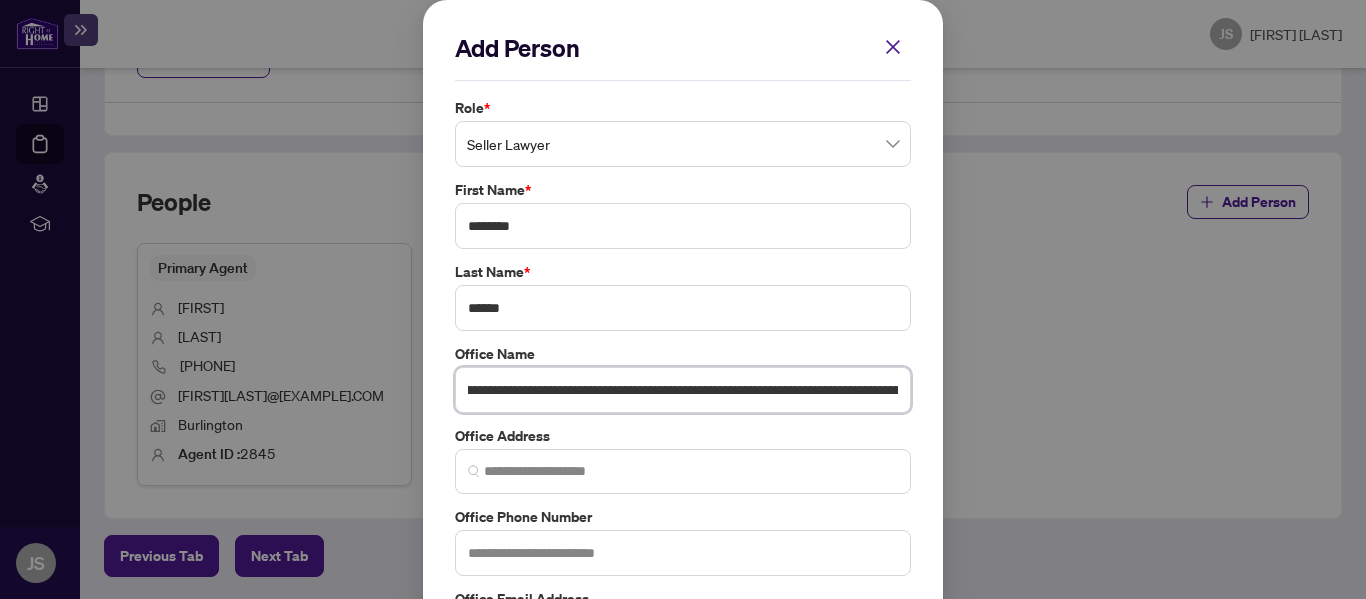 scroll, scrollTop: 0, scrollLeft: 0, axis: both 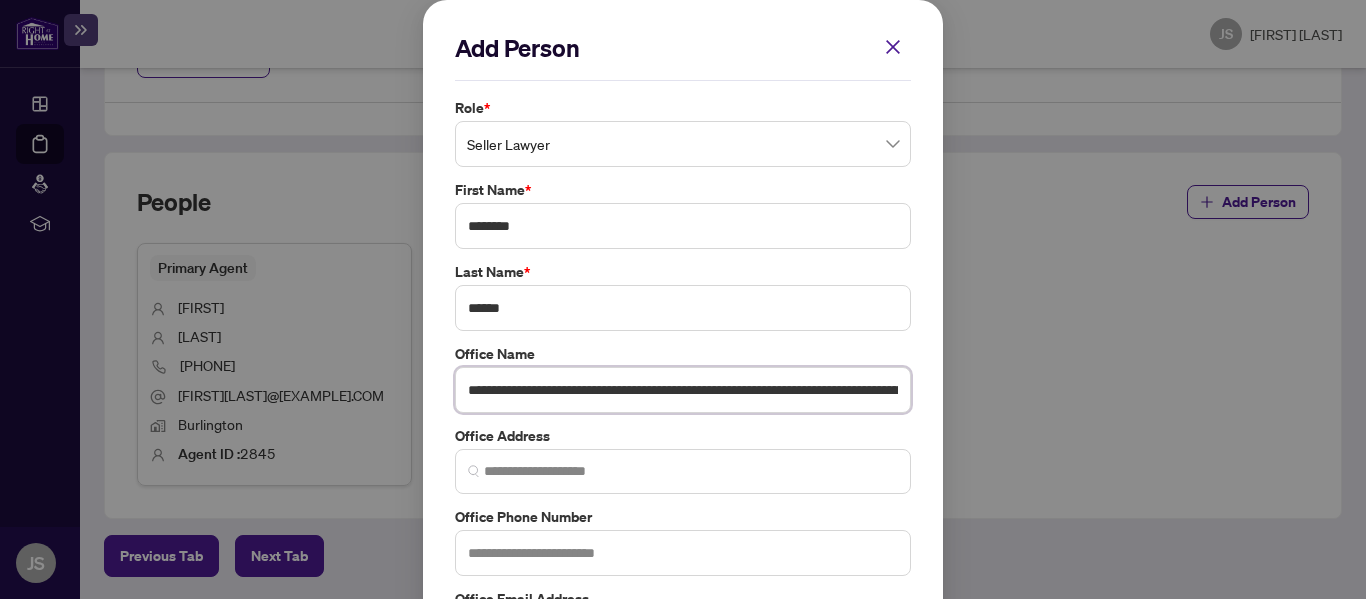 click on "**********" at bounding box center [683, 390] 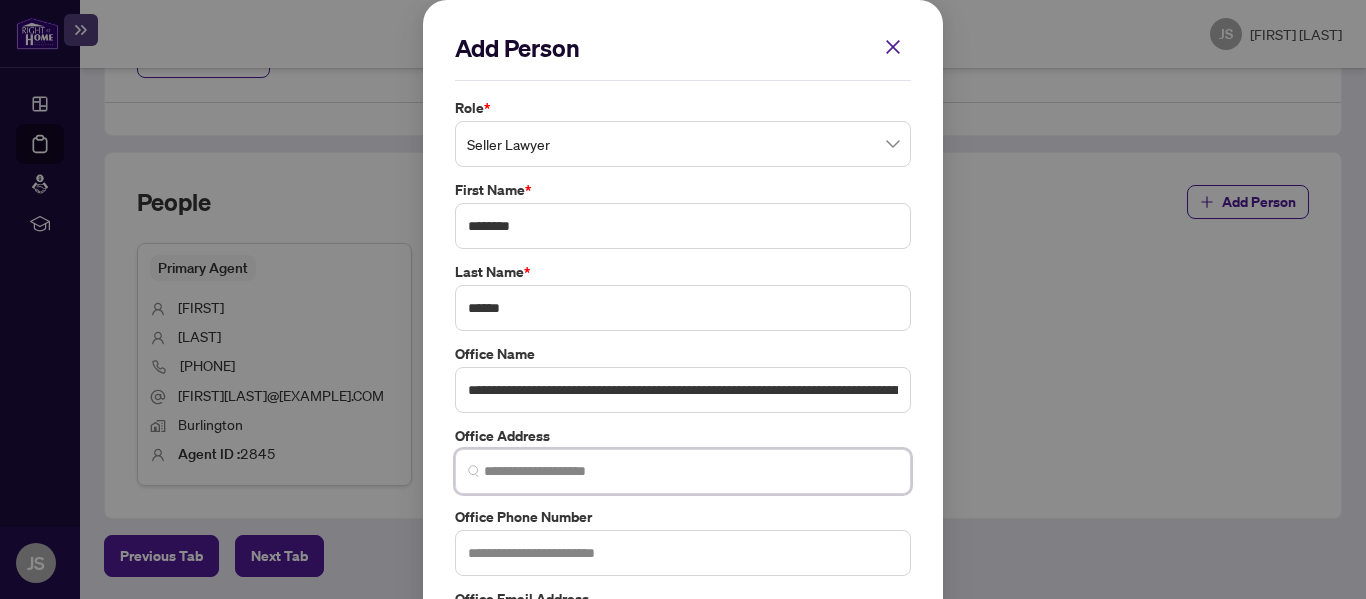 click at bounding box center (691, 471) 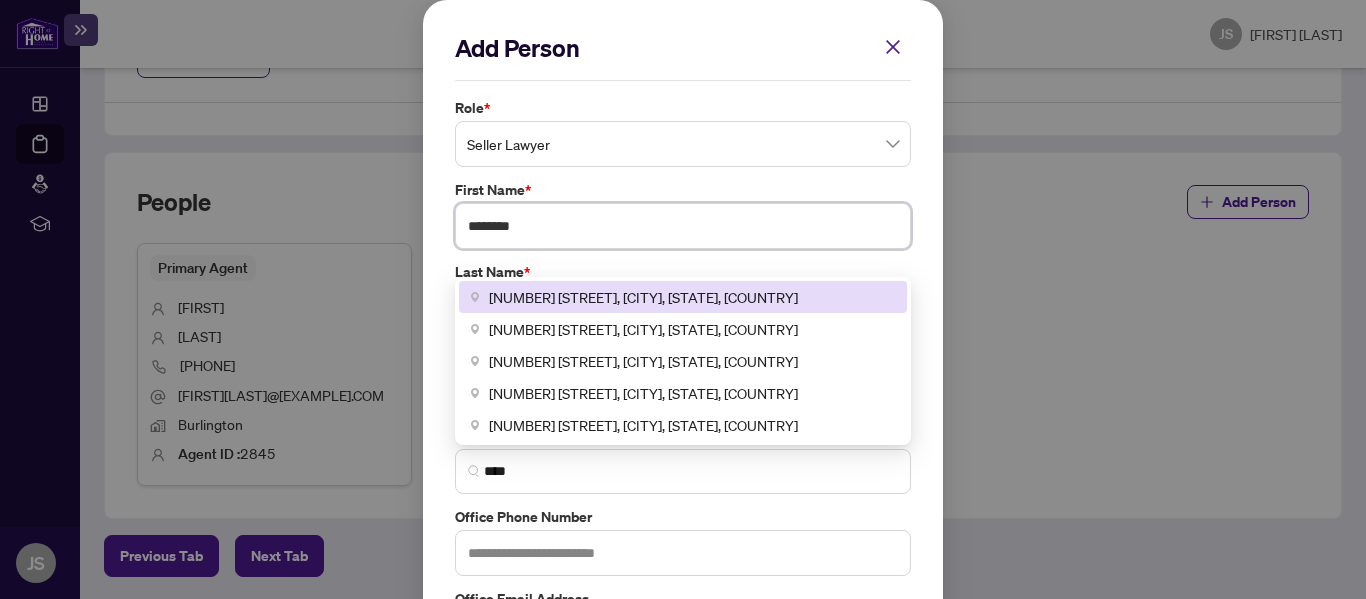 click on "********" at bounding box center [683, 226] 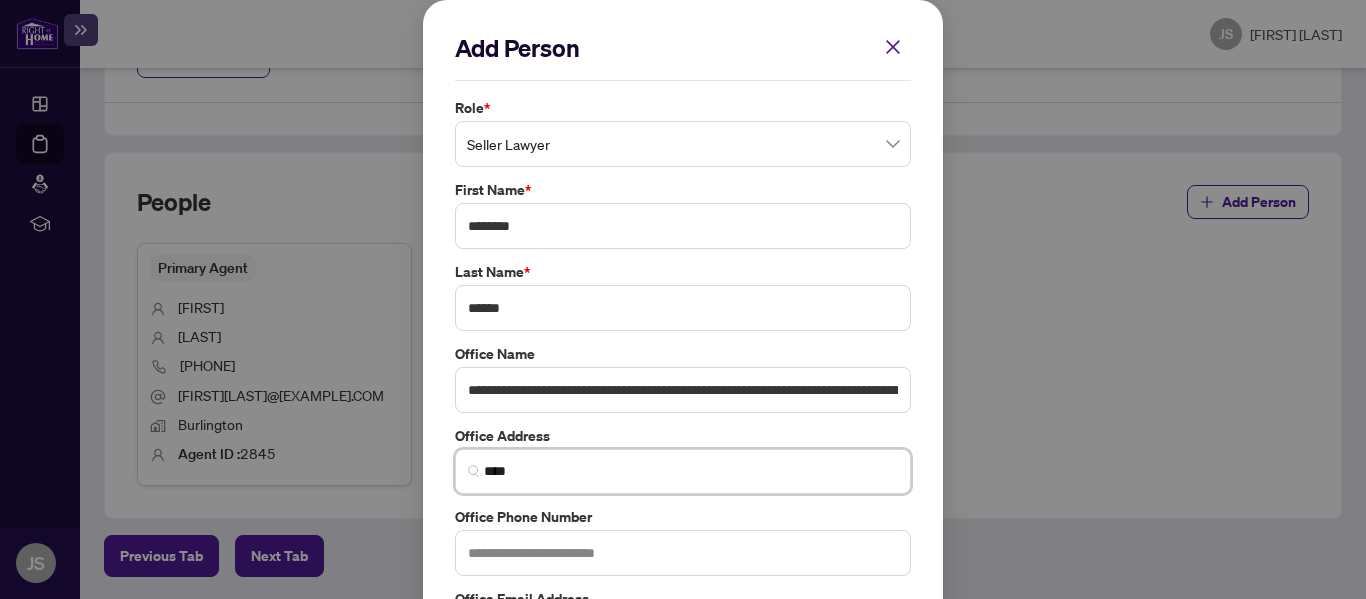 click on "***" at bounding box center [691, 471] 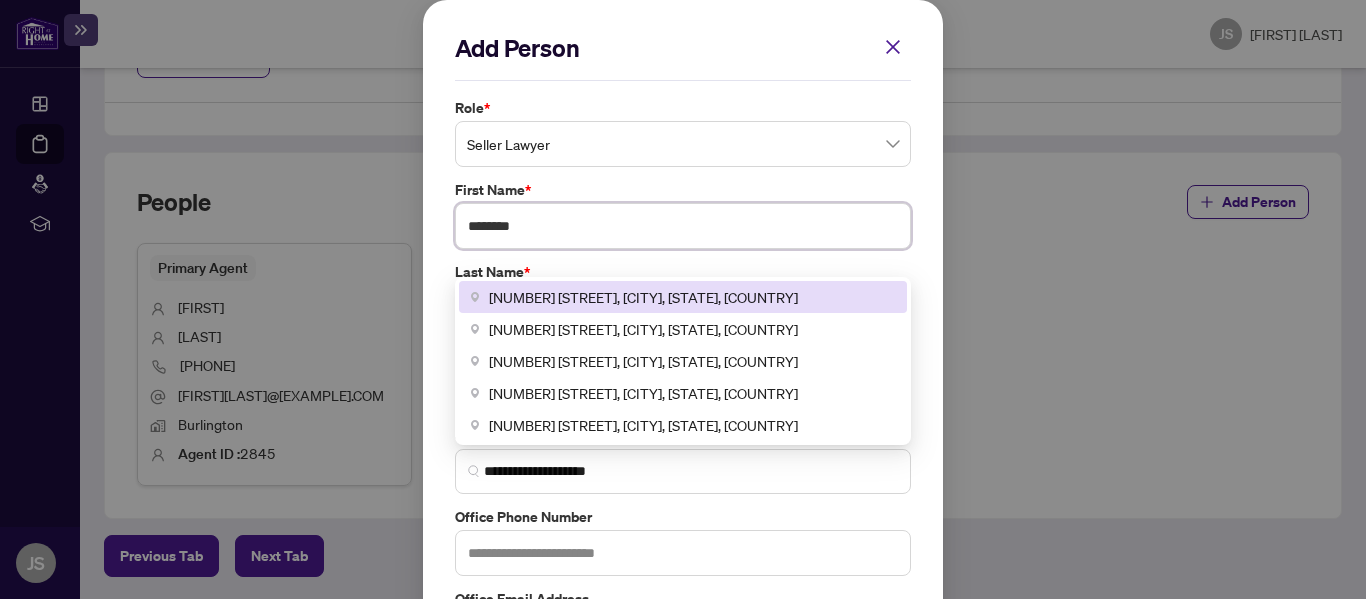 click on "********" at bounding box center [683, 226] 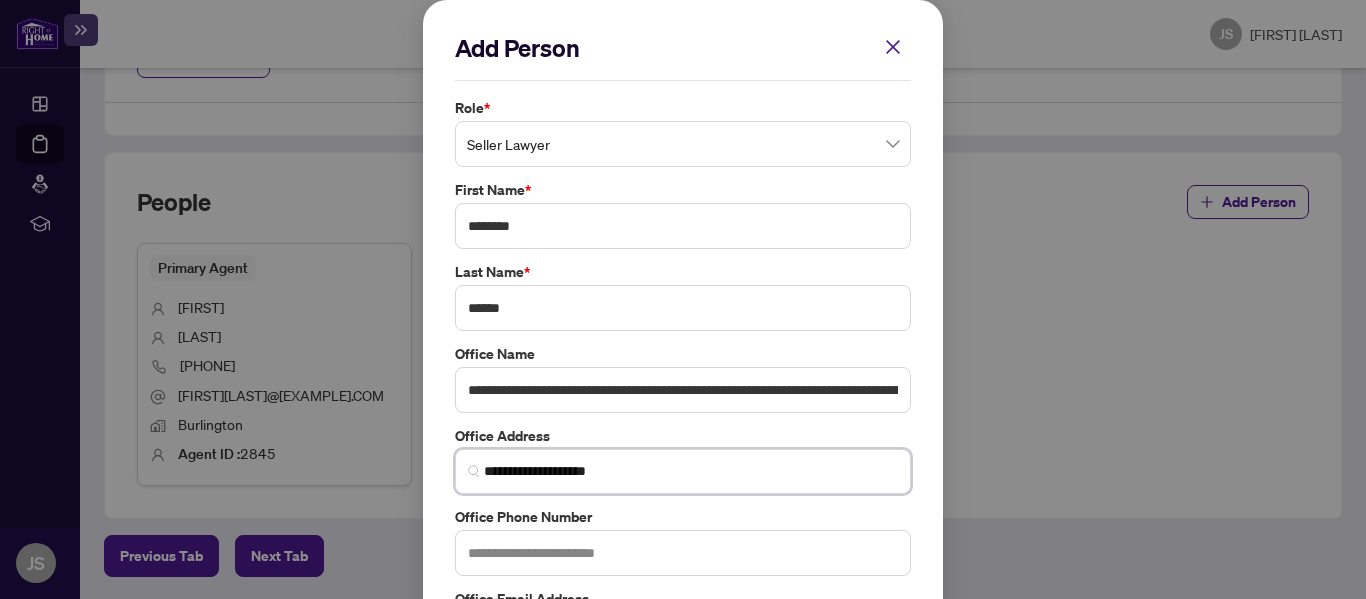 click on "**********" at bounding box center [691, 471] 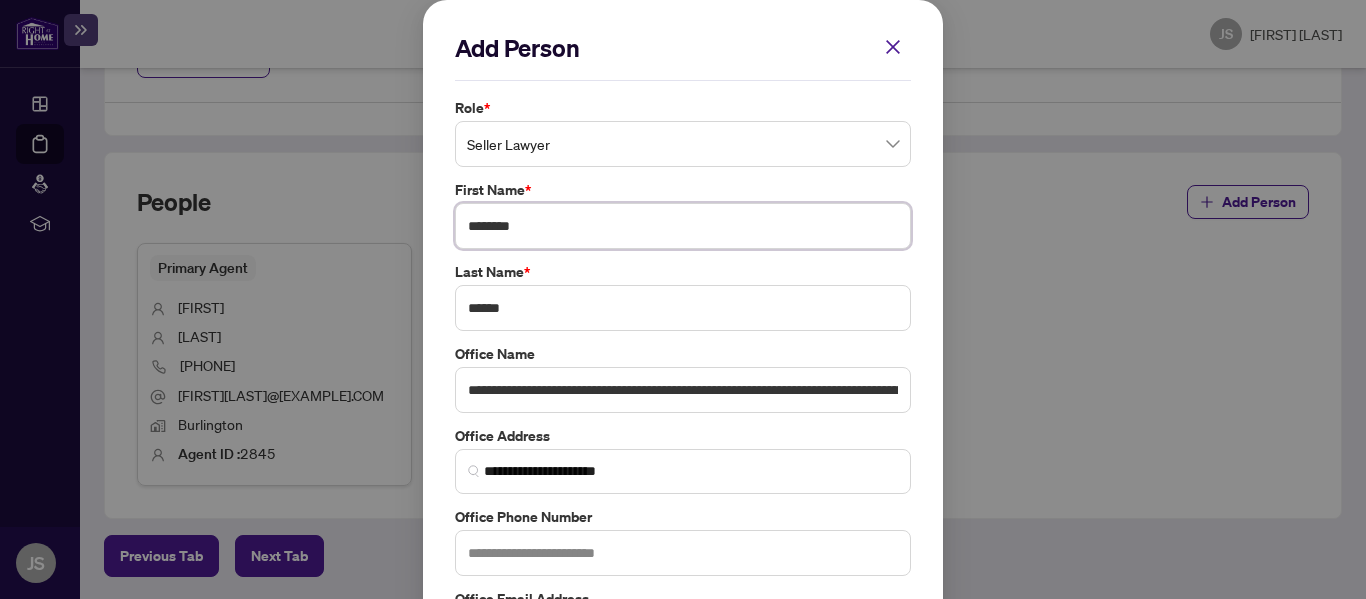 click on "********" at bounding box center (683, 226) 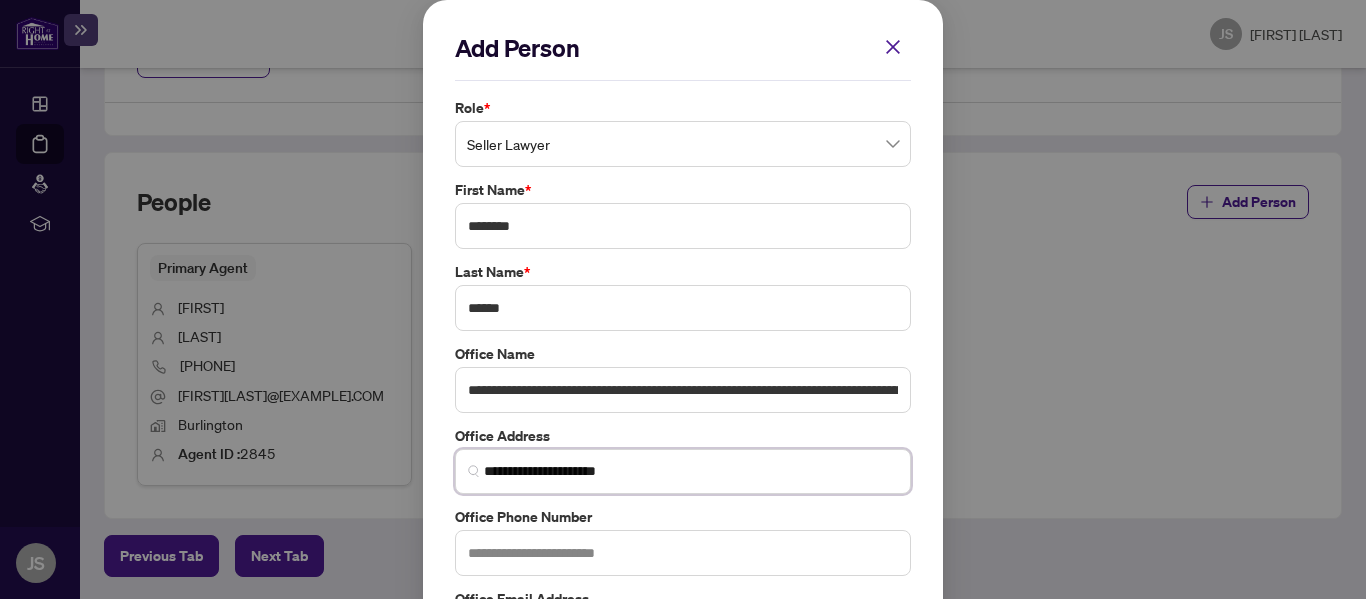 click on "**********" at bounding box center (691, 471) 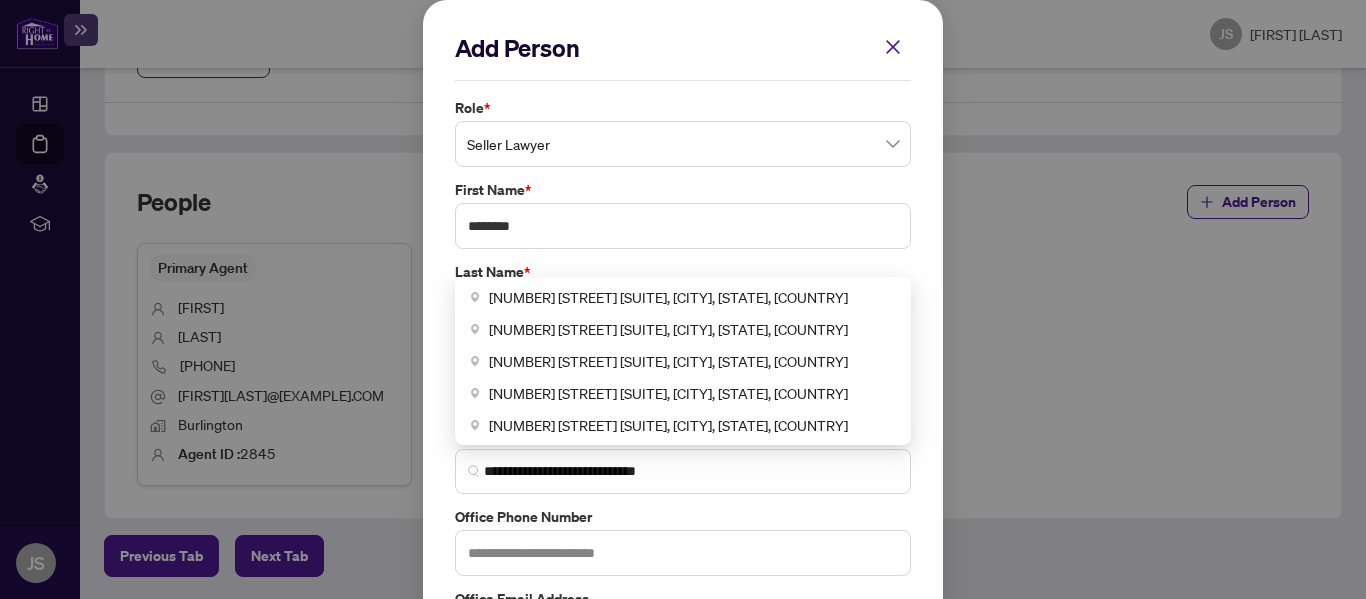 click on "**********" at bounding box center [683, 377] 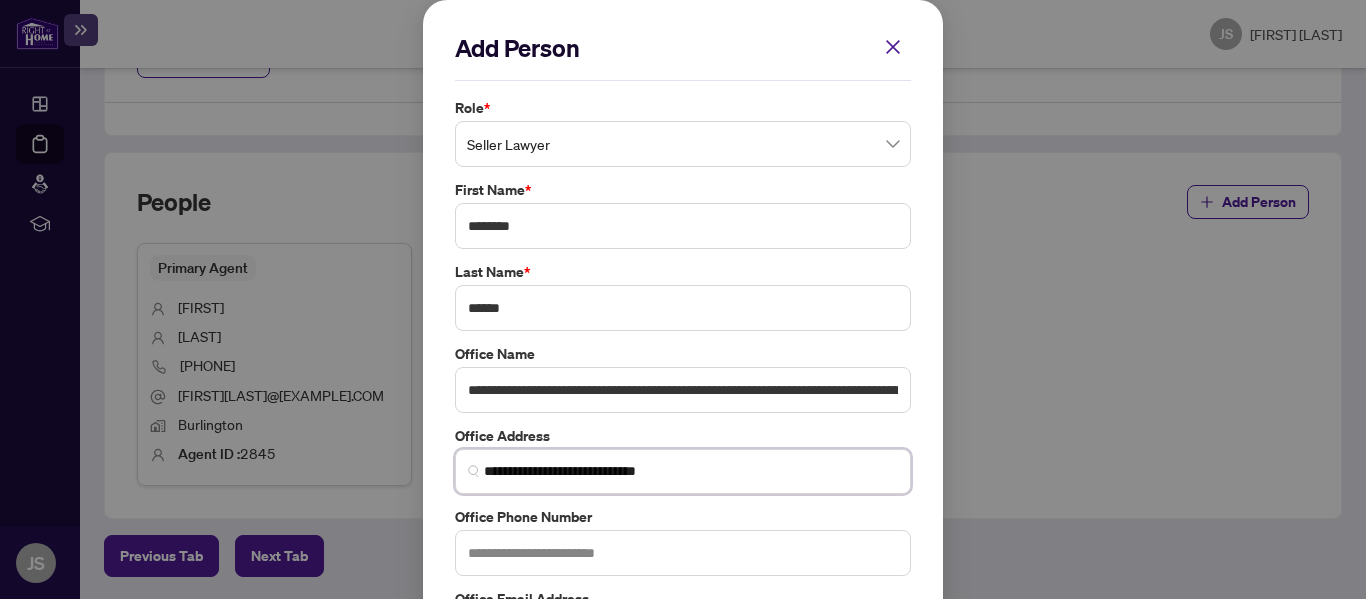 click on "**********" at bounding box center [691, 471] 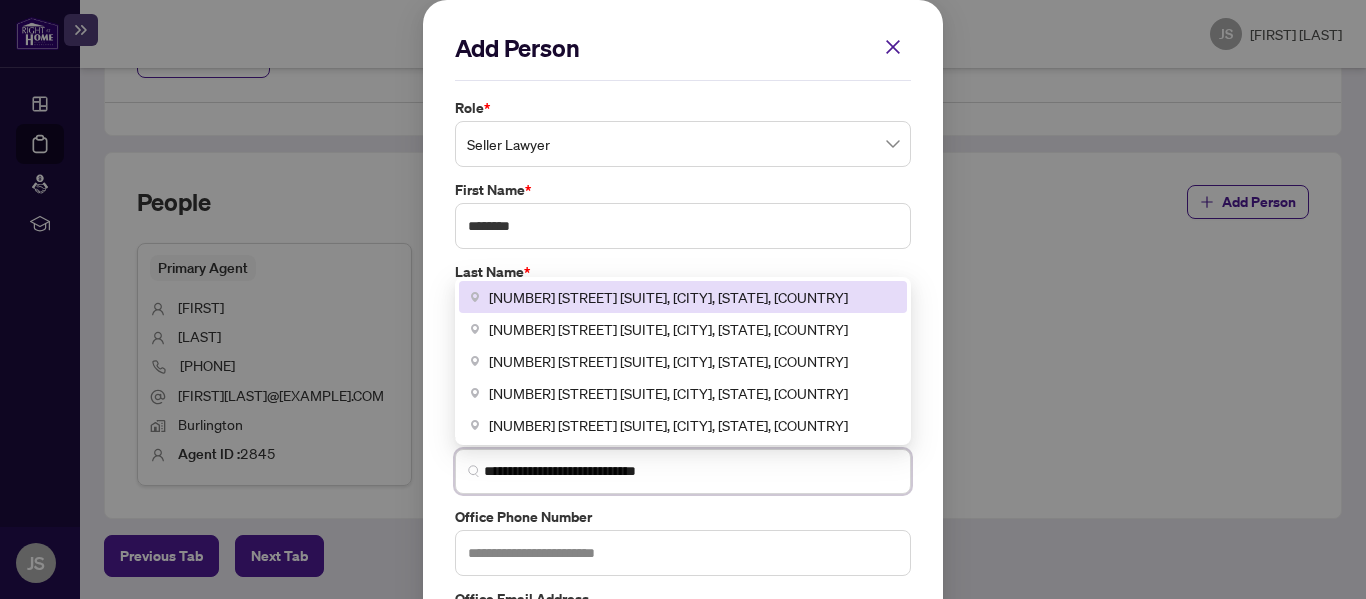 click on "[NUMBER] [STREET] [SUITE], [CITY], [STATE], [COUNTRY]" at bounding box center (683, 297) 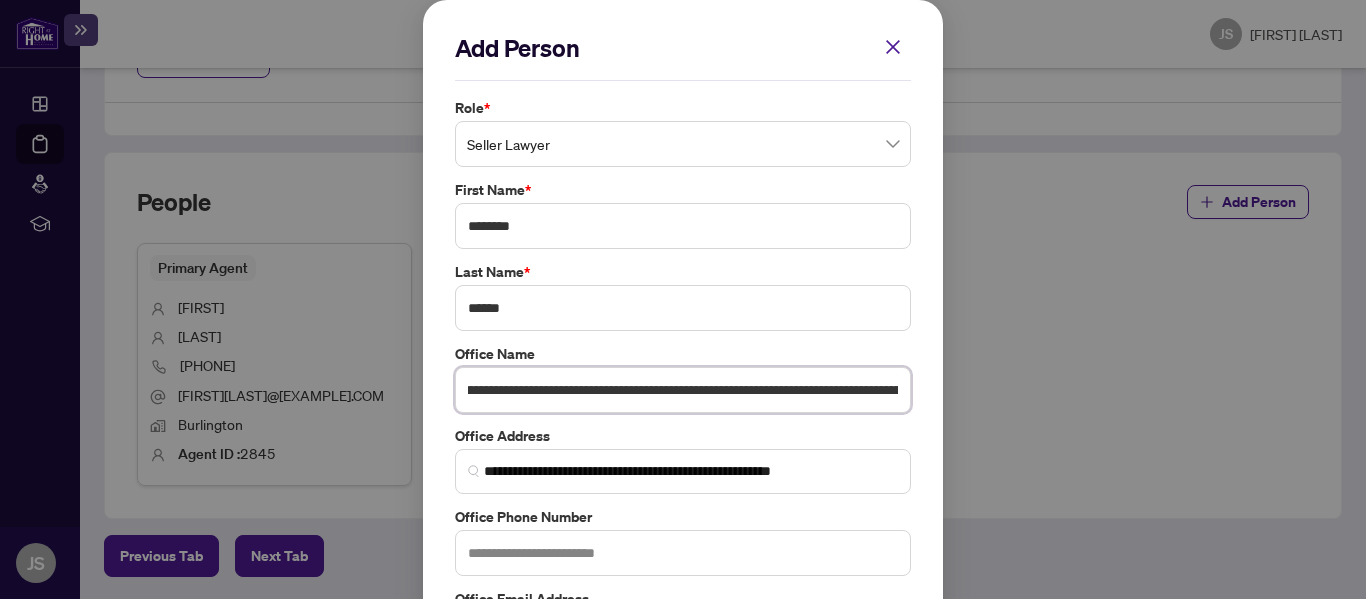 scroll, scrollTop: 0, scrollLeft: 363, axis: horizontal 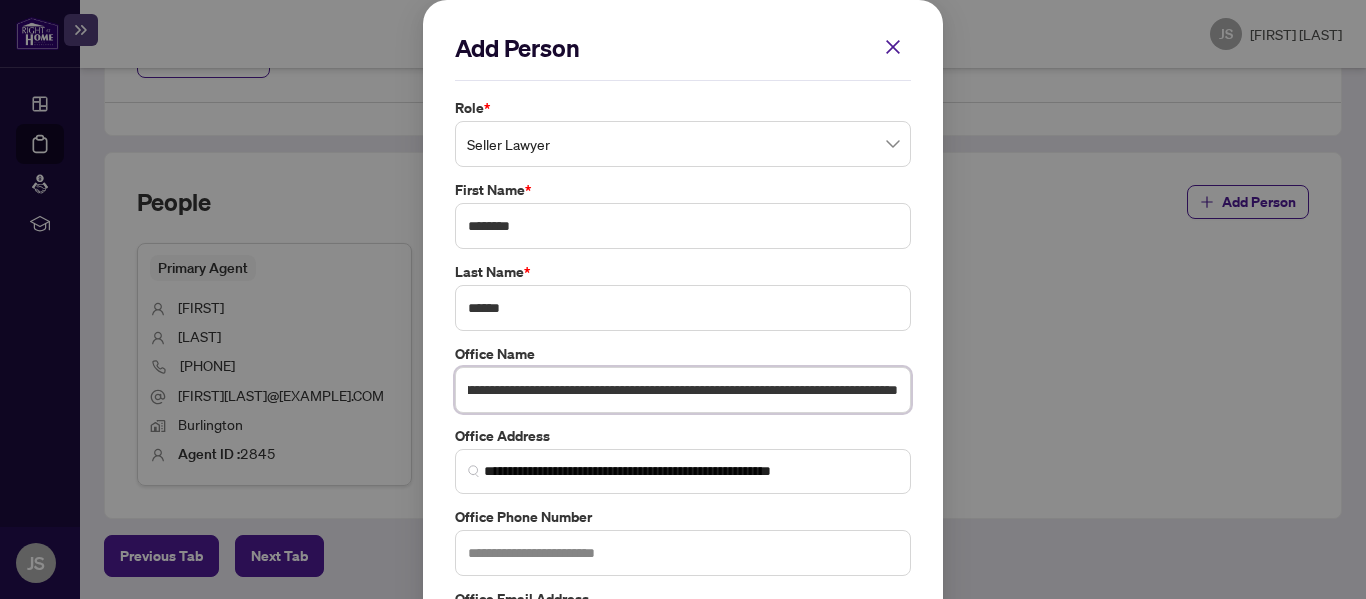 drag, startPoint x: 585, startPoint y: 394, endPoint x: 540, endPoint y: 424, distance: 54.08327 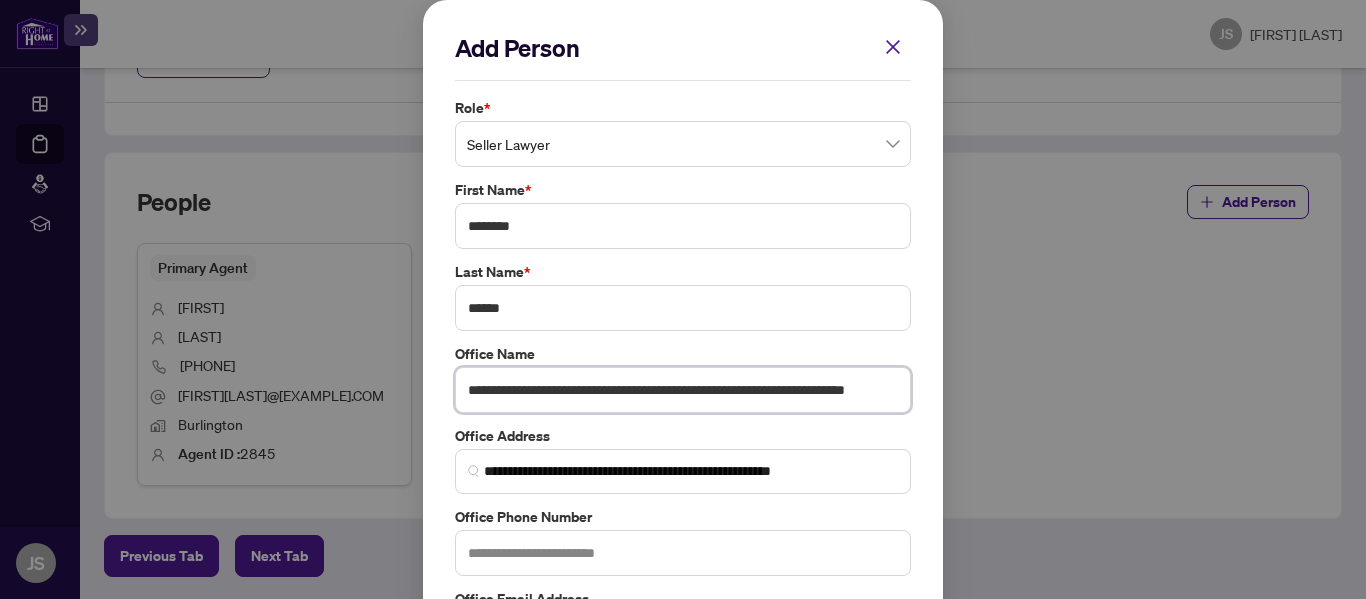 scroll, scrollTop: 0, scrollLeft: 45, axis: horizontal 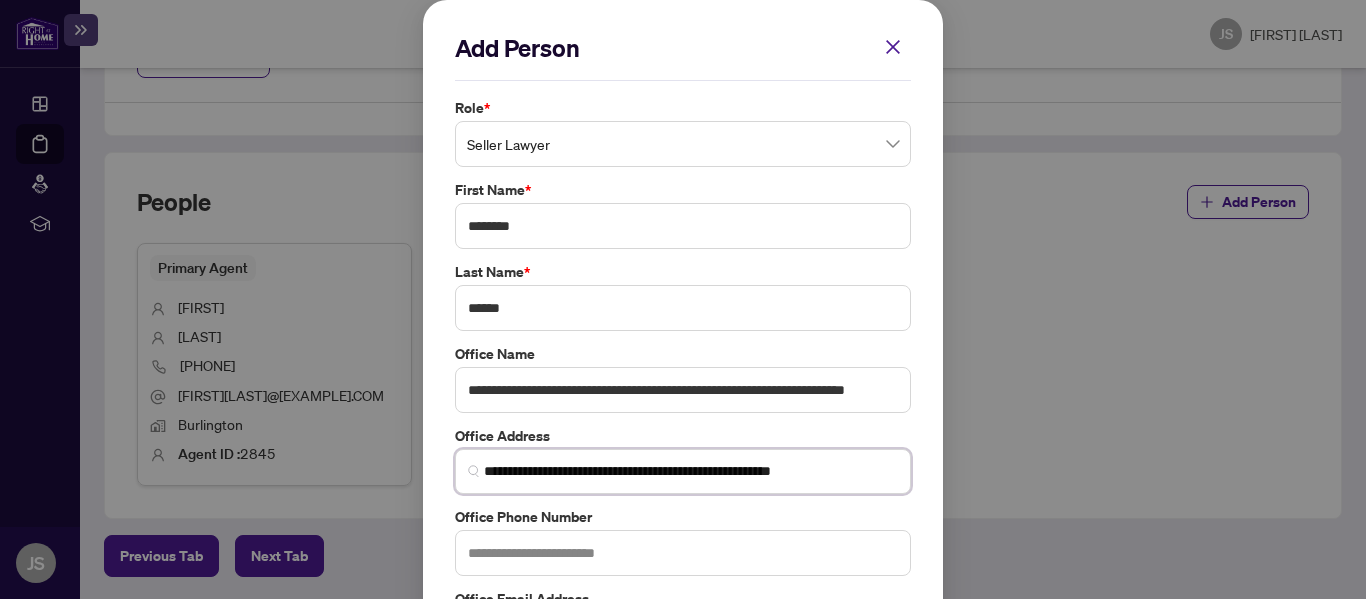 click on "**********" at bounding box center [691, 471] 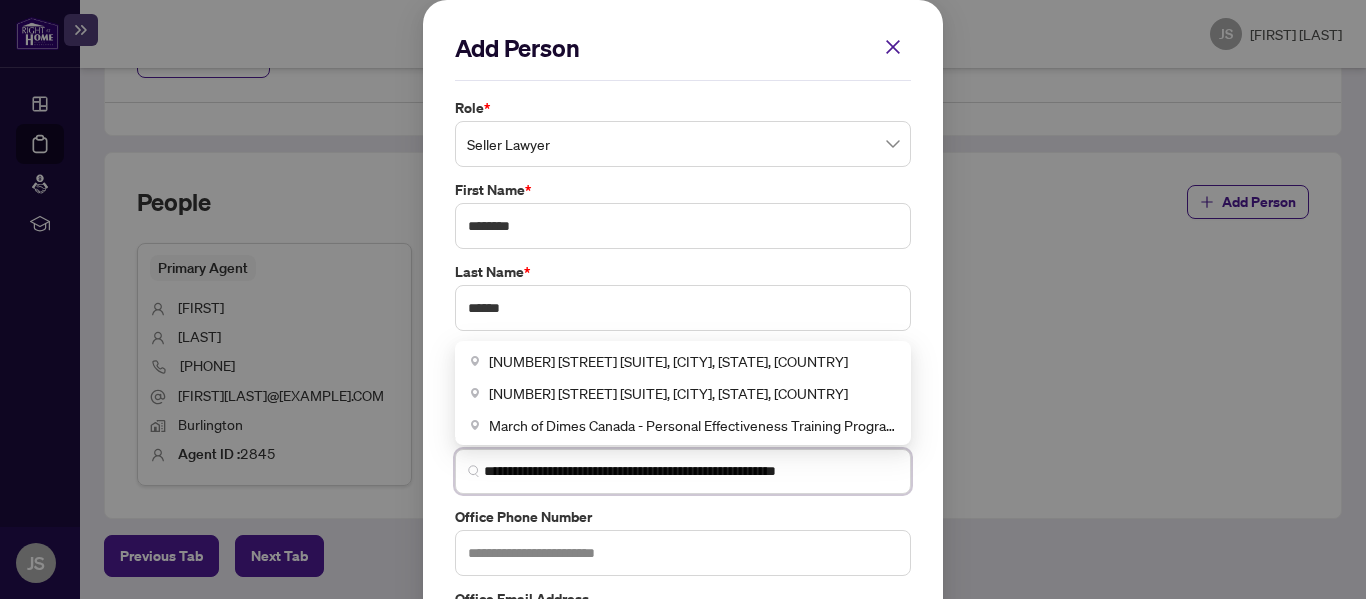 paste on "*********" 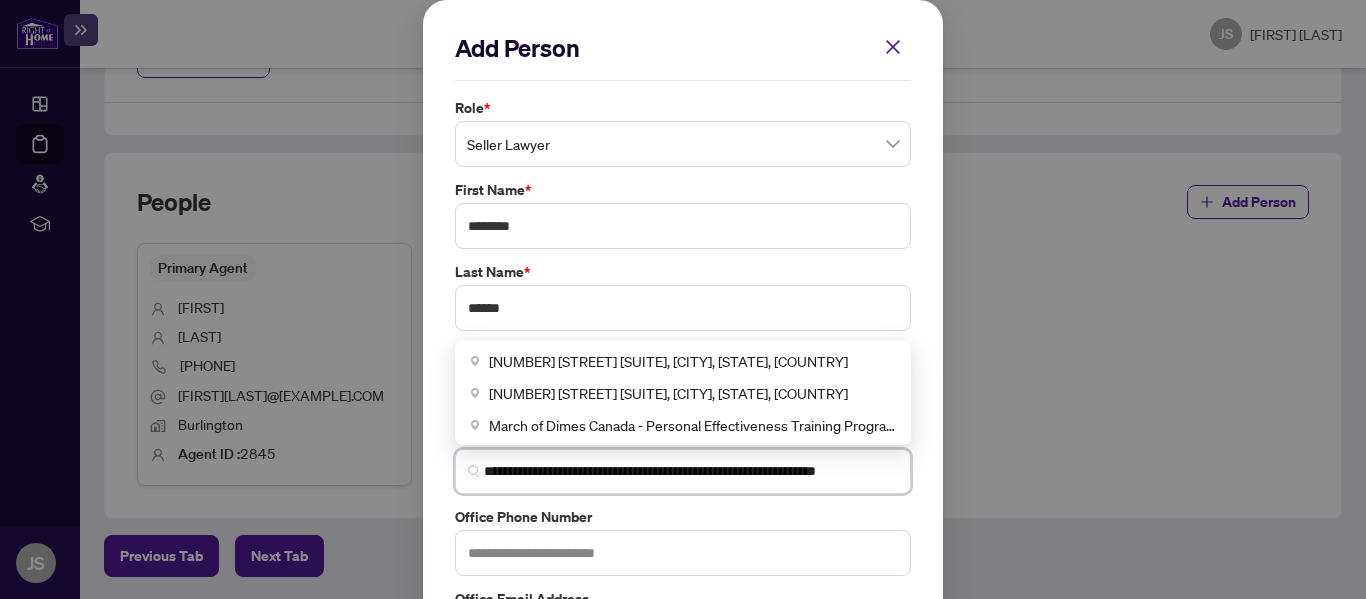scroll, scrollTop: 0, scrollLeft: 7, axis: horizontal 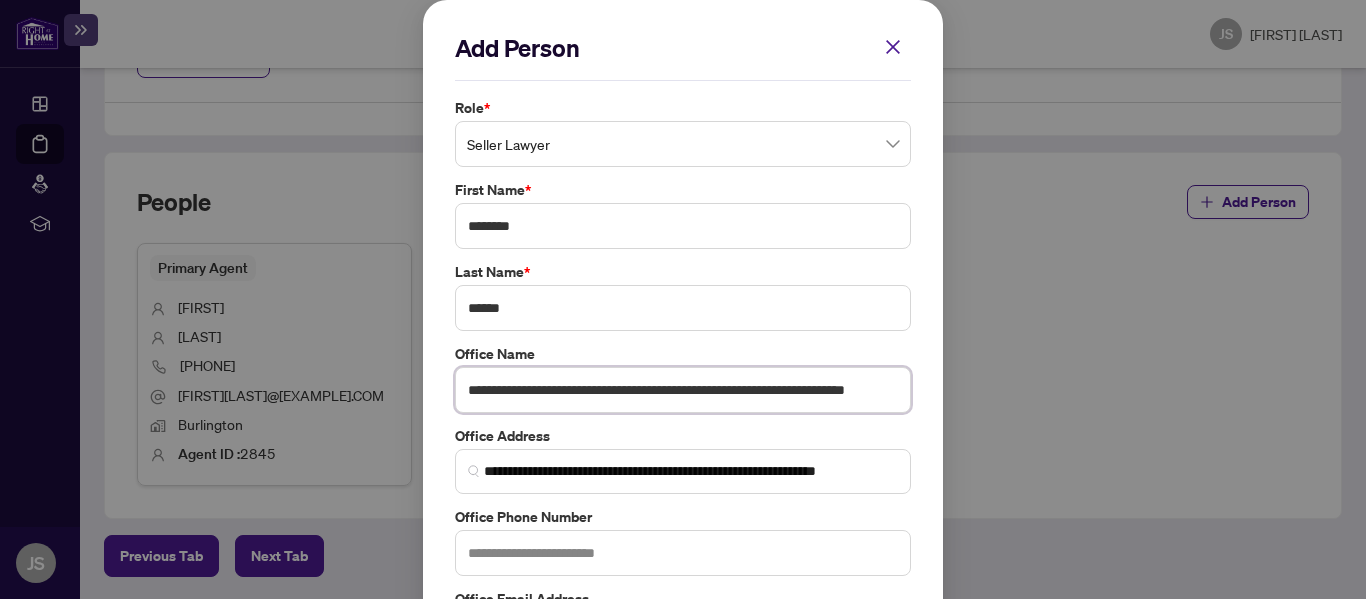 click on "**********" at bounding box center (683, 390) 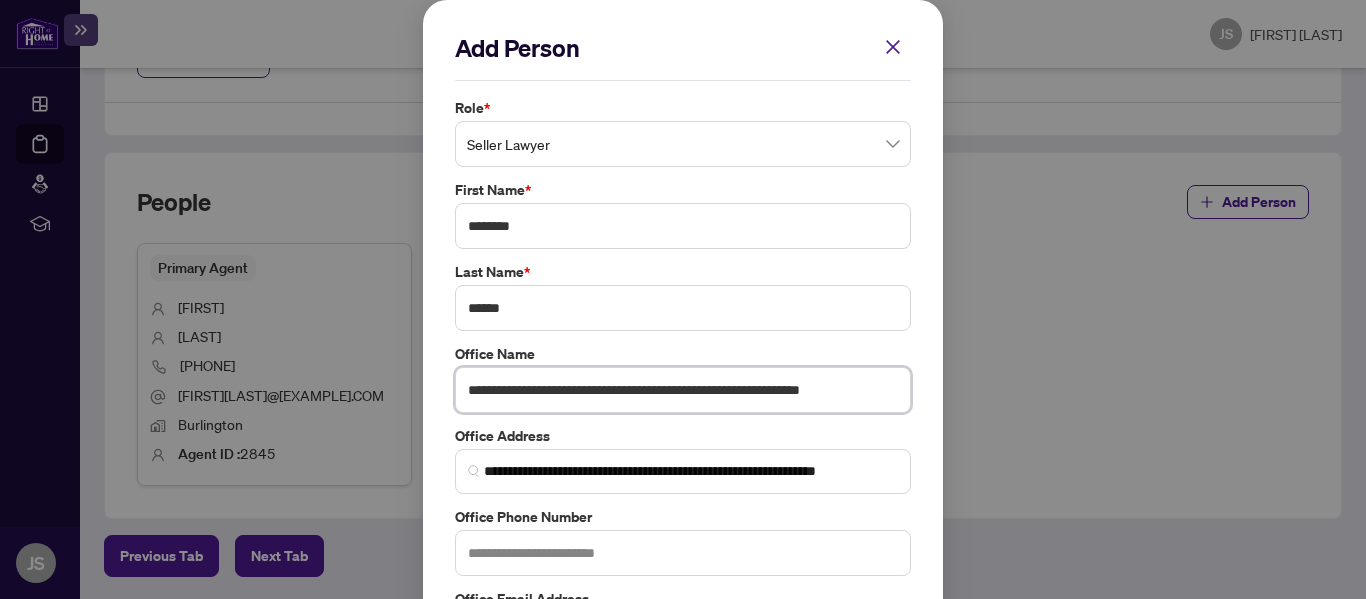 drag, startPoint x: 633, startPoint y: 395, endPoint x: 723, endPoint y: 389, distance: 90.199776 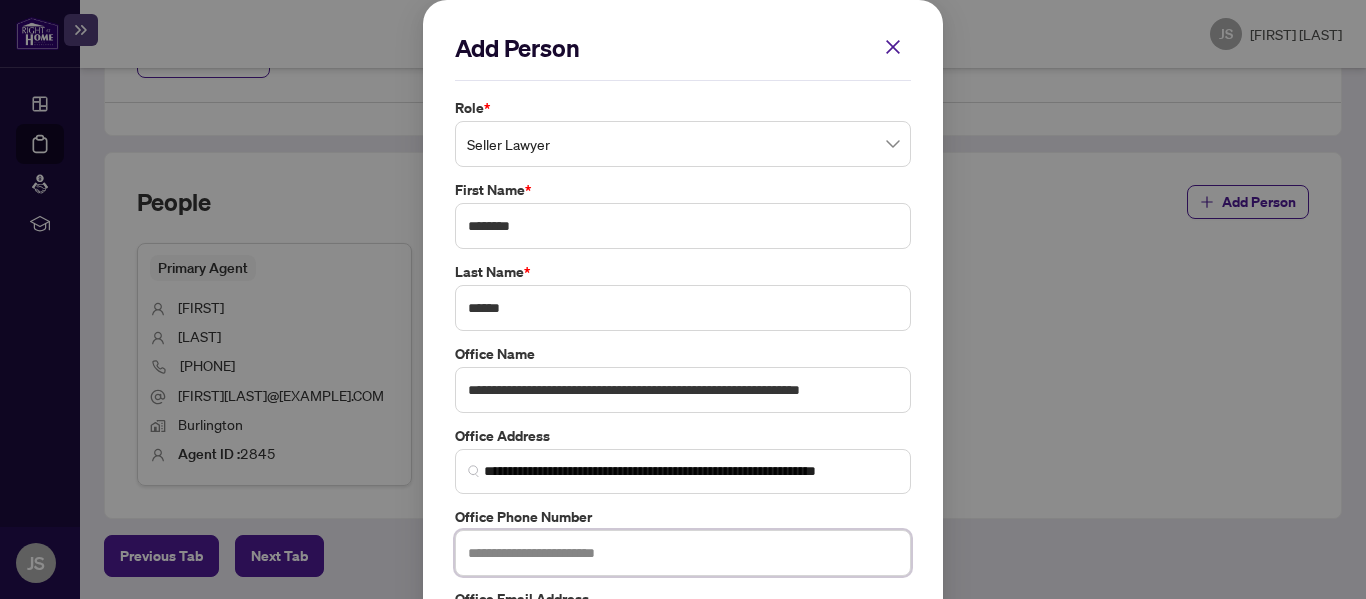 click at bounding box center (683, 553) 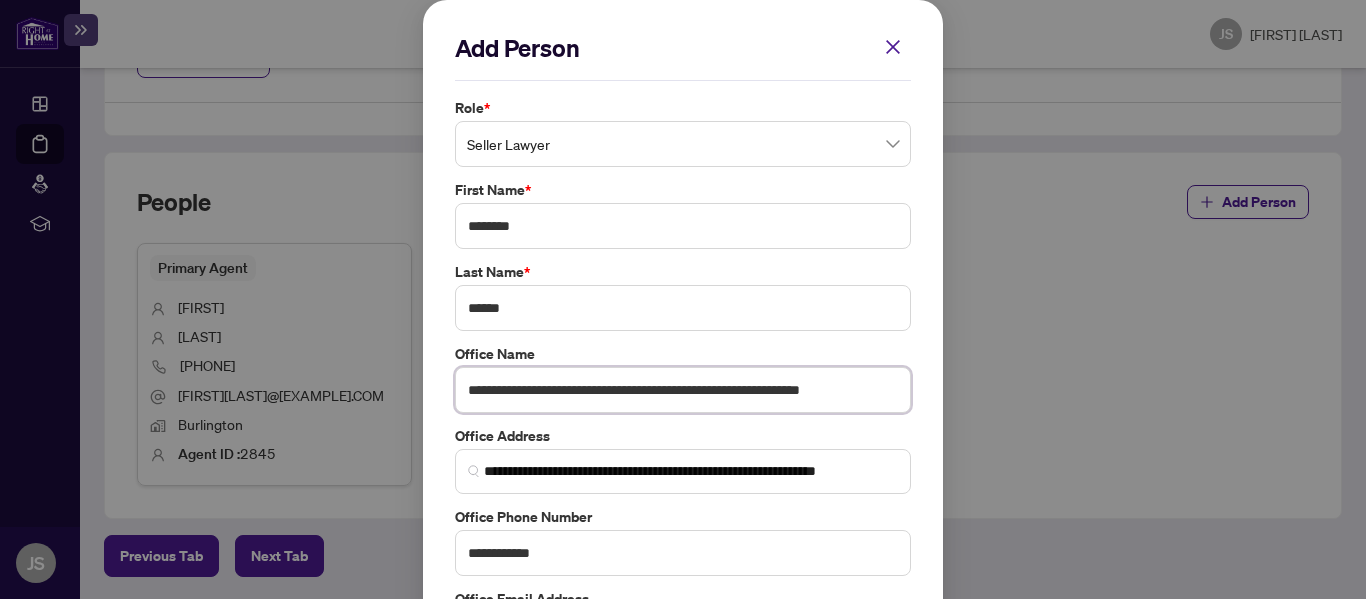 drag, startPoint x: 793, startPoint y: 389, endPoint x: 891, endPoint y: 396, distance: 98.24968 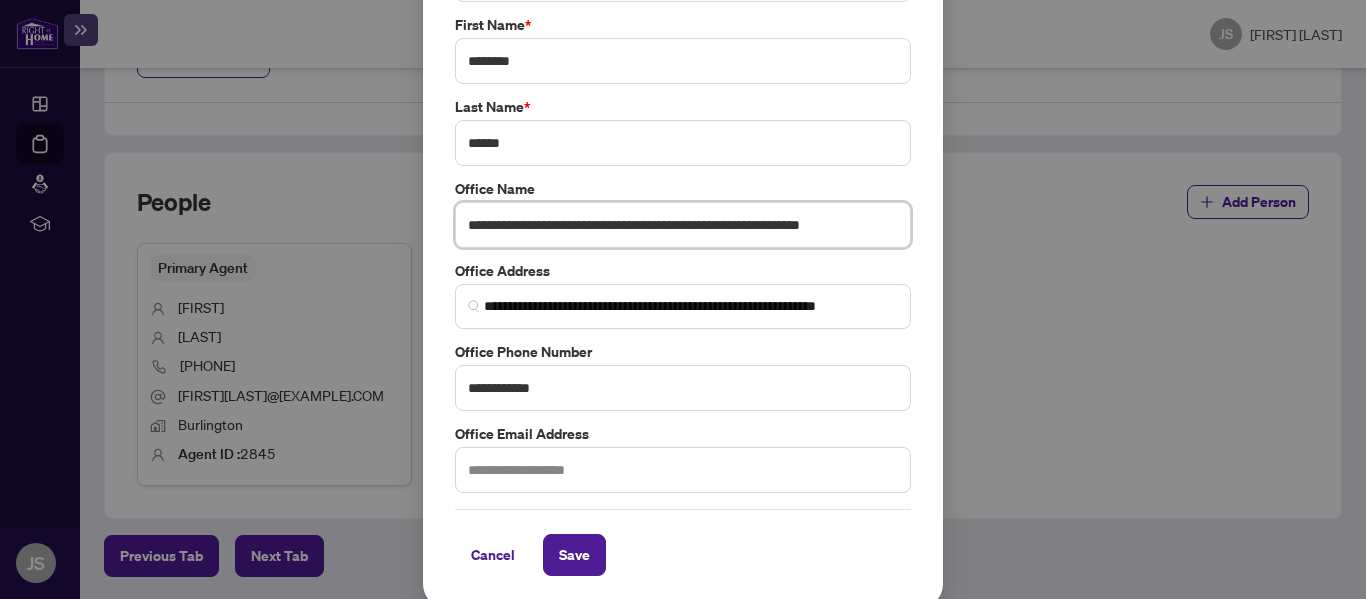scroll, scrollTop: 157, scrollLeft: 0, axis: vertical 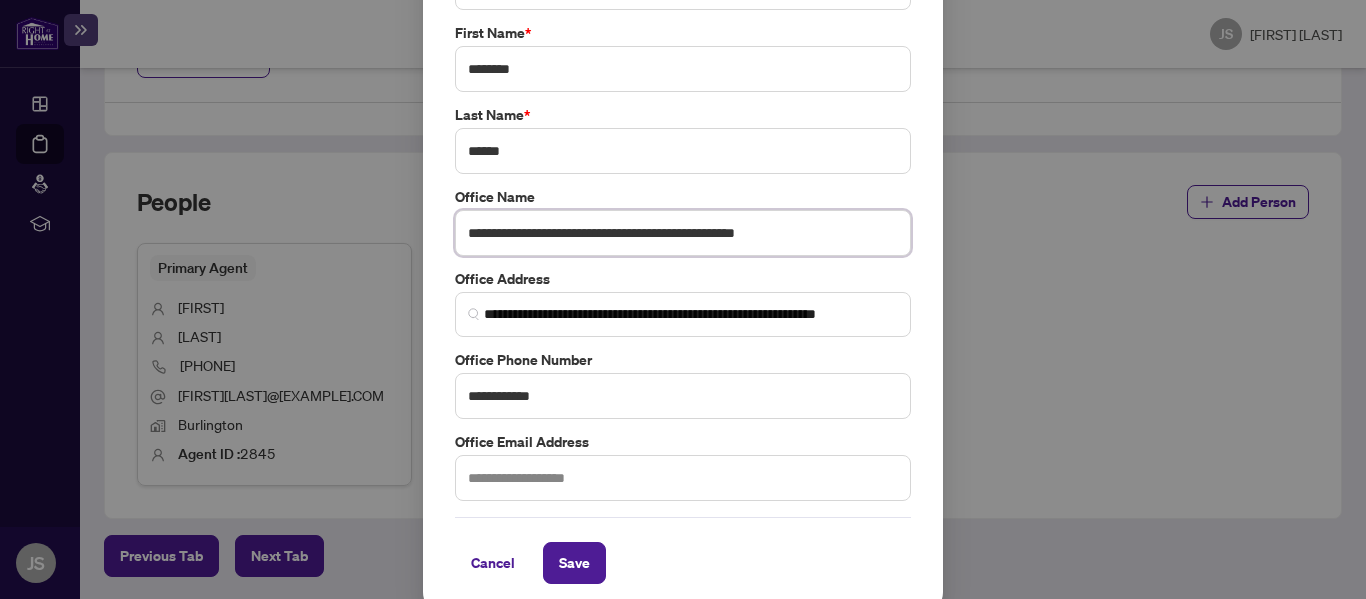 drag, startPoint x: 808, startPoint y: 235, endPoint x: 584, endPoint y: 227, distance: 224.1428 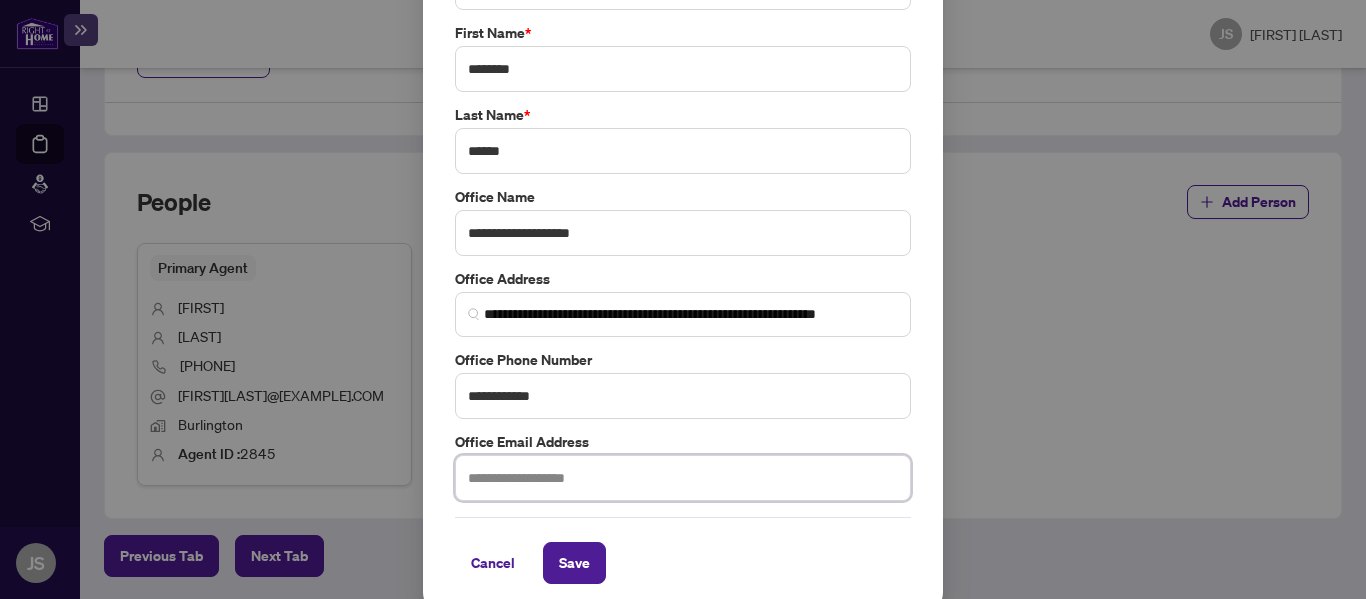 click at bounding box center (683, 478) 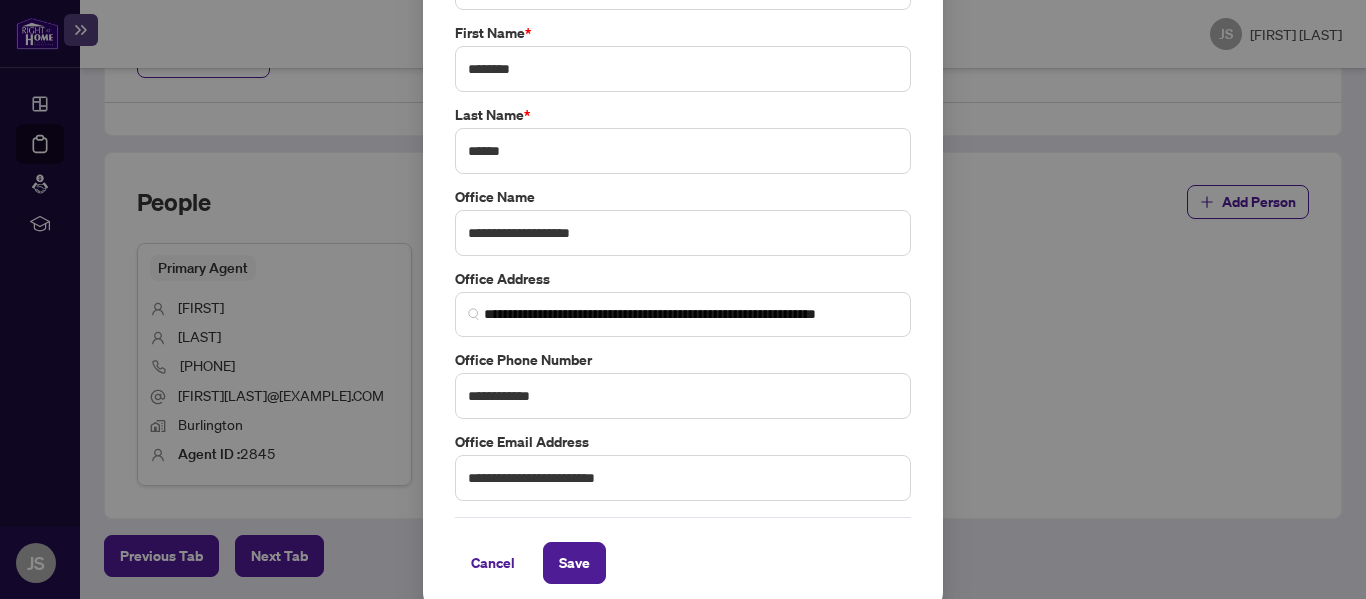 click on "Cancel Save" at bounding box center [683, 563] 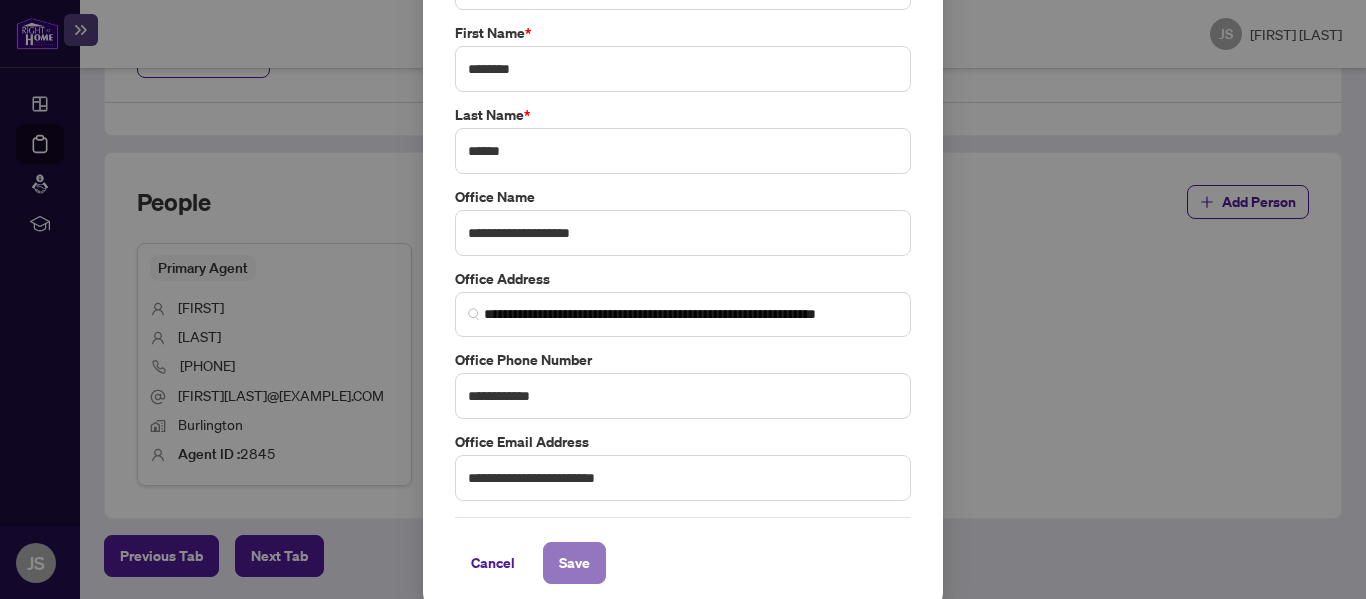 click on "Save" at bounding box center (574, 563) 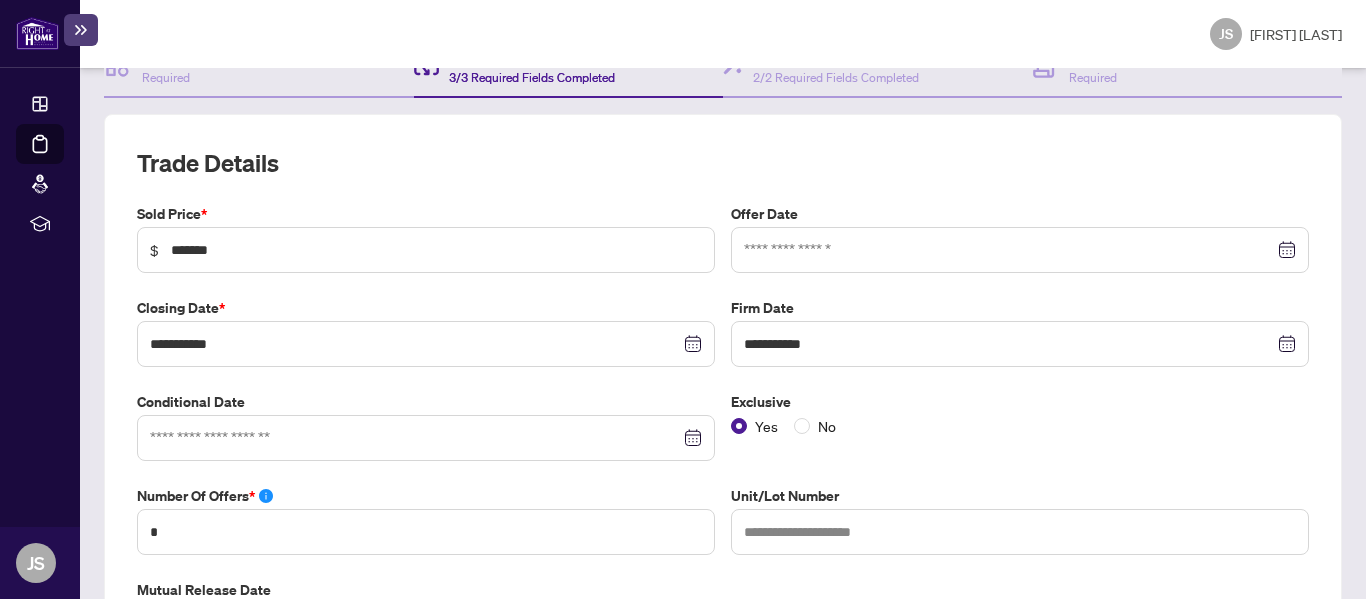 scroll, scrollTop: 192, scrollLeft: 0, axis: vertical 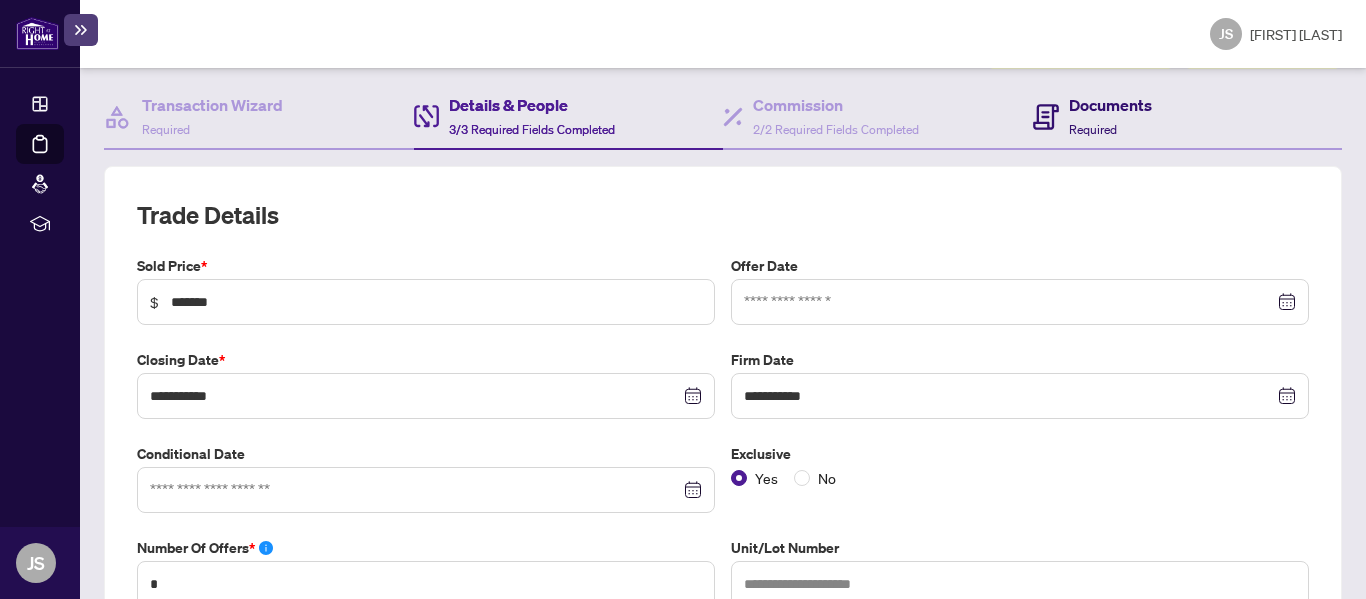 click on "Documents Required" at bounding box center (1110, 116) 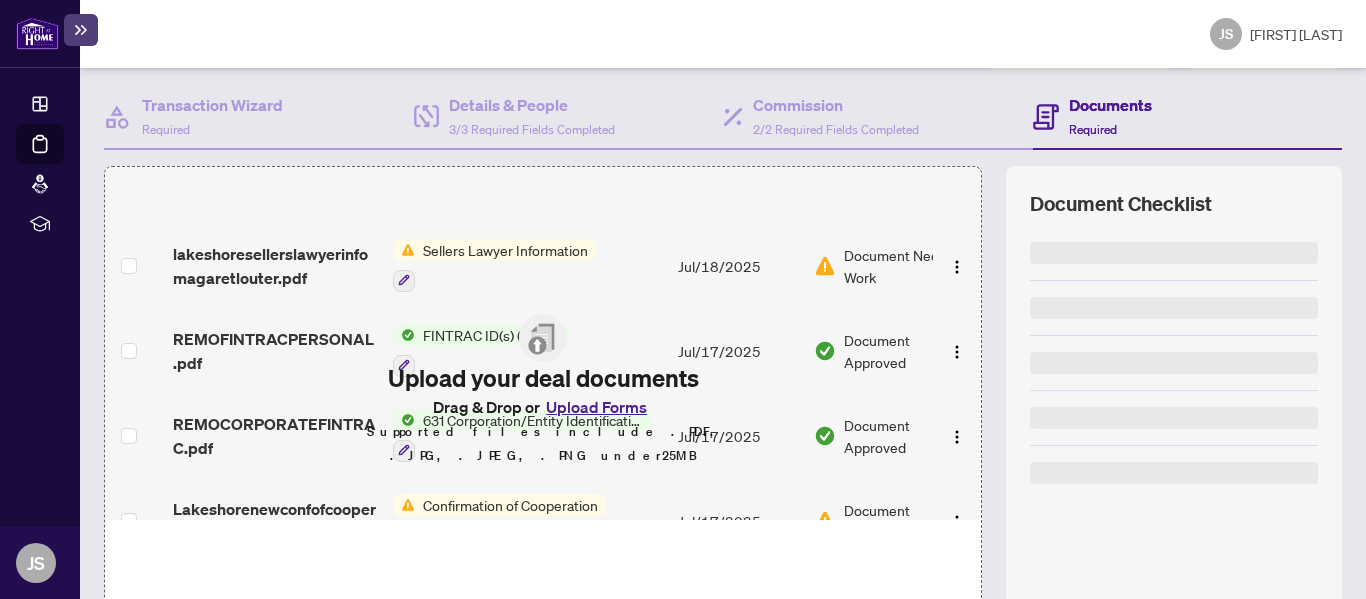 click on "Deal Processing / View Transaction Transaction saved a few seconds ago Ticket #: 40435 10848 Lakeshore Road, Port Colborne, ON, Canada Status: Information Updated - Processing Pending Submit for Admin Review Transaction Communication 6 Submit for Admin Review Requires Additional Docs Pending Lawyer Info Transaction Wizard Required Details & People 3/3 Required Fields Completed Commission 2/2 Required Fields Completed Documents Required File Name Document Tag(s) Upload Date Status             lakeshoresellerslawyerinfomagaretlouter.pdf Sellers Lawyer Information Jul/18/2025 Document Needs Work REMOFINTRACPERSONAL.pdf FINTRAC ID(s) (Buyer) Jul/17/2025 Document Approved REMOCORPORATEFINTRAC.pdf 631 Corporation/Entity Identification InformationRecord Jul/17/2025 Document Approved Lakeshorenewconfofcooperation20250717.pdf Confirmation of Cooperation Jul/17/2025 Document Needs Work 1 lakeshore signedtrs.pdf Trade Sheet Signed Copy Jul/17/2025 Document Approved MarriageLicenseCertificate.pdf Miscellaneous" at bounding box center [723, 287] 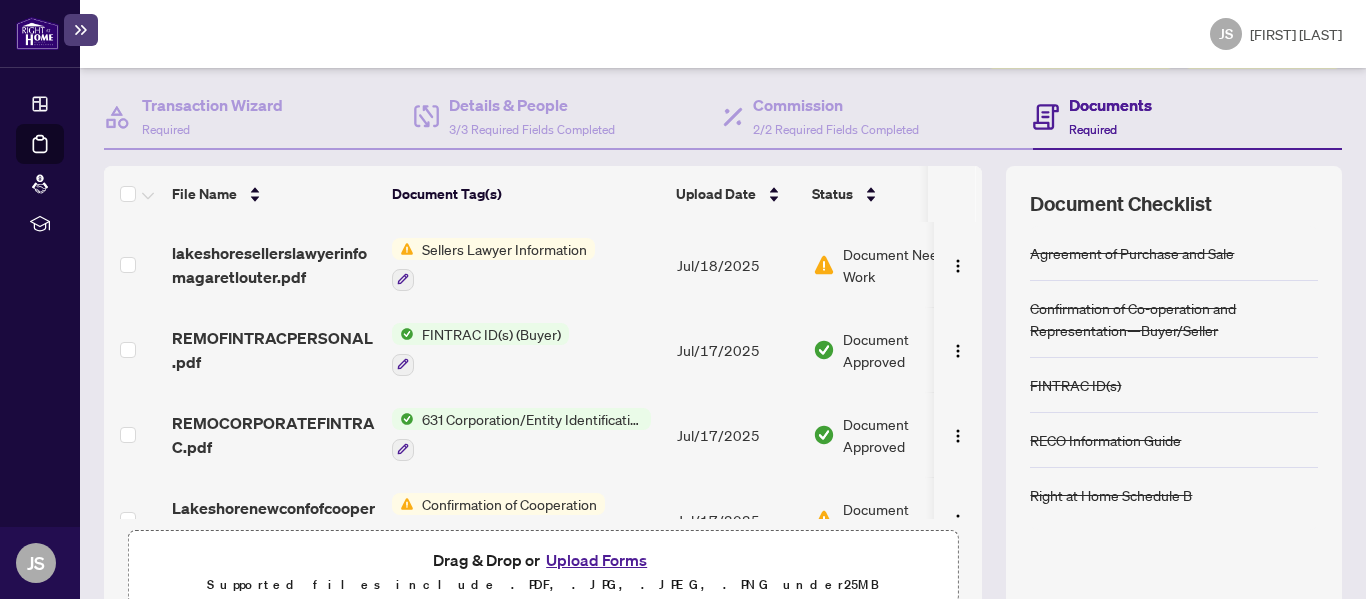 scroll, scrollTop: 0, scrollLeft: 0, axis: both 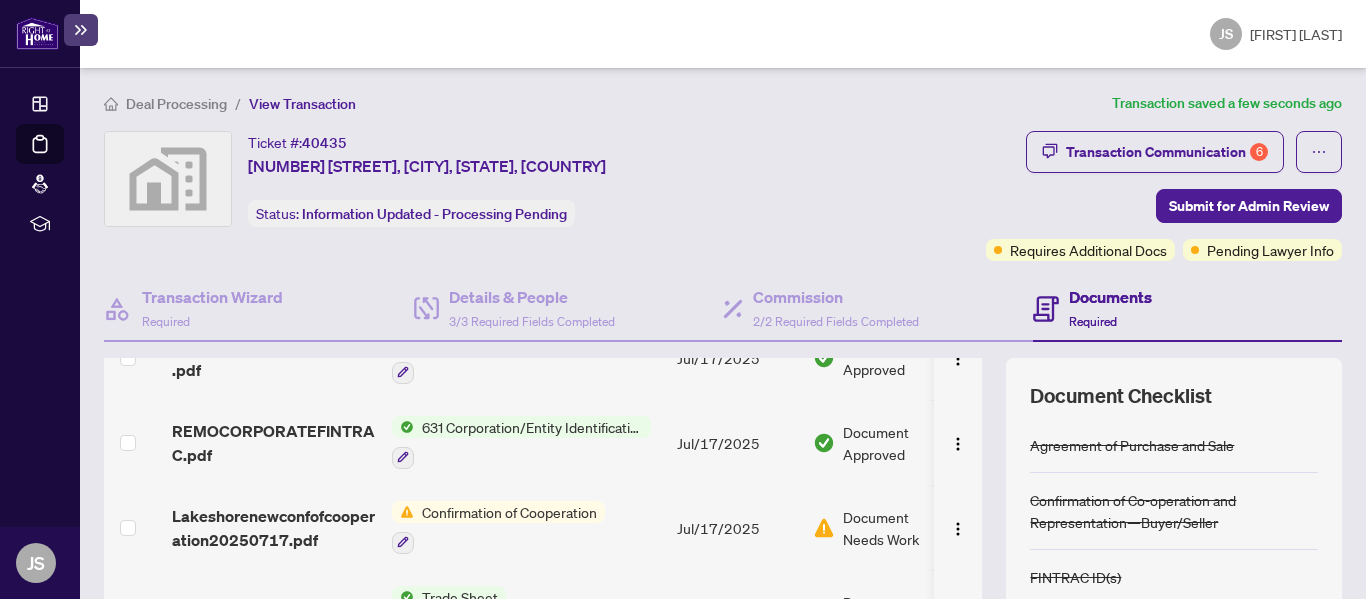 click on "Deal Processing / View Transaction Transaction saved a few seconds ago Ticket #: 40435 10848 Lakeshore Road, Port Colborne, ON, Canada Status: Information Updated - Processing Pending Submit for Admin Review Transaction Communication 6 Submit for Admin Review Requires Additional Docs Pending Lawyer Info Transaction Wizard Required Details & People 3/3 Required Fields Completed Commission 2/2 Required Fields Completed Documents Required File Name Document Tag(s) Upload Date Status             lakeshoresellerslawyerinfomagaretlouter.pdf Sellers Lawyer Information Jul/18/2025 Document Needs Work REMOFINTRACPERSONAL.pdf FINTRAC ID(s) (Buyer) Jul/17/2025 Document Approved REMOCORPORATEFINTRAC.pdf 631 Corporation/Entity Identification InformationRecord Jul/17/2025 Document Approved Lakeshorenewconfofcooperation20250717.pdf Confirmation of Cooperation Jul/17/2025 Document Needs Work 1 lakeshore signedtrs.pdf Trade Sheet Signed Copy Jul/17/2025 Document Approved MarriageLicenseCertificate.pdf Miscellaneous" at bounding box center [723, 479] 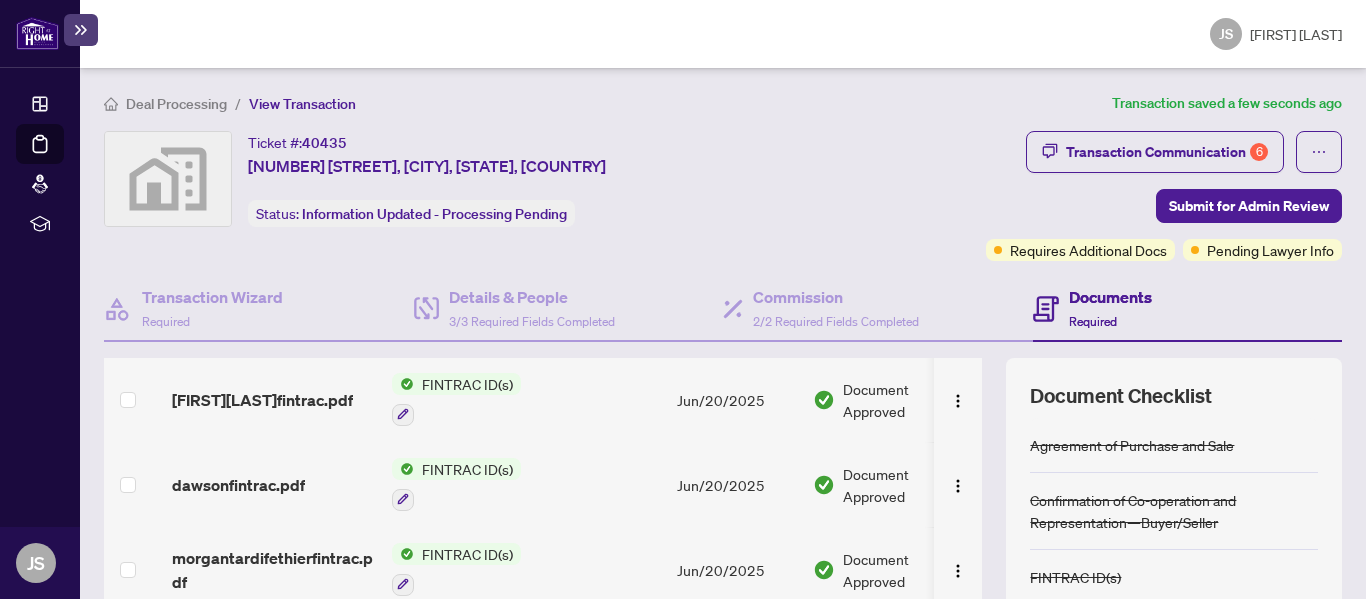 scroll, scrollTop: 1610, scrollLeft: 0, axis: vertical 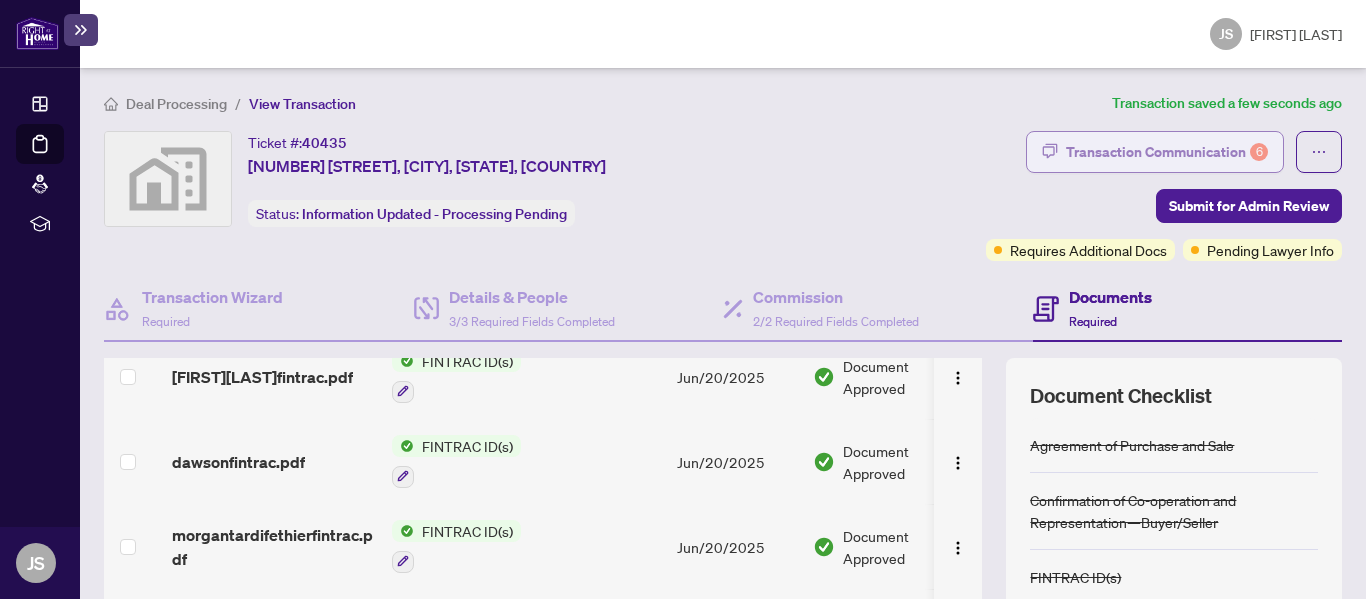 click on "Transaction Communication 6" at bounding box center [1167, 152] 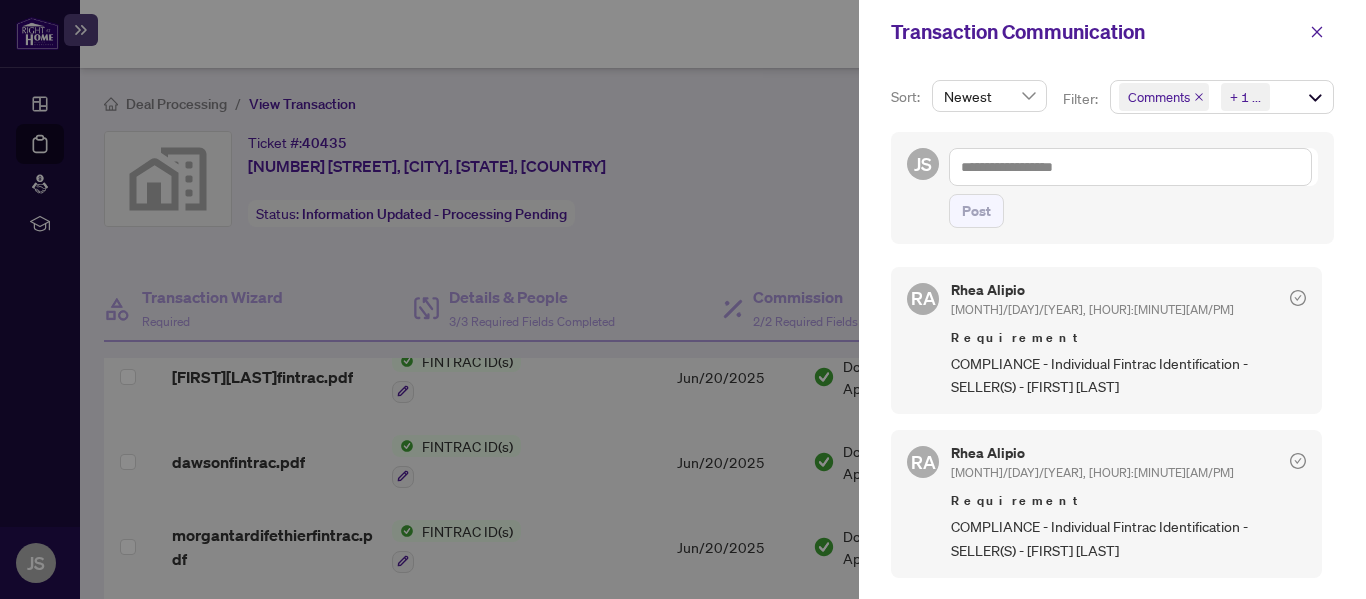 scroll, scrollTop: 179, scrollLeft: 0, axis: vertical 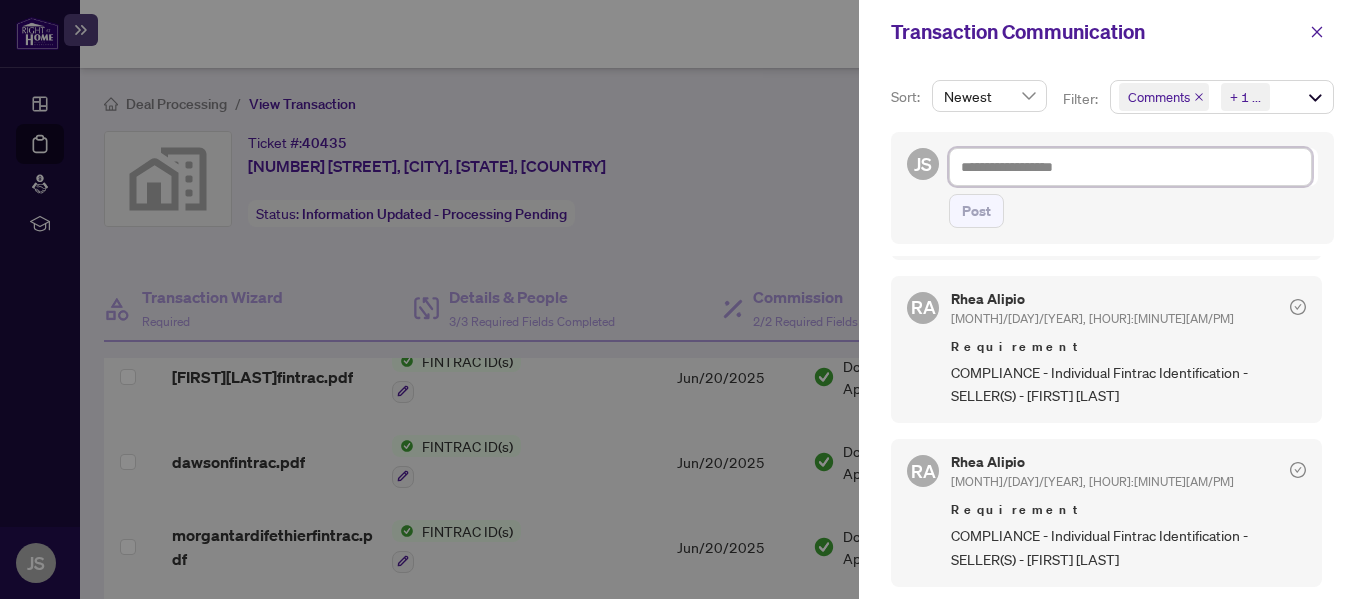 click at bounding box center [1130, 167] 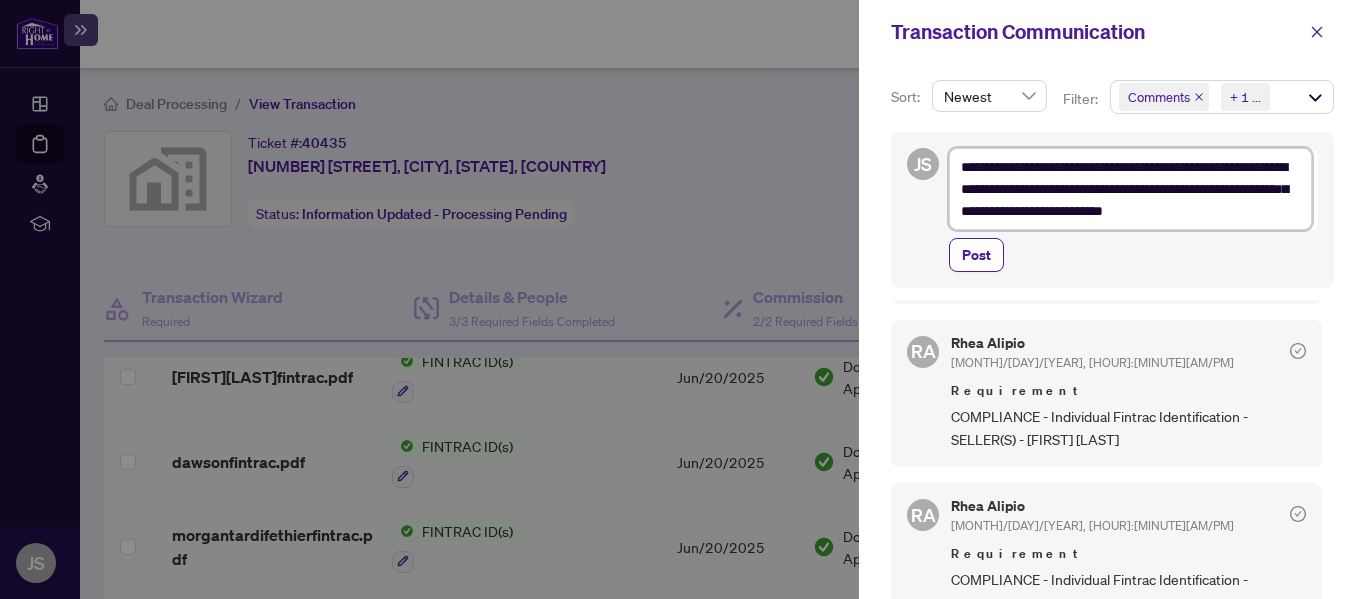 click on "**********" at bounding box center (1130, 189) 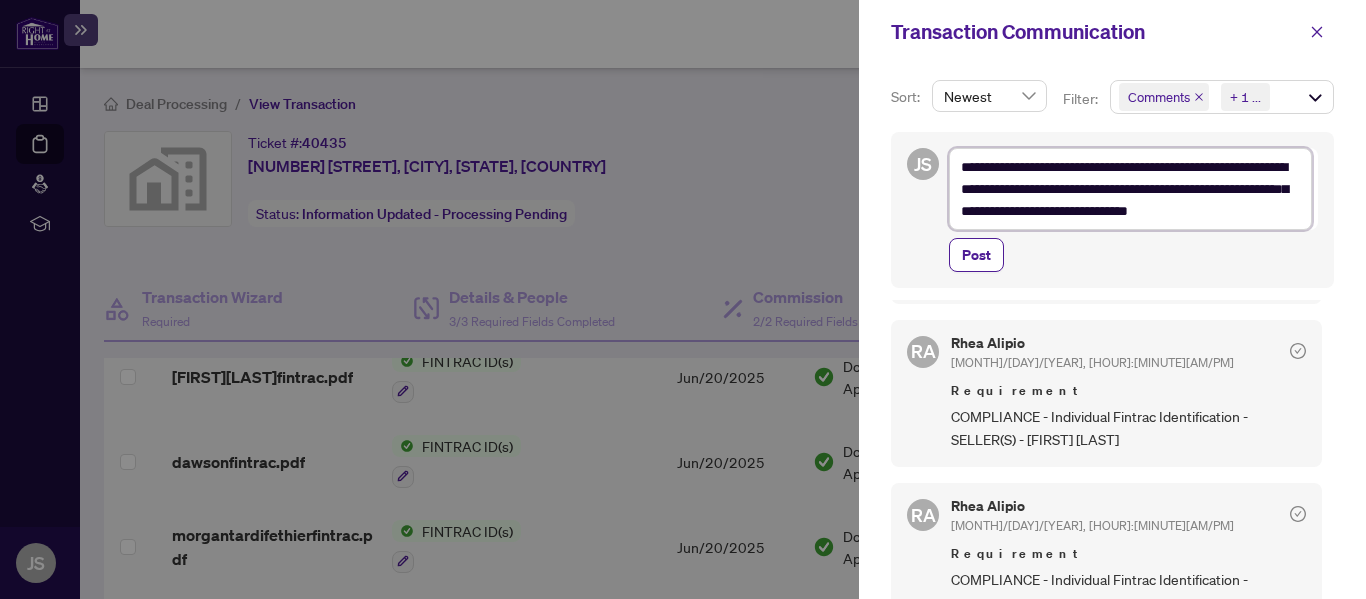 click on "**********" at bounding box center (1130, 189) 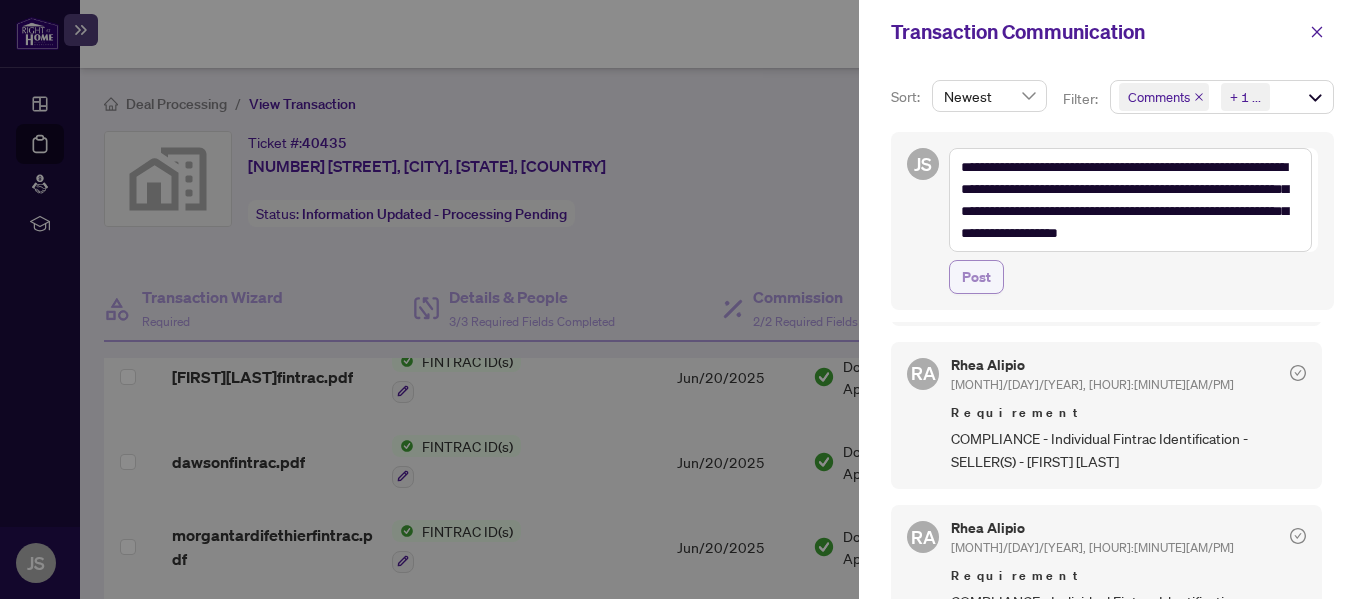 click on "Post" at bounding box center (976, 277) 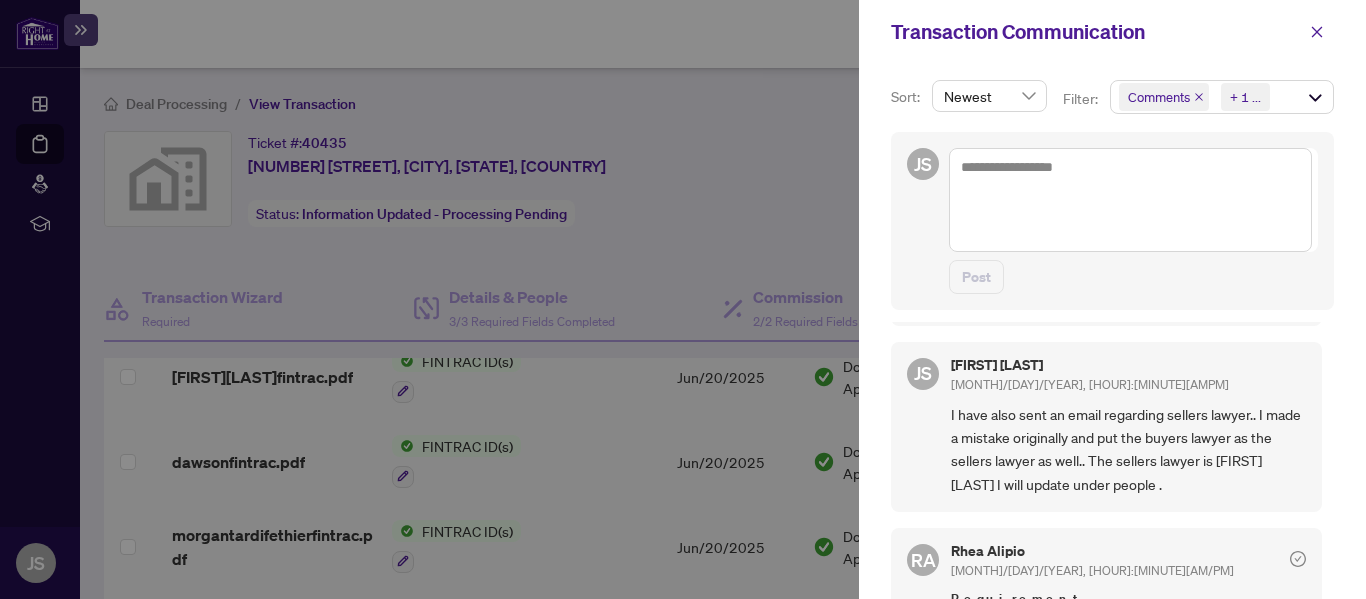 scroll, scrollTop: 0, scrollLeft: 0, axis: both 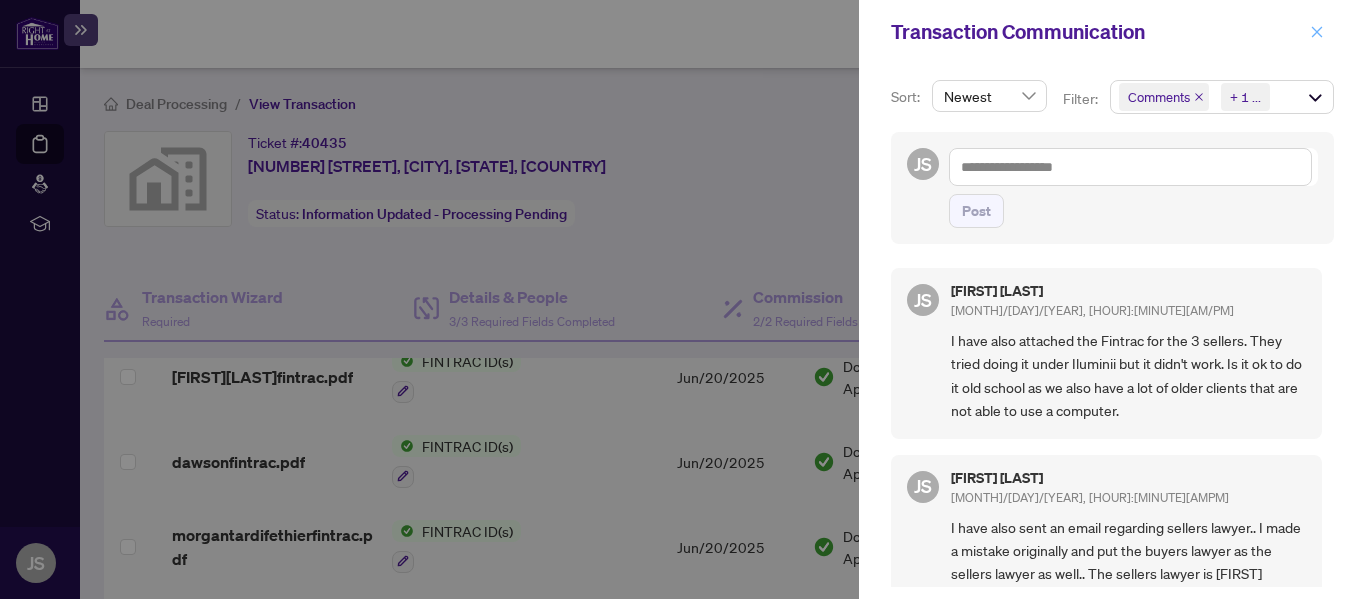 click 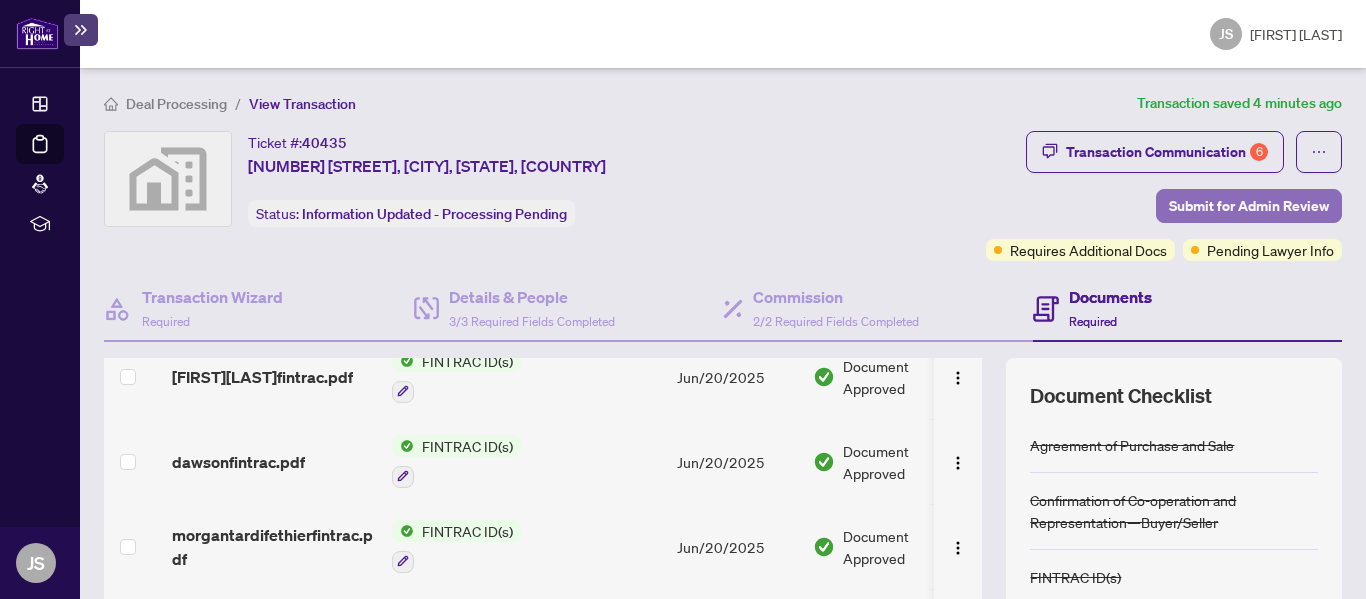 click on "Submit for Admin Review" at bounding box center (1249, 206) 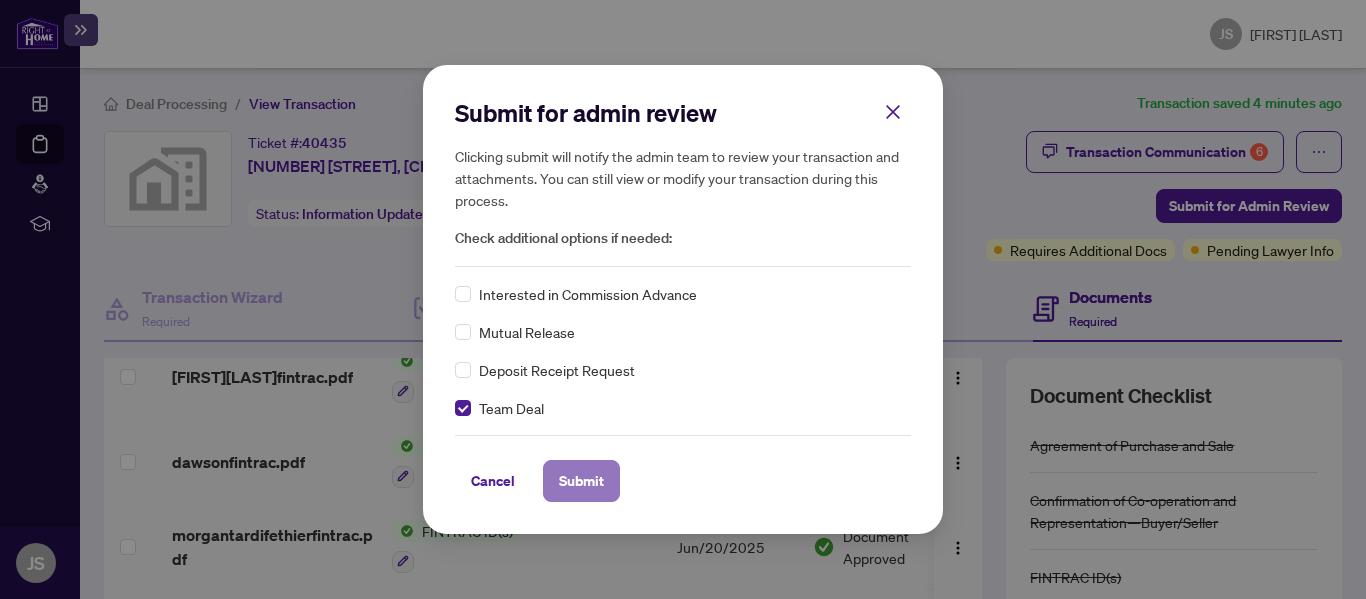 click on "Submit" at bounding box center [581, 481] 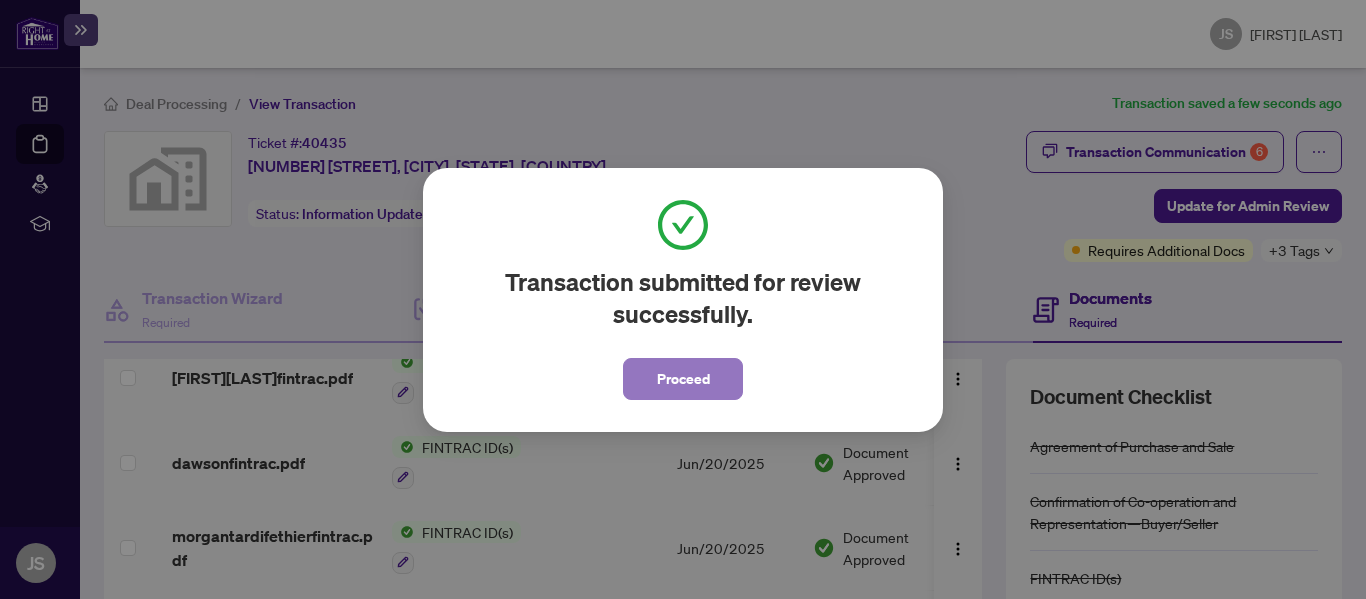 click on "Proceed" at bounding box center [683, 379] 